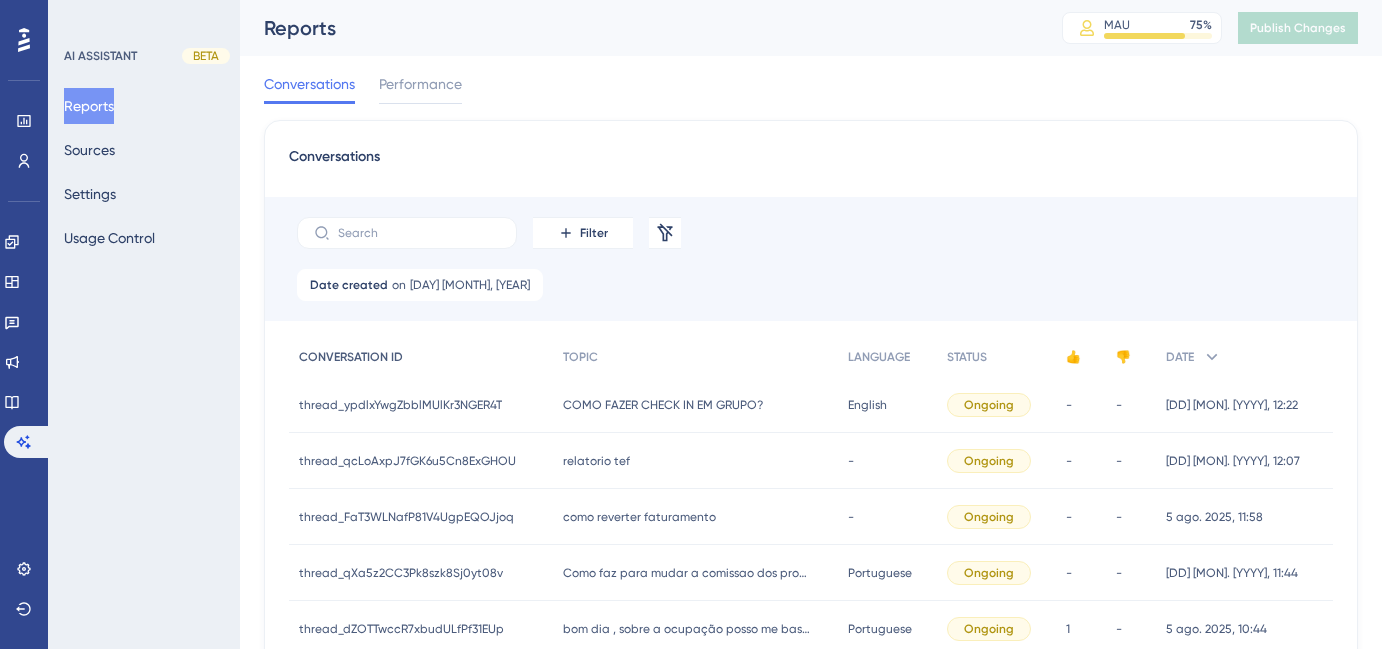 scroll, scrollTop: 0, scrollLeft: 0, axis: both 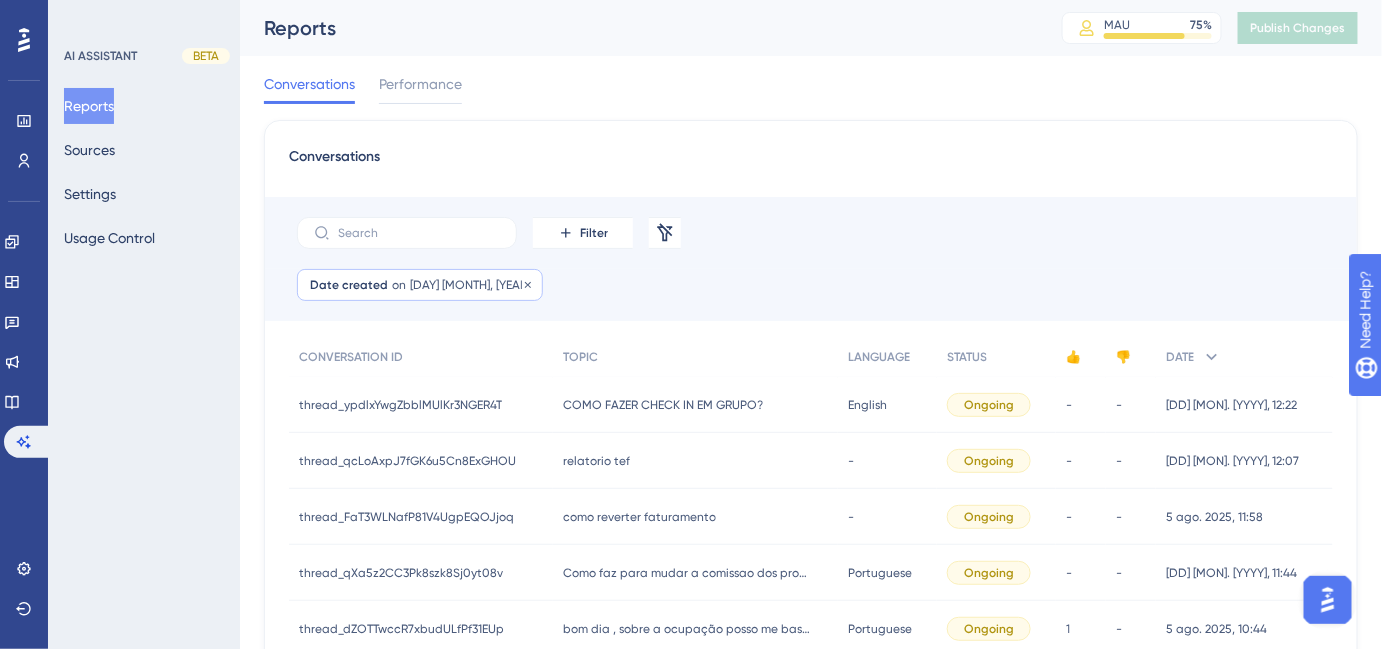 click on "[DAY] [MONTH], [YEAR]" at bounding box center (470, 285) 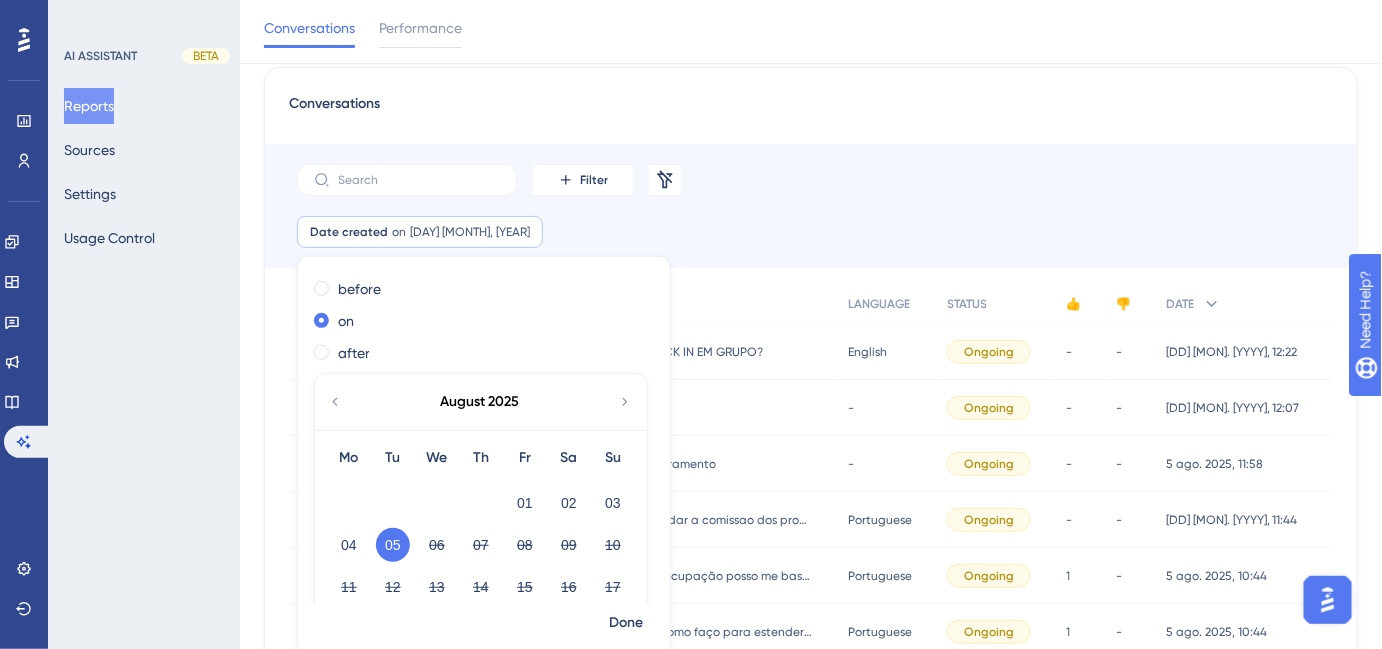 click on "Filter Remove Filters" at bounding box center [811, 180] 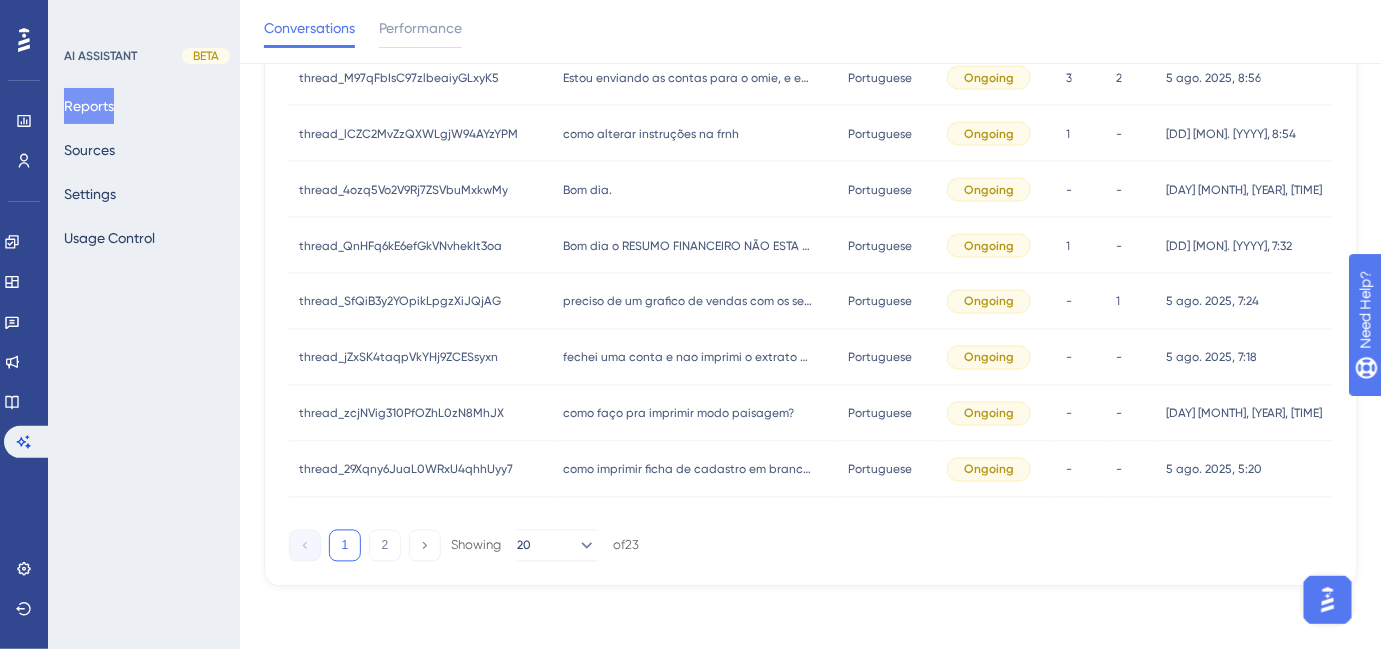 scroll, scrollTop: 1008, scrollLeft: 0, axis: vertical 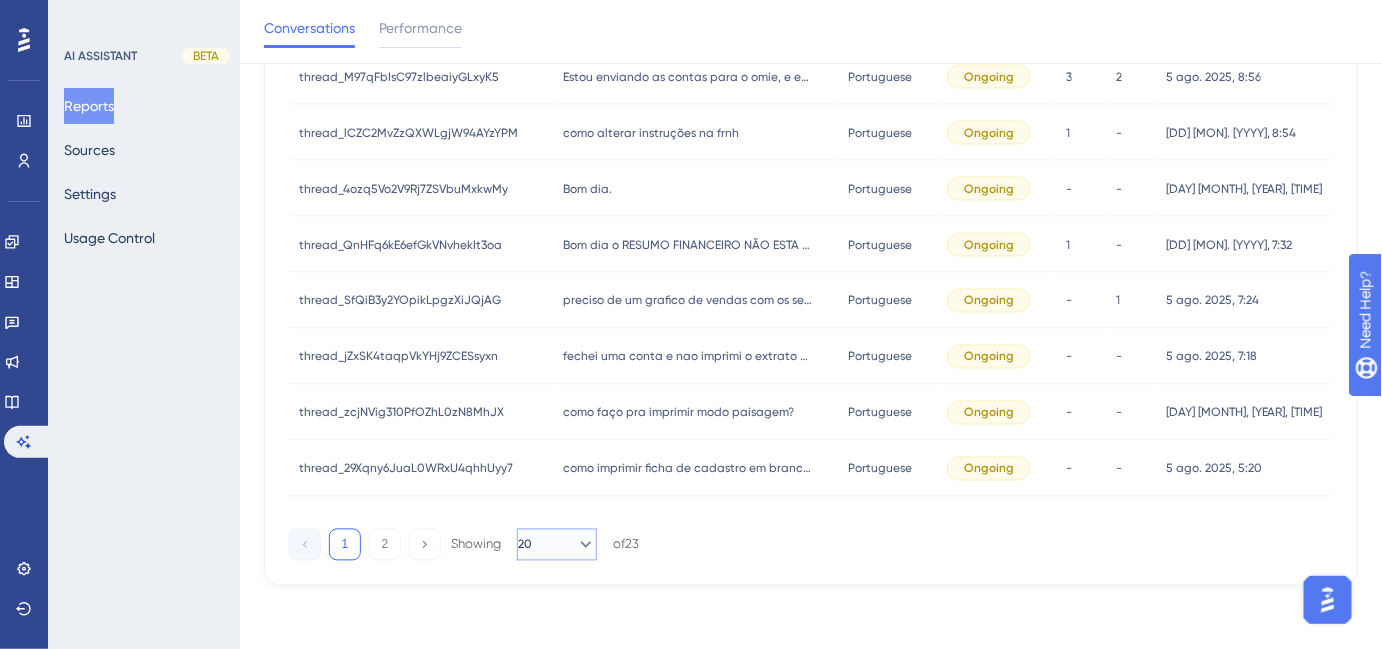 click on "20" at bounding box center [525, 545] 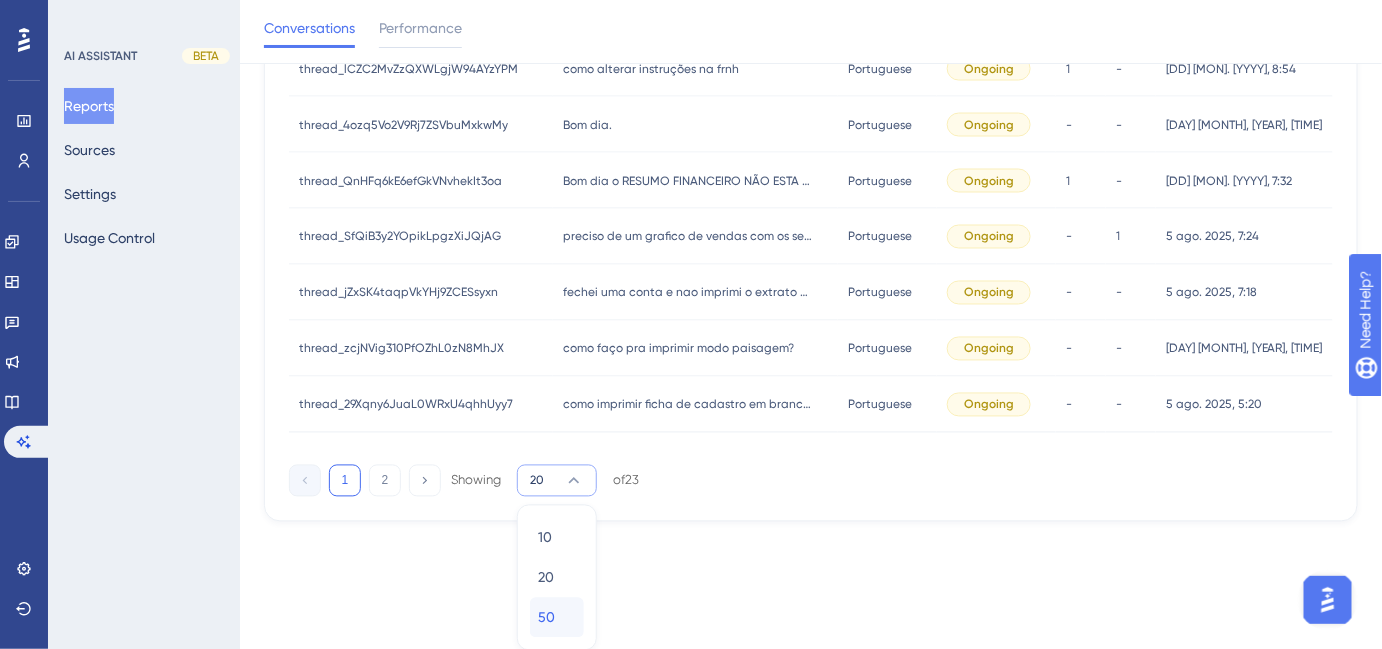 click on "50" at bounding box center [546, 618] 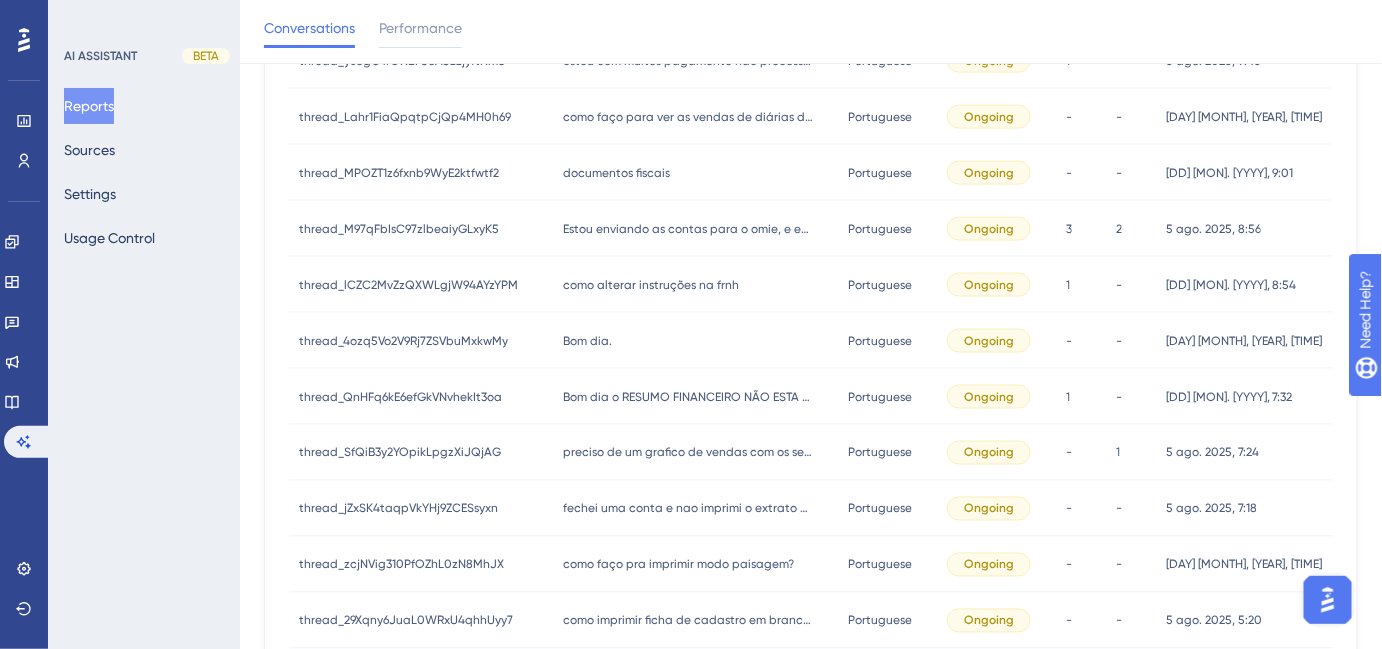 scroll, scrollTop: 1136, scrollLeft: 0, axis: vertical 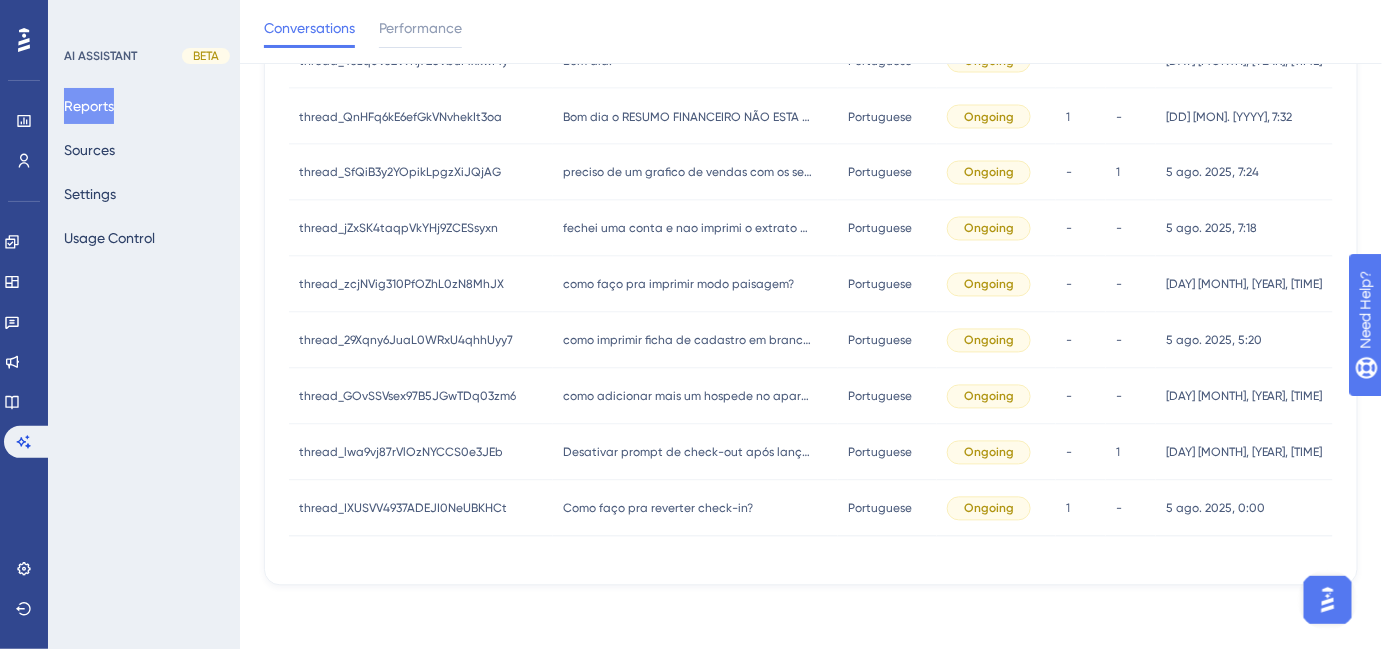 click on "Como faço pra reverter check-in?" at bounding box center (658, 509) 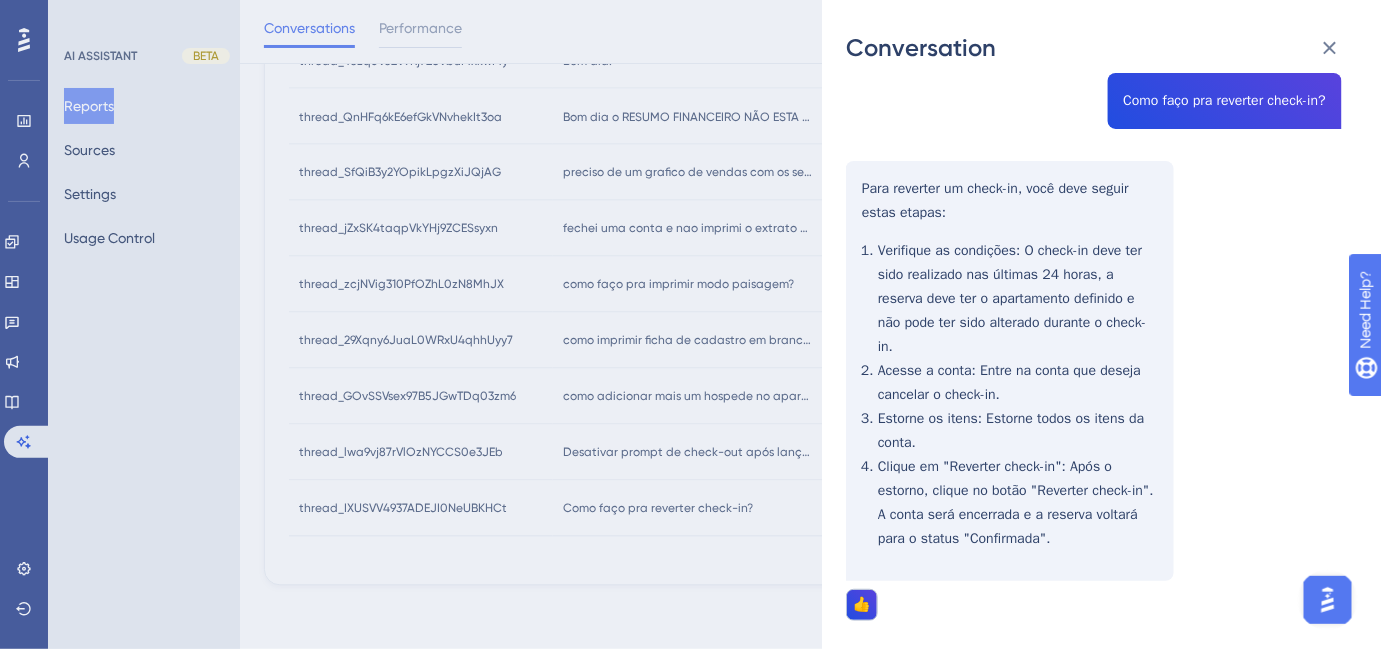 scroll, scrollTop: 197, scrollLeft: 0, axis: vertical 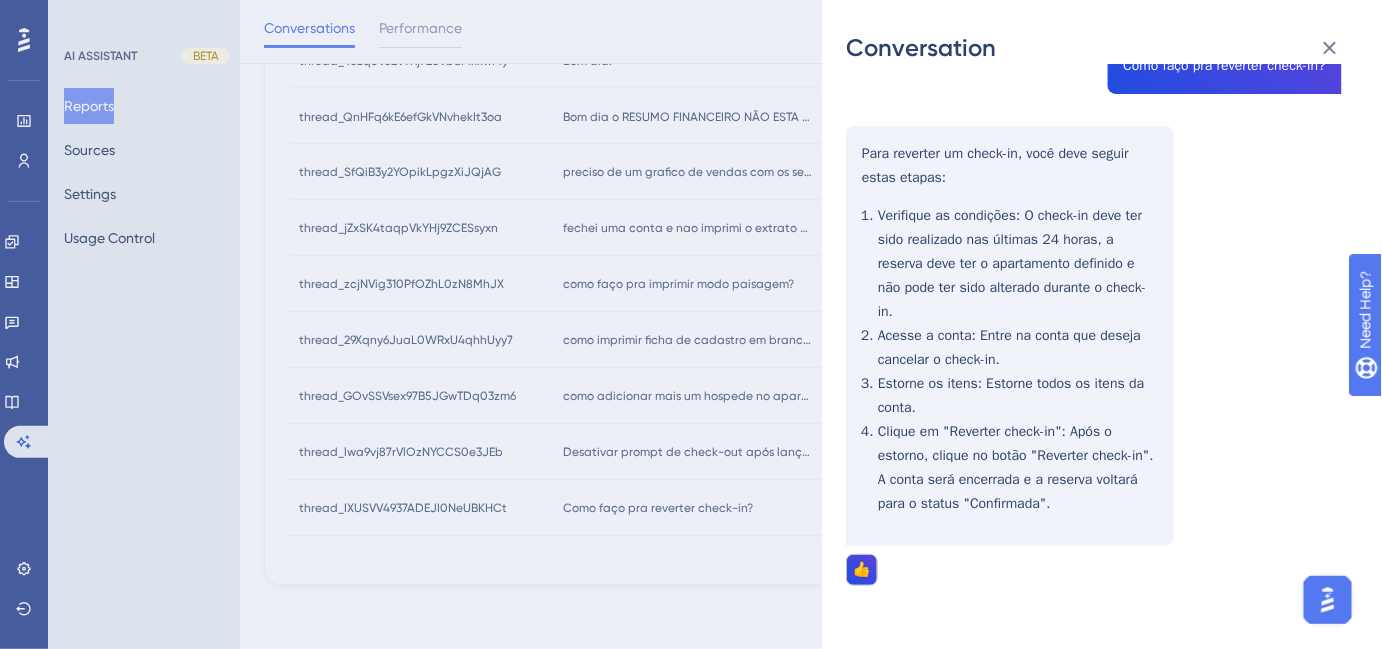click on "Conversation thread_IXUSVV4937ADEJI0NeUBKHCt Copy 1 - 80_SILVA, OCIDEMAR User Conversation History [DD] [MON]. [YYYY],
0:00 Ongoing Como faço pra reverter check-in? Para reverter um check-in, você deve seguir estas etapas:
Verifique as condições : O check-in deve ter sido realizado nas últimas 24 horas, a reserva deve ter o apartamento definido e não pode ter sido alterado durante o check-in.
Acesse a conta : Entre na conta que deseja cancelar o check-in.
Estorne os itens : Estorne todos os itens da conta.
Clique em "Reverter check-in" : Após o estorno, clique no botão "Reverter check-in". A conta será encerrada e a reserva voltará para o status "Confirmada".
👍" at bounding box center [691, 324] 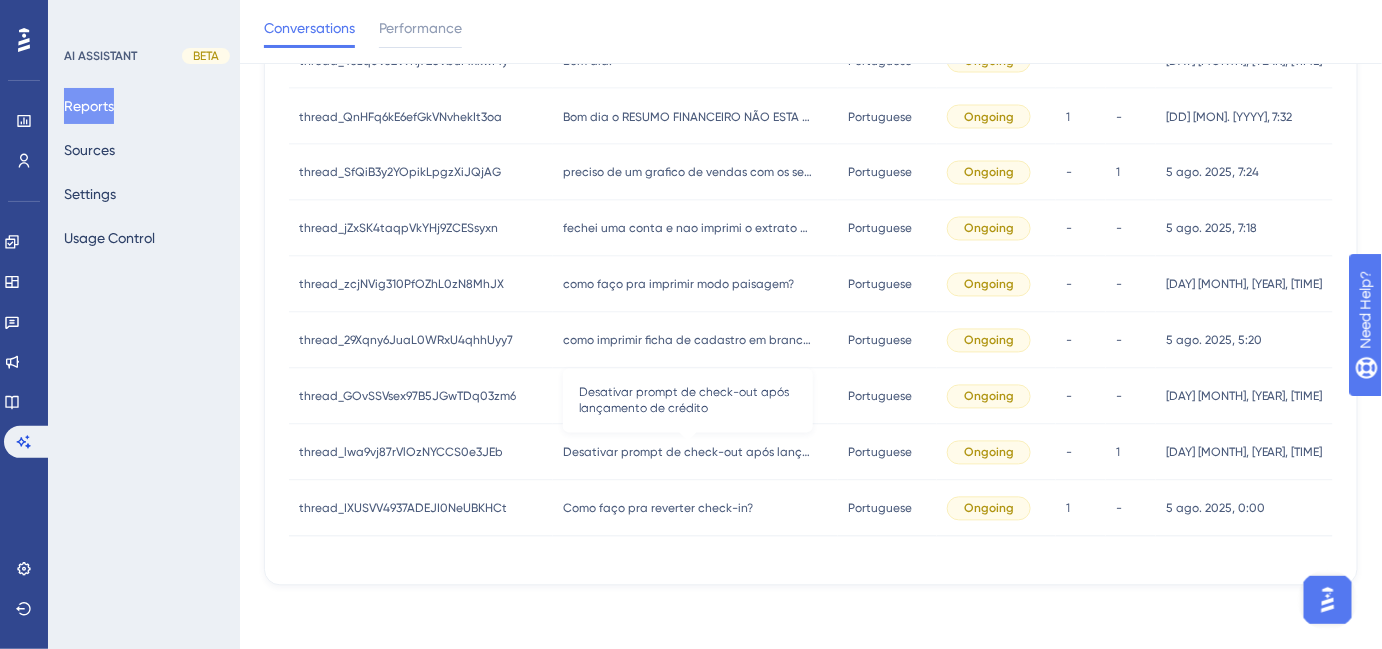 click on "Desativar prompt de check-out após lançamento de crédito" at bounding box center [688, 453] 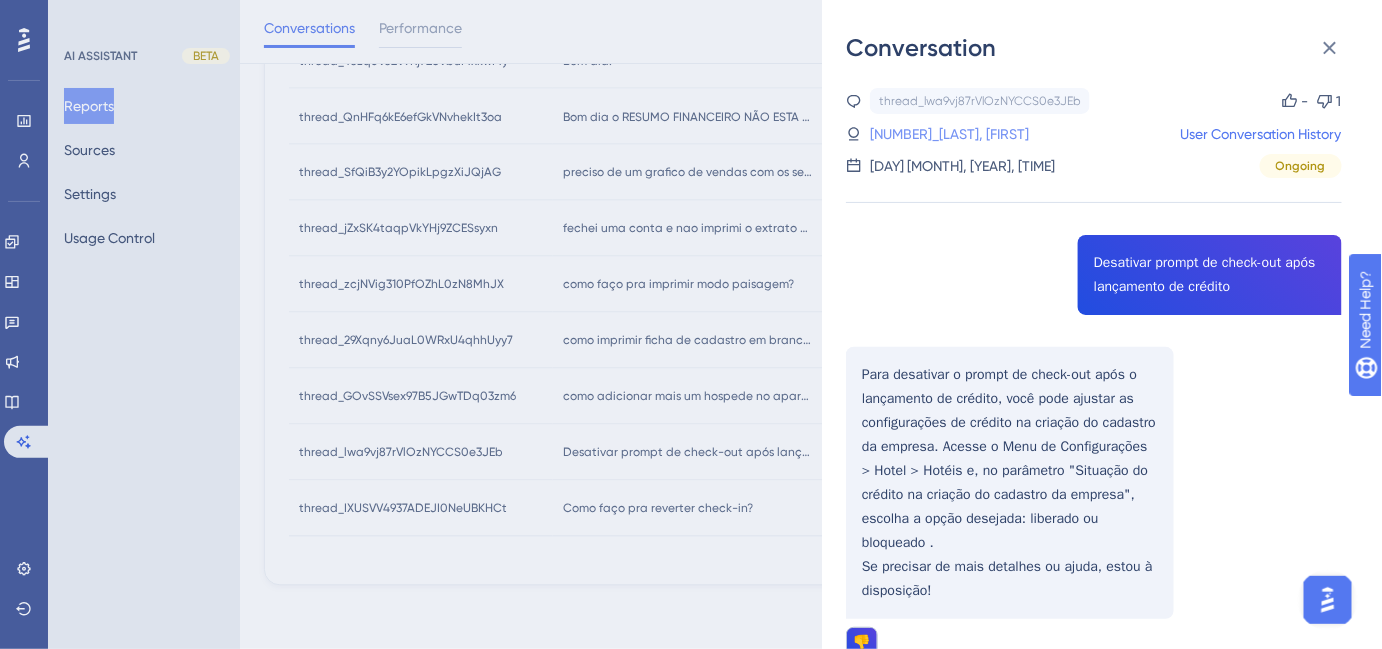 click on "[NUMBER]_[LAST], [FIRST]" at bounding box center [949, 134] 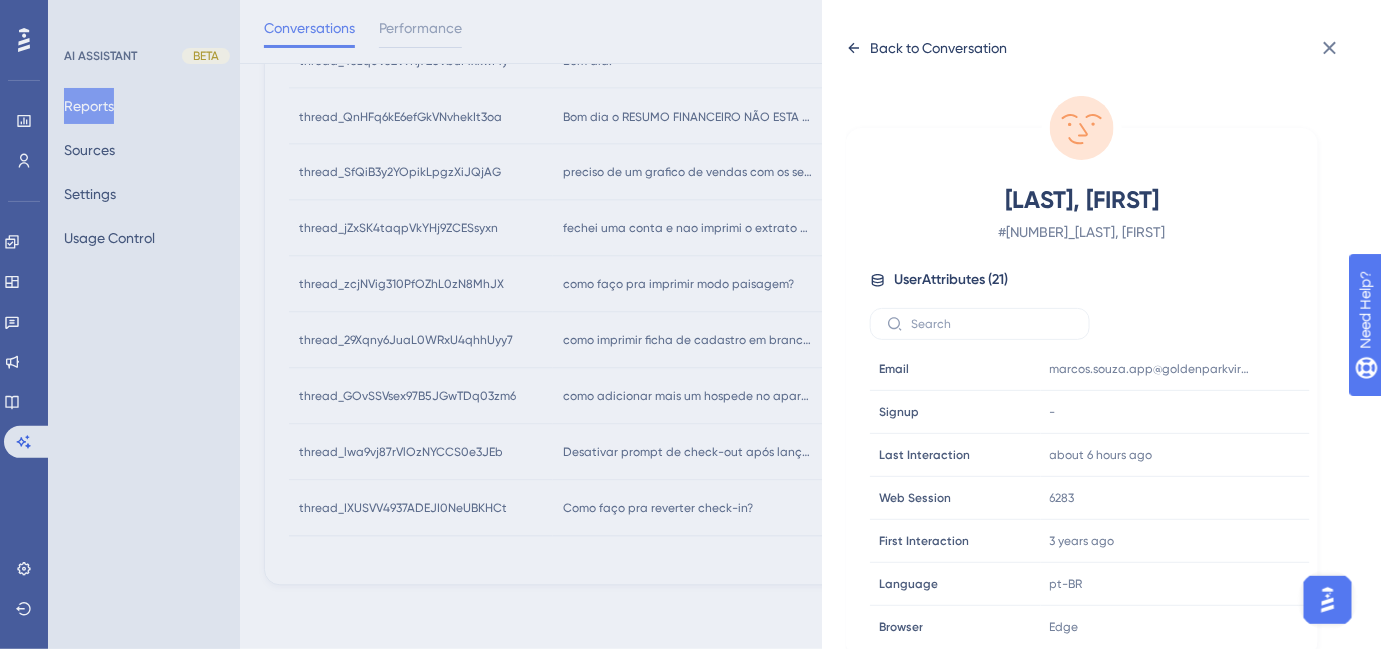 click on "Back to Conversation" at bounding box center (926, 48) 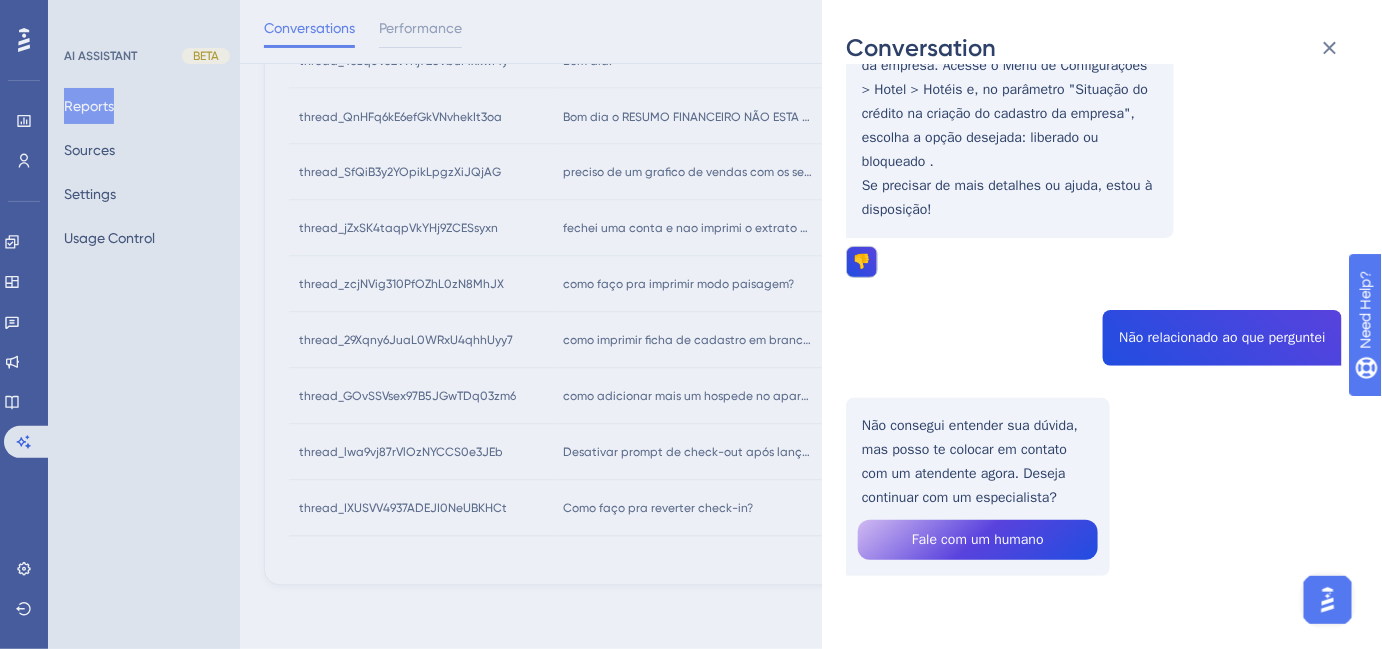 scroll, scrollTop: 394, scrollLeft: 0, axis: vertical 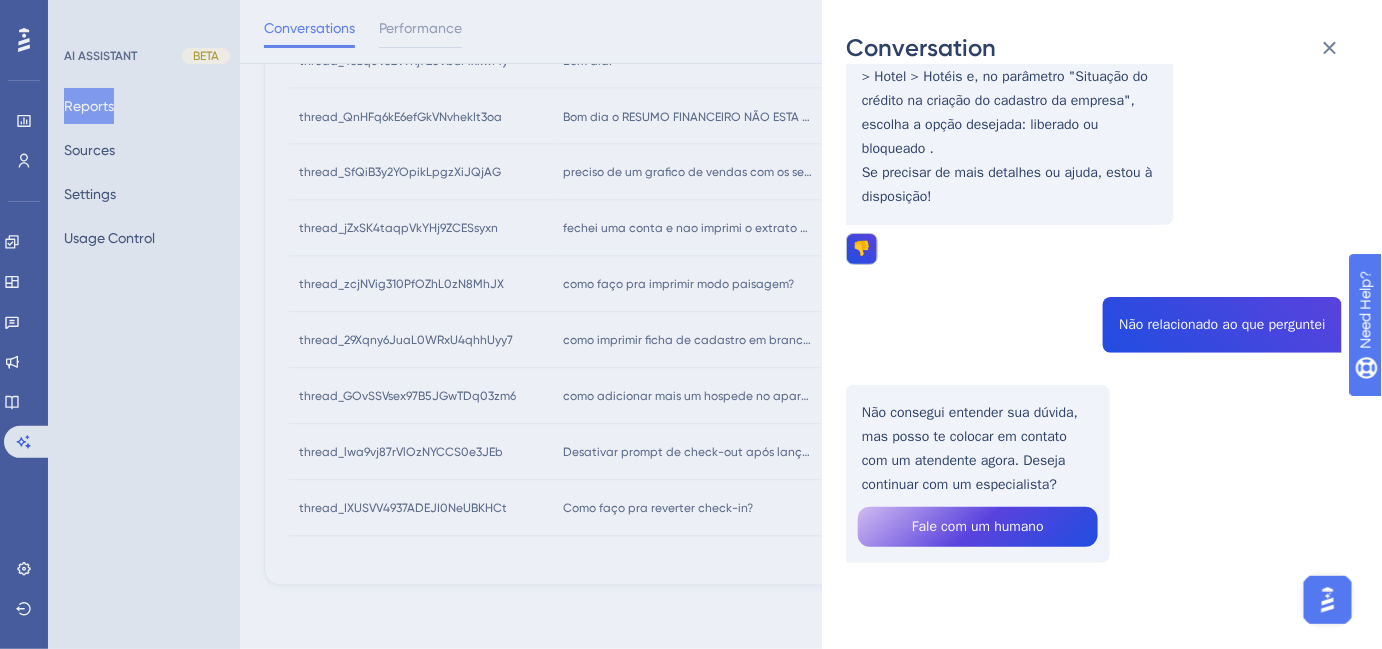 click on "Conversation thread_[ID] Copy - [NUMBER]_[LAST], [FIRST] User Conversation History [DAY] [MONTH], [YEAR],
[TIME] Ongoing Desativar prompt de check-out após lançamento de crédito Para desativar o prompt de check-out após o lançamento de crédito, você pode ajustar as configurações de crédito na criação do cadastro da empresa. Acesse o Menu de Configurações > Hotel > Hotéis e, no parâmetro "Situação do crédito na criação do cadastro da empresa", escolha a opção desejada: liberado ou bloqueado .
Se precisar de mais detalhes ou ajuda, estou à disposição! 👎 Não relacionado ao que perguntei Não consegui entender sua dúvida, mas posso te colocar em contato com um atendente agora. Deseja continuar com um especialista? Fale com um humano" at bounding box center (691, 324) 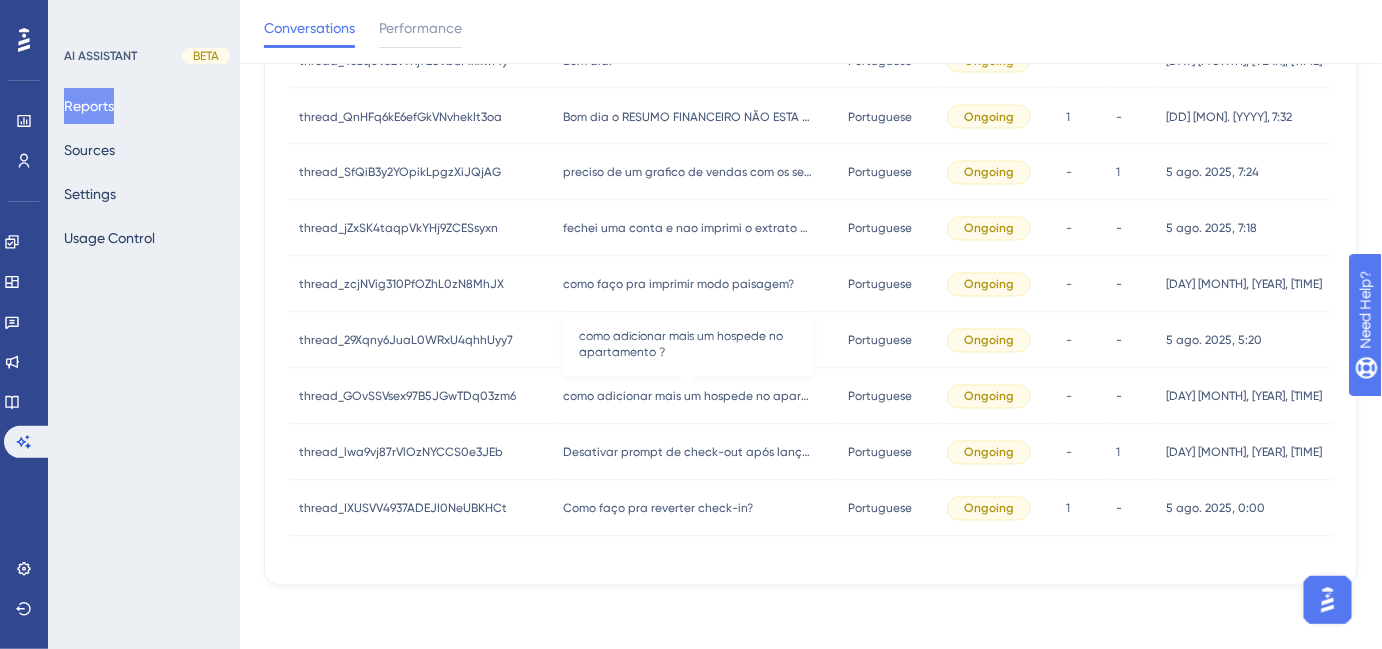 click on "como adicionar mais um hospede no apartamento ?" at bounding box center [688, 397] 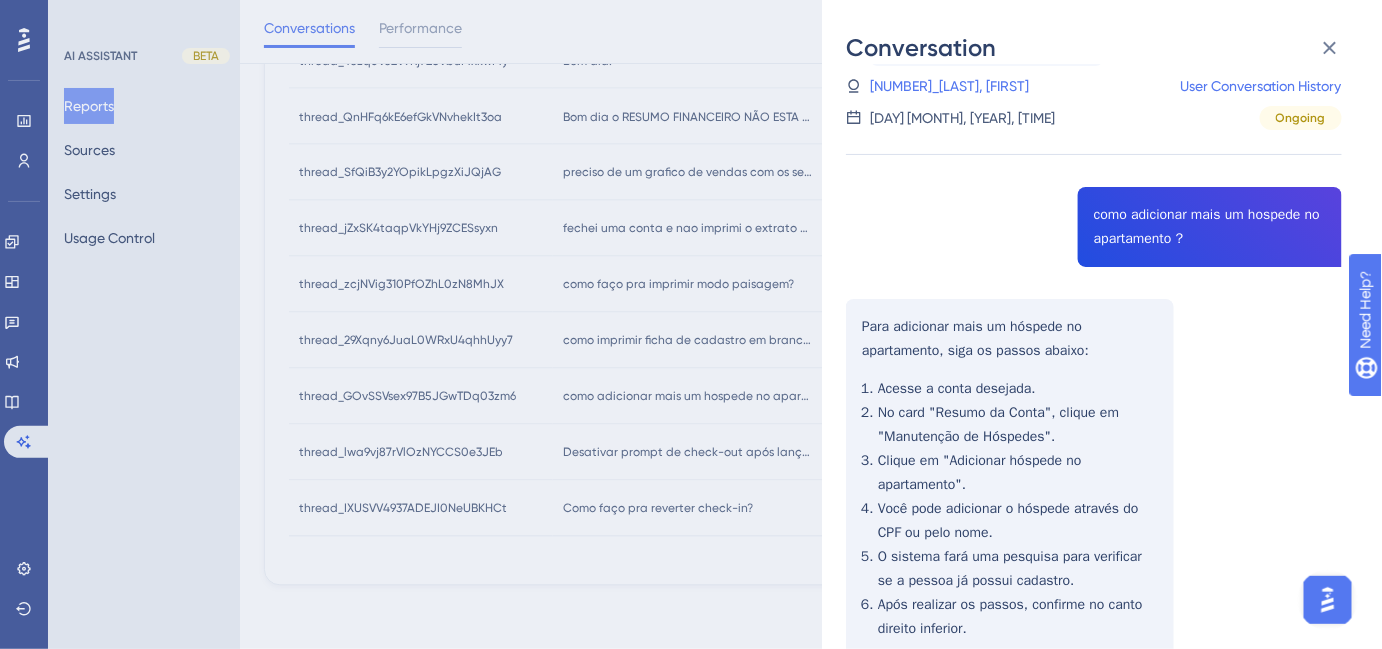 scroll, scrollTop: 157, scrollLeft: 0, axis: vertical 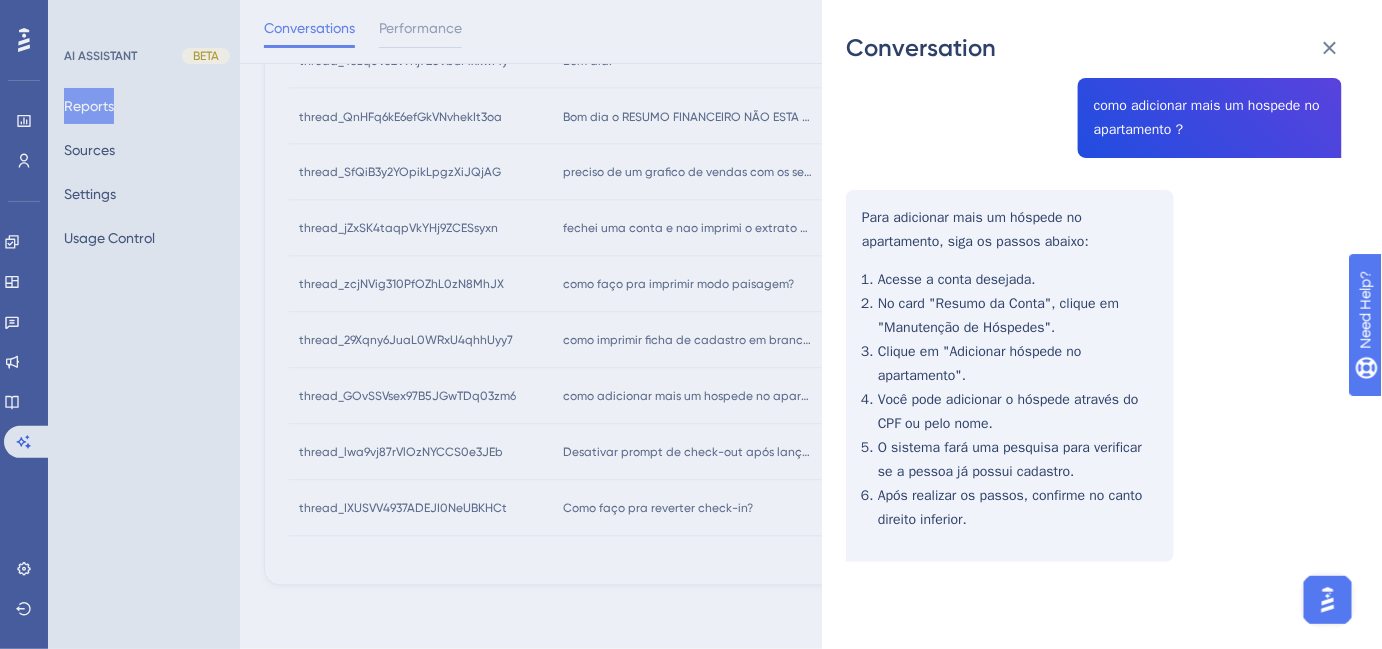 click on "Conversation thread_GOvSSVsex97B5JGwTDq03zm6 Copy - - 70_[NAME], [NAME] User Conversation History 5 ago. 2025,
5:18 Ongoing como adicionar mais um hospede no apartamento ? Para adicionar mais um hóspede no apartamento, siga os passos abaixo:
Acesse a conta desejada.
No card "Resumo da Conta", clique em "Manutenção de Hóspedes".
Clique em "Adicionar hóspede no apartamento".
Você pode adicionar o hóspede através do CPF ou pelo nome.
O sistema fará uma pesquisa para verificar se a pessoa já possui cadastro.
Após realizar os passos, confirme no canto direito inferior." at bounding box center [691, 324] 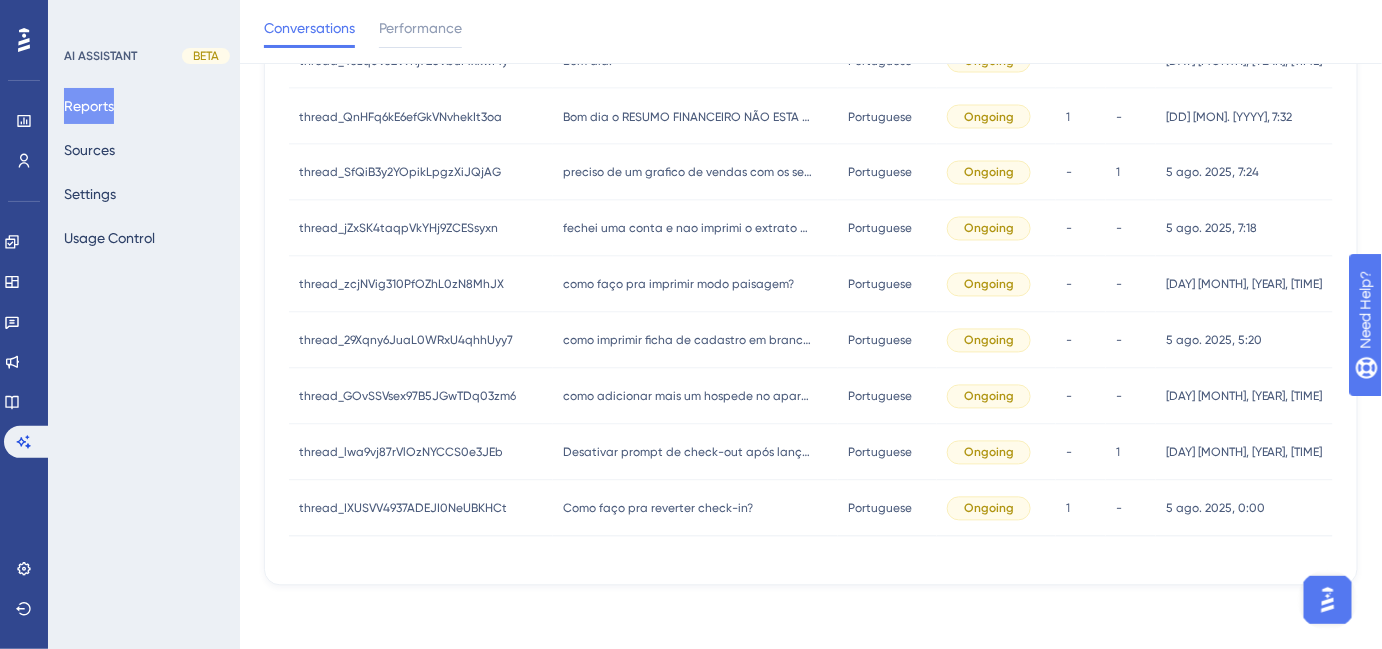click on "como imprimir ficha de cadastro em branco ? como imprimir ficha de cadastro em branco ?" at bounding box center (695, 341) 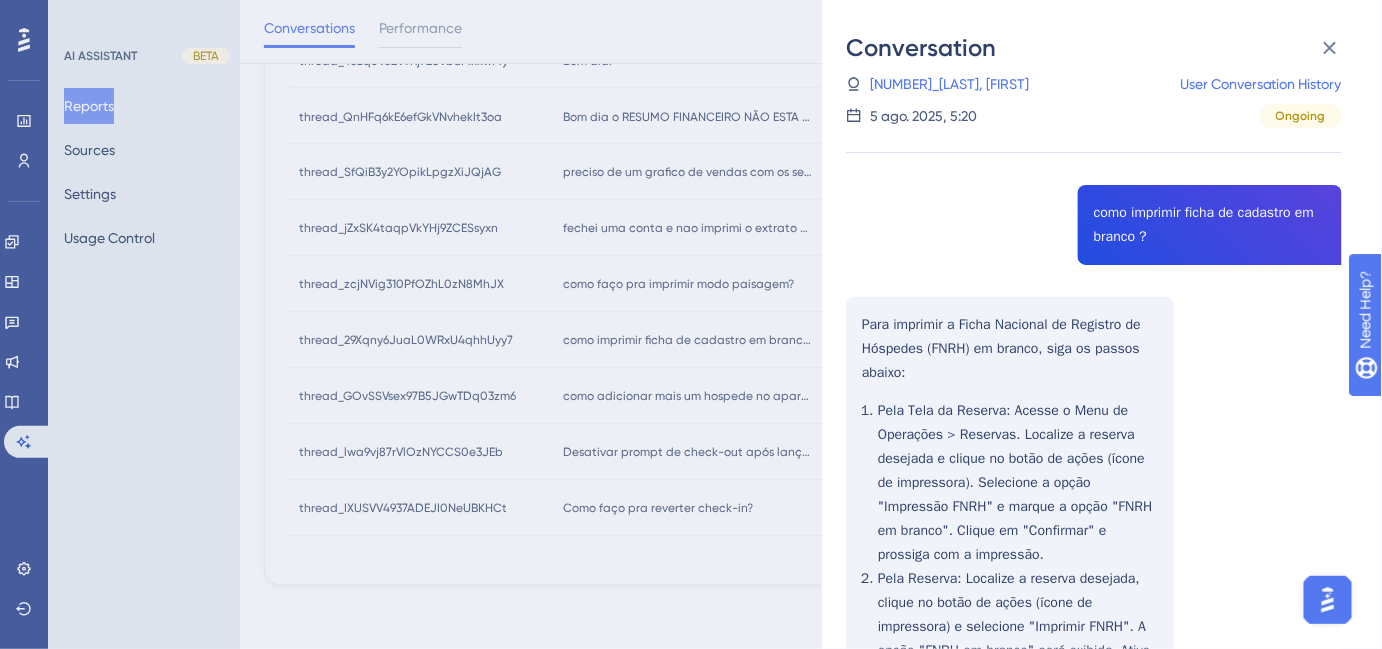 scroll, scrollTop: 0, scrollLeft: 0, axis: both 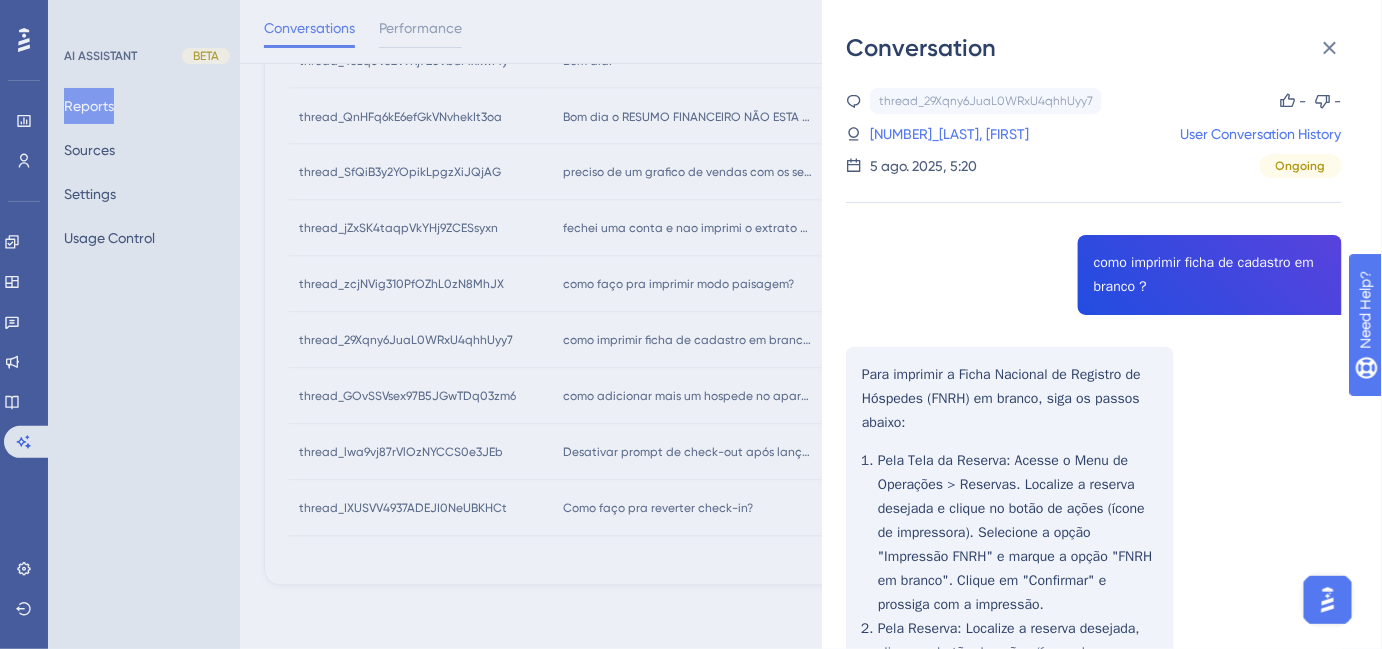 click on "Conversation thread_29Xqny6JuaL0WRxU4qhhUyy7 Copy - - 70_[NAME], [NAME] User Conversation History 5 ago. 2025,
5:20 Ongoing como imprimir ficha de cadastro em branco ? Para imprimir a Ficha Nacional de Registro de Hóspedes (FNRH) em branco, siga os passos abaixo:
Pela Tela da Reserva : Acesse o Menu de Operações > Reservas. Localize a reserva desejada e clique no botão de ações (ícone de impressora). Selecione a opção "Impressão FNRH" e marque a opção "FNRH em branco". Clique em "Confirmar" e prossiga com a impressão.
Pela Reserva : Localize a reserva desejada, clique no botão de ações (ícone de impressora) e selecione "Imprimir FNRH". A opção "FNRH em branco" será exibida. Ative essa opção e uma nova guia será aberta com a FNRH em branco, pronta para impressão.
Pelo Mapa de Reservas" at bounding box center [691, 324] 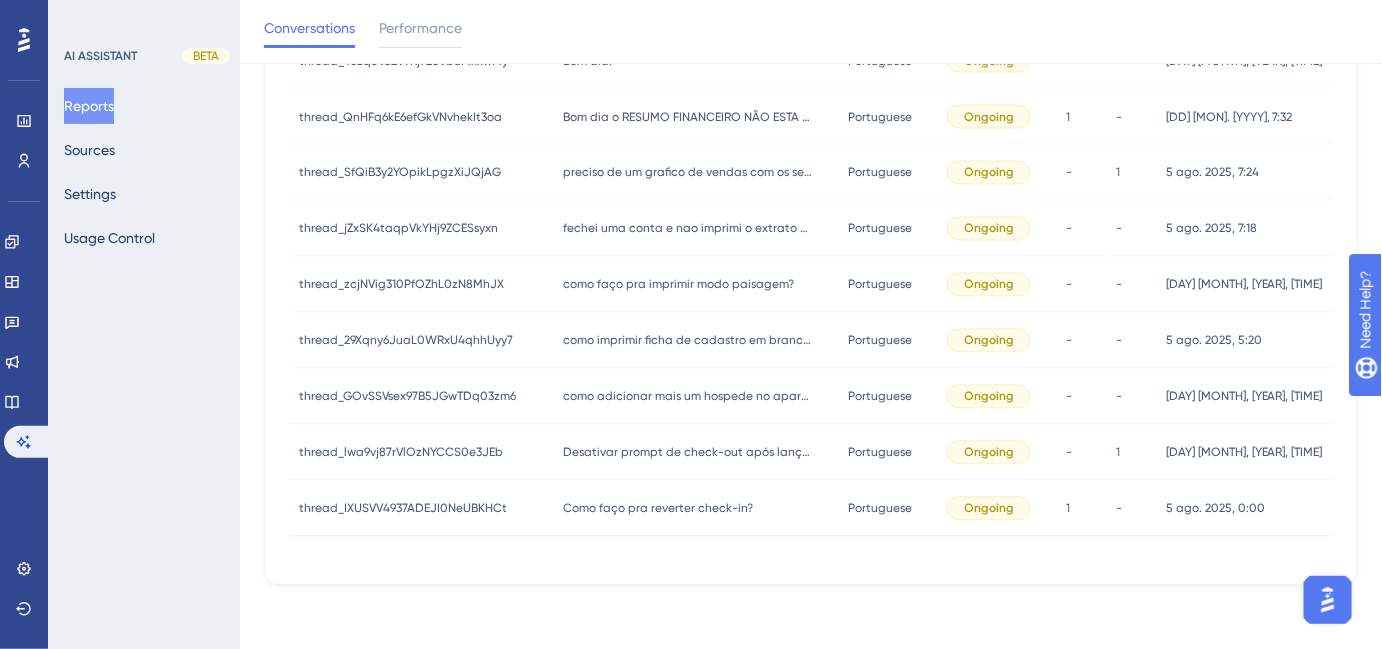 click on "como faço pra imprimir modo paisagem?" at bounding box center (678, 285) 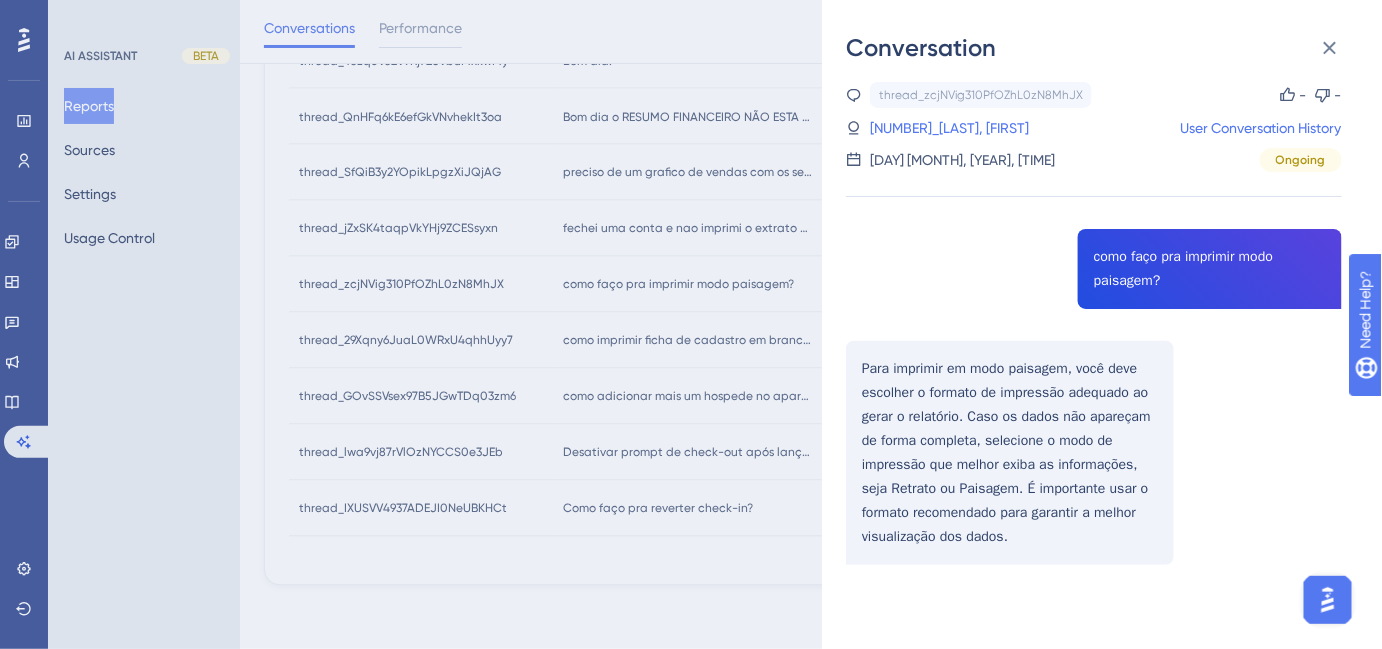 scroll, scrollTop: 8, scrollLeft: 0, axis: vertical 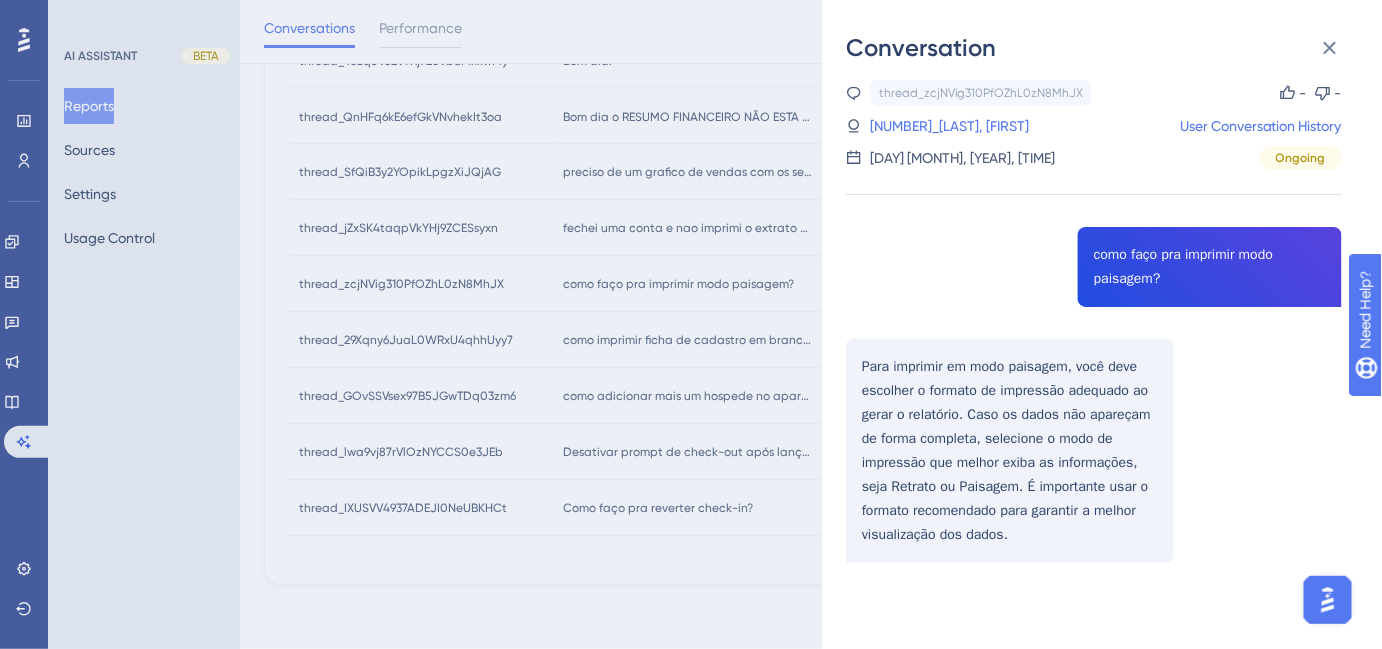 click on "Conversation thread_zcjNVig310PfOZhL0zN8MhJX Copy - - 52_[NAME], [NAME] User Conversation History 5 ago. 2025,
5:55 Ongoing como faço pra imprimir modo paisagem? Para imprimir em modo paisagem, você deve escolher o formato de impressão adequado ao gerar o relatório. Caso os dados não apareçam de forma completa, selecione o modo de impressão que melhor exiba as informações, seja Retrato ou Paisagem. É importante usar o formato recomendado para garantir a melhor visualização dos dados." at bounding box center (691, 324) 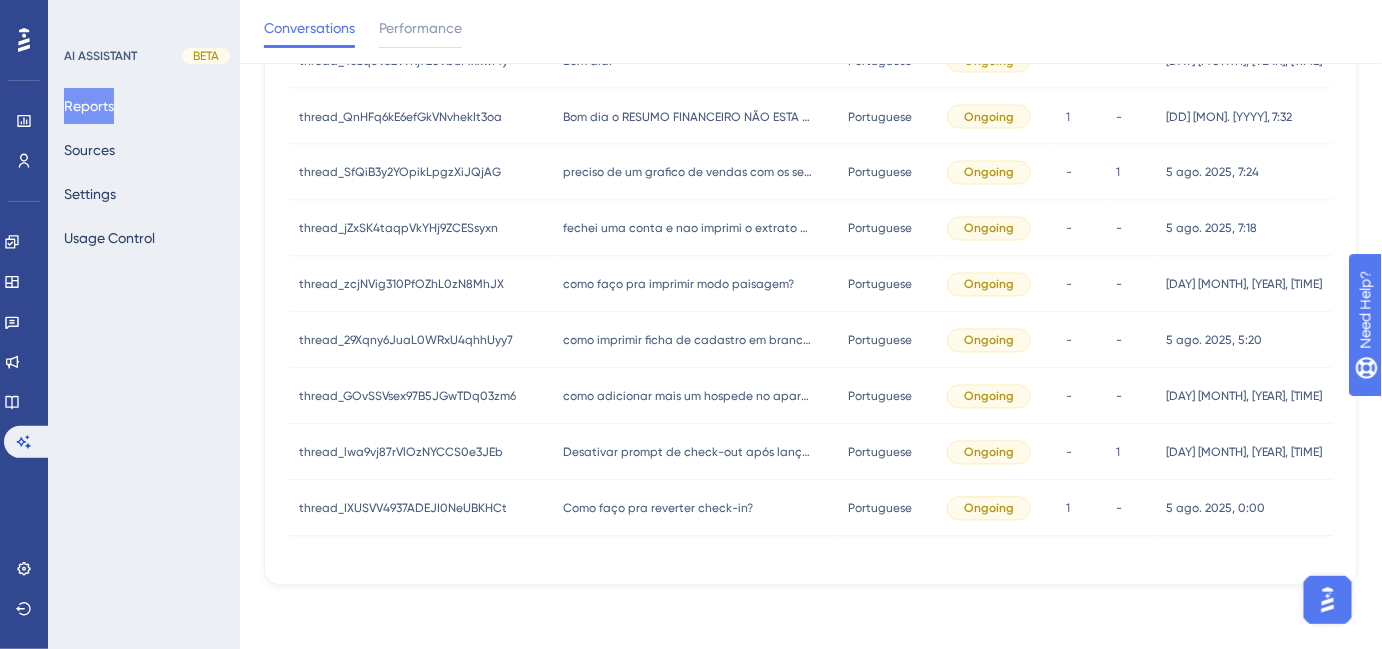 click on "fechei uma conta e nao imprimi o extrato da conta como puxar fechei uma conta e nao imprimi o extrato da conta como puxar" at bounding box center (695, 229) 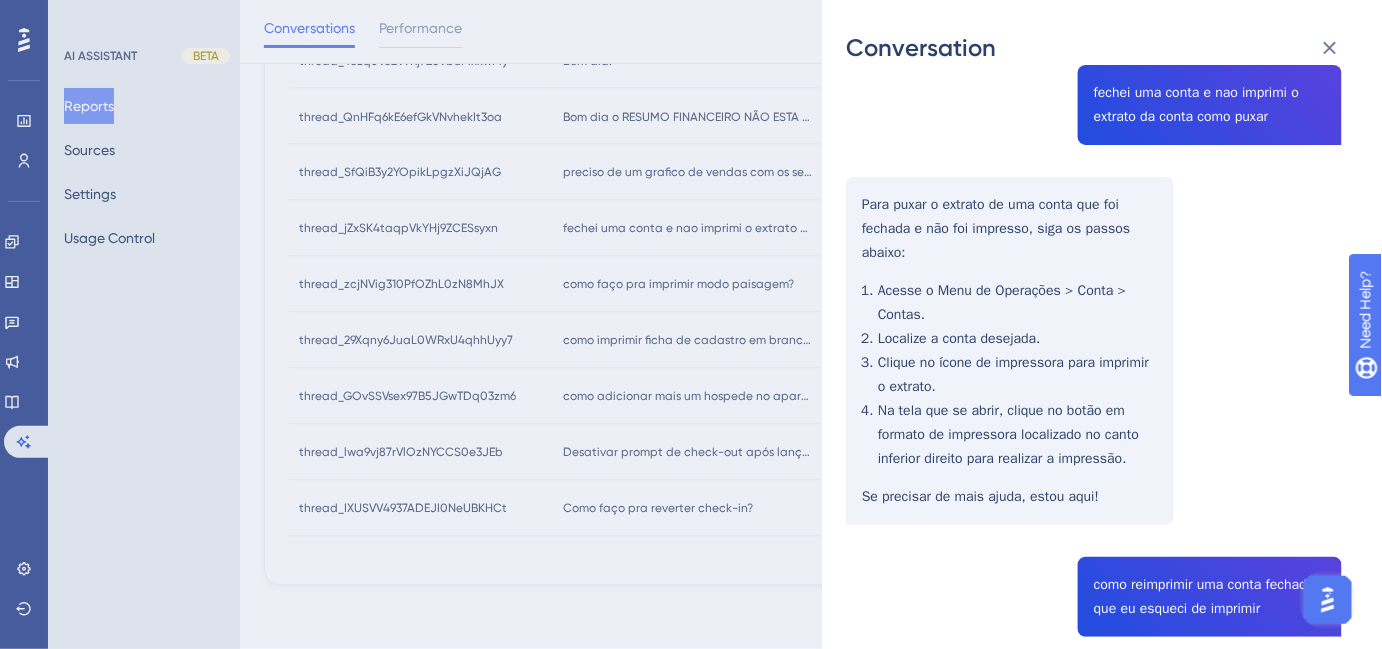 scroll, scrollTop: 79, scrollLeft: 0, axis: vertical 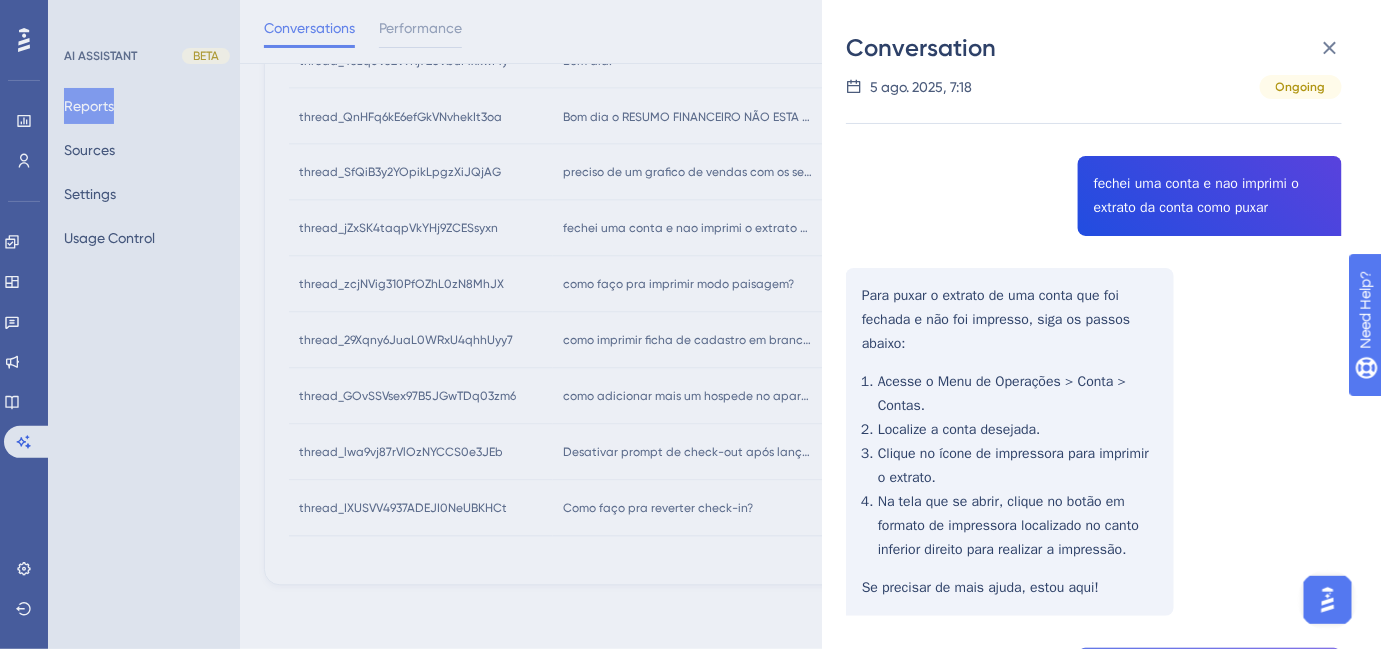 click on "Conversation thread_jZxSK4taqpVkYHj9ZCESsyxn Copy - - 15_Gonella Martineli, João Carlos User Conversation History [DD] [MON]. [YYYY],
7:18 Ongoing fechei uma conta e nao imprimi o extrato da conta como puxar Para puxar o extrato de uma conta que foi fechada e não foi impresso, siga os passos abaixo:
Acesse o Menu de Operações > Conta > Contas.
Localize a conta desejada.
Clique no ícone de impressora para imprimir o extrato.
Na tela que se abrir, clique no botão em formato de impressora localizado no canto inferior direito para realizar a impressão.
Se precisar de mais ajuda, estou aqui! como reimprimir uma conta fechada que eu esqueci de imprimir Para reimprimir uma conta fechada que você esqueceu de imprimir, siga os passos abaixo:
Acesse o Menu de Operações > Conta > Contas.
Localize a conta que deseja reimprimir.
Clique no ícone de impressora para imprimir o extrato.
Se precisar de mais assistência, estou aqui para ajudar!" at bounding box center [691, 324] 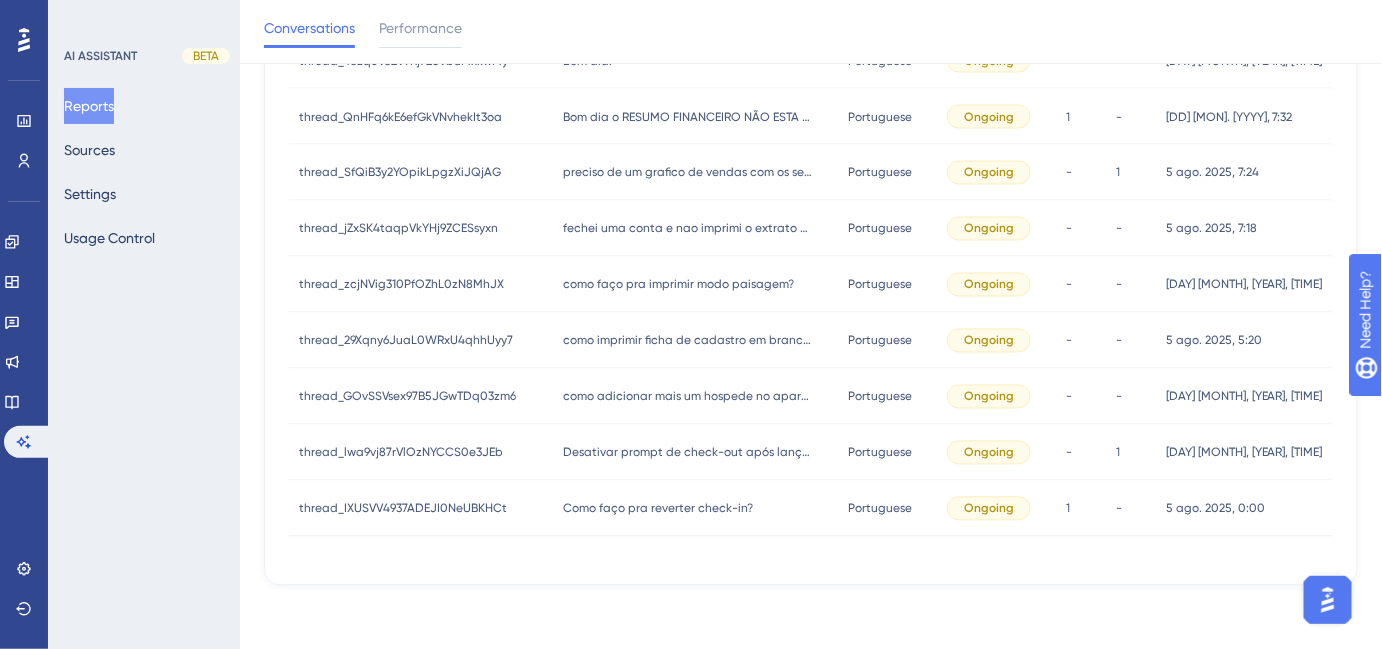 click on "preciso de um grafico de vendas com os seguintes produtos preciso de um grafico de vendas com os seguintes produtos" at bounding box center [695, 173] 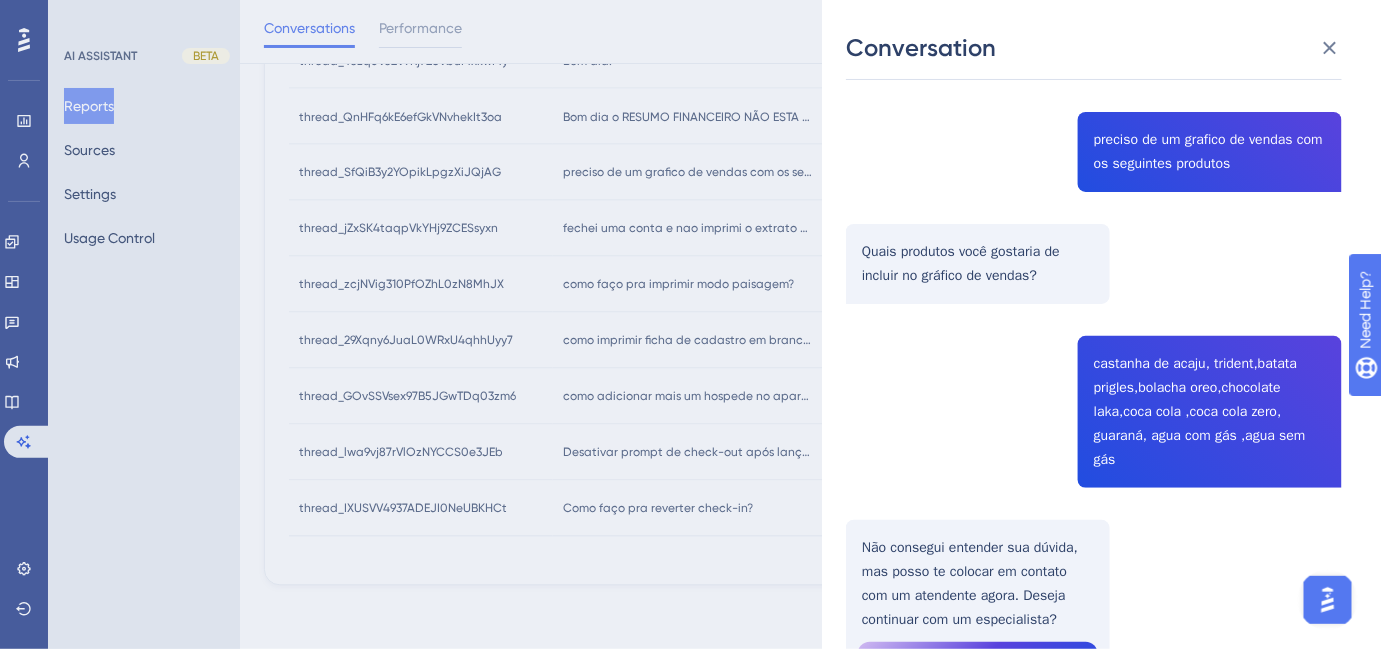scroll, scrollTop: 0, scrollLeft: 0, axis: both 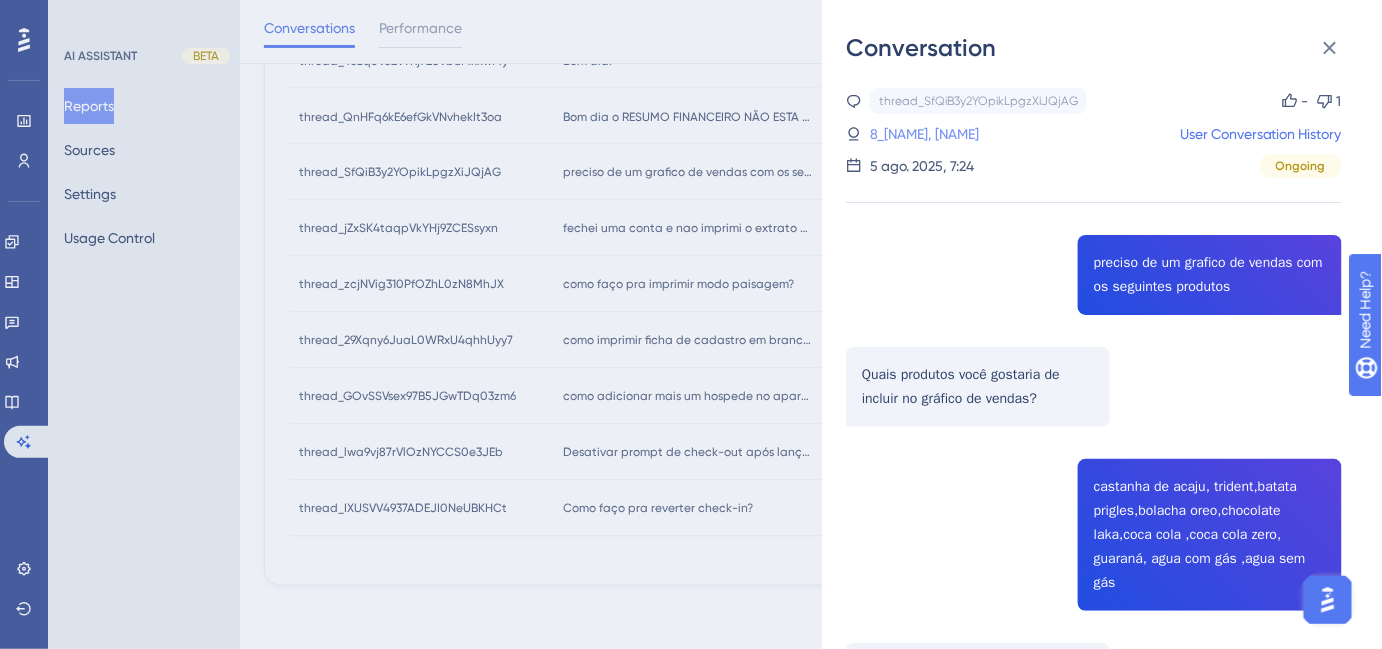 click on "8_[NAME], [NAME]" at bounding box center [924, 134] 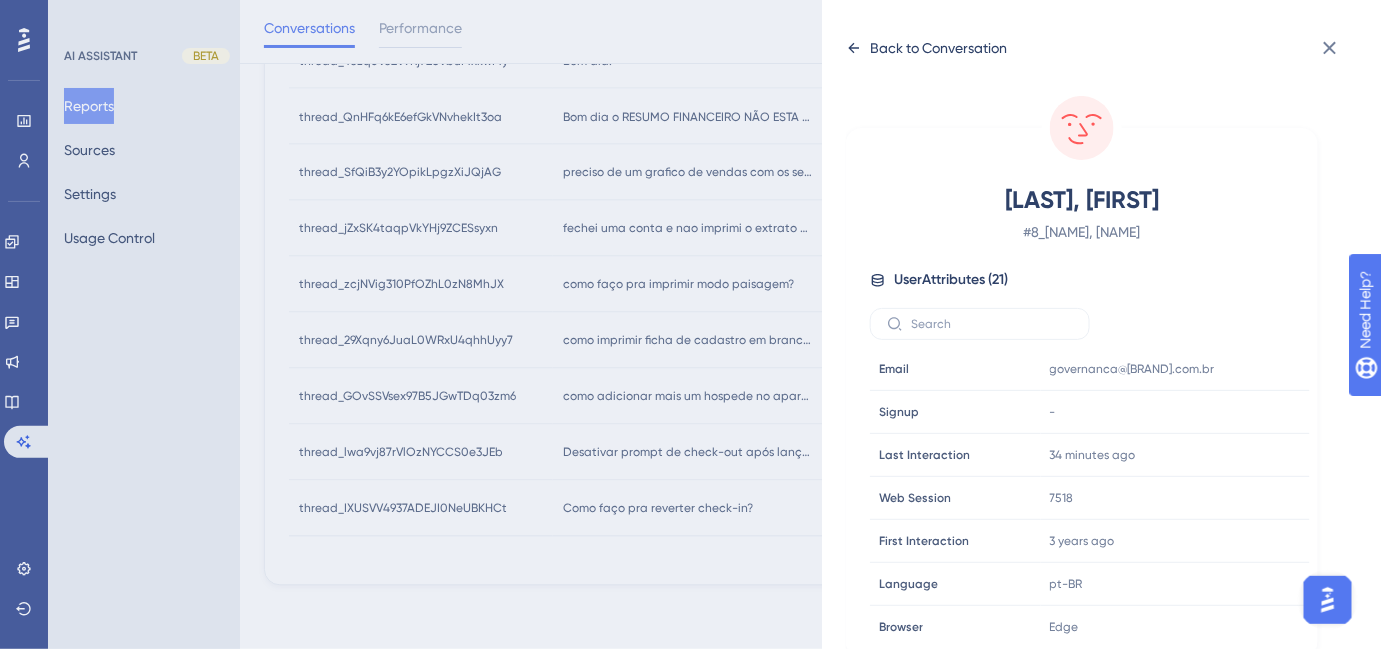 click 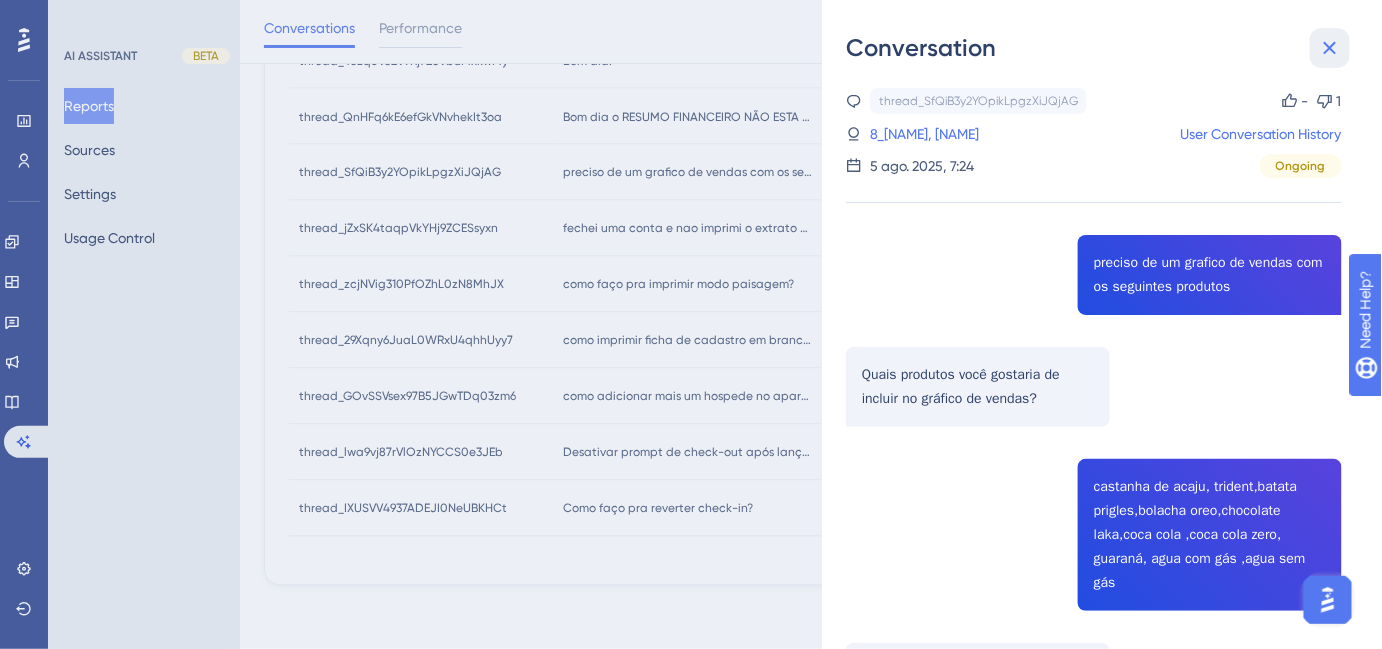 drag, startPoint x: 1338, startPoint y: 49, endPoint x: 1310, endPoint y: 54, distance: 28.442924 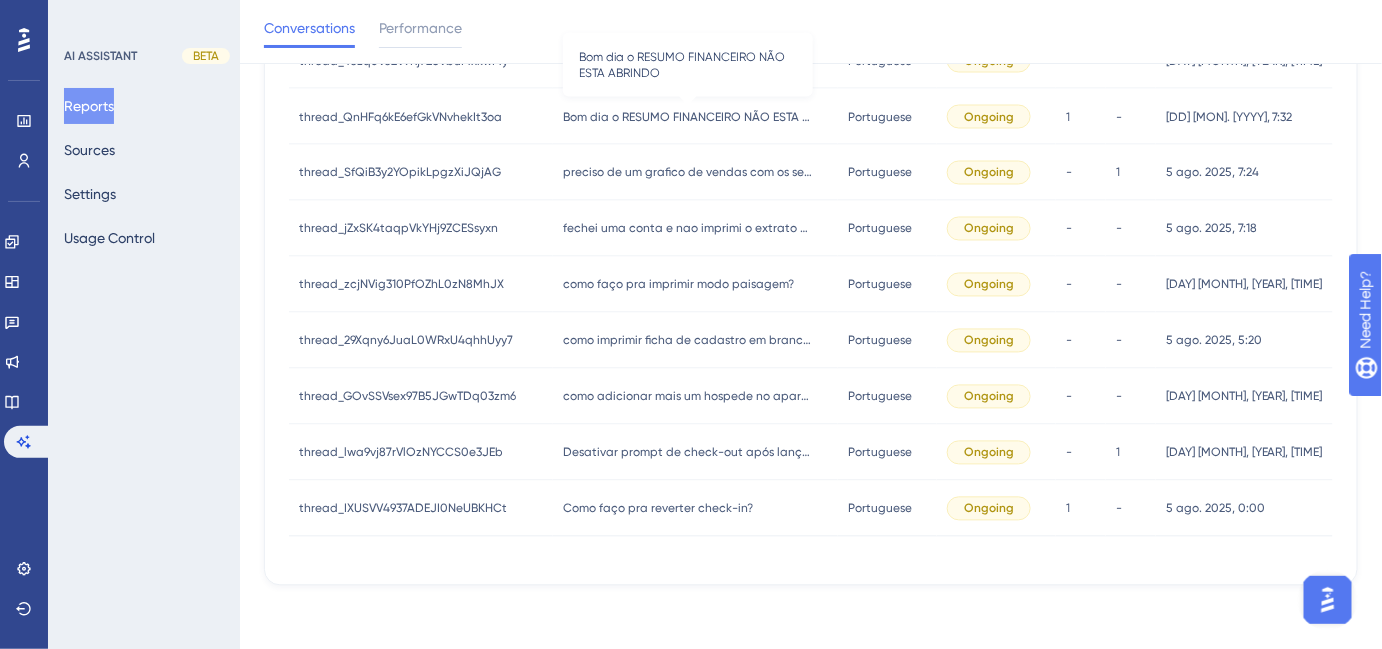 click on "Bom dia o RESUMO FINANCEIRO NÃO ESTA ABRINDO" at bounding box center [688, 117] 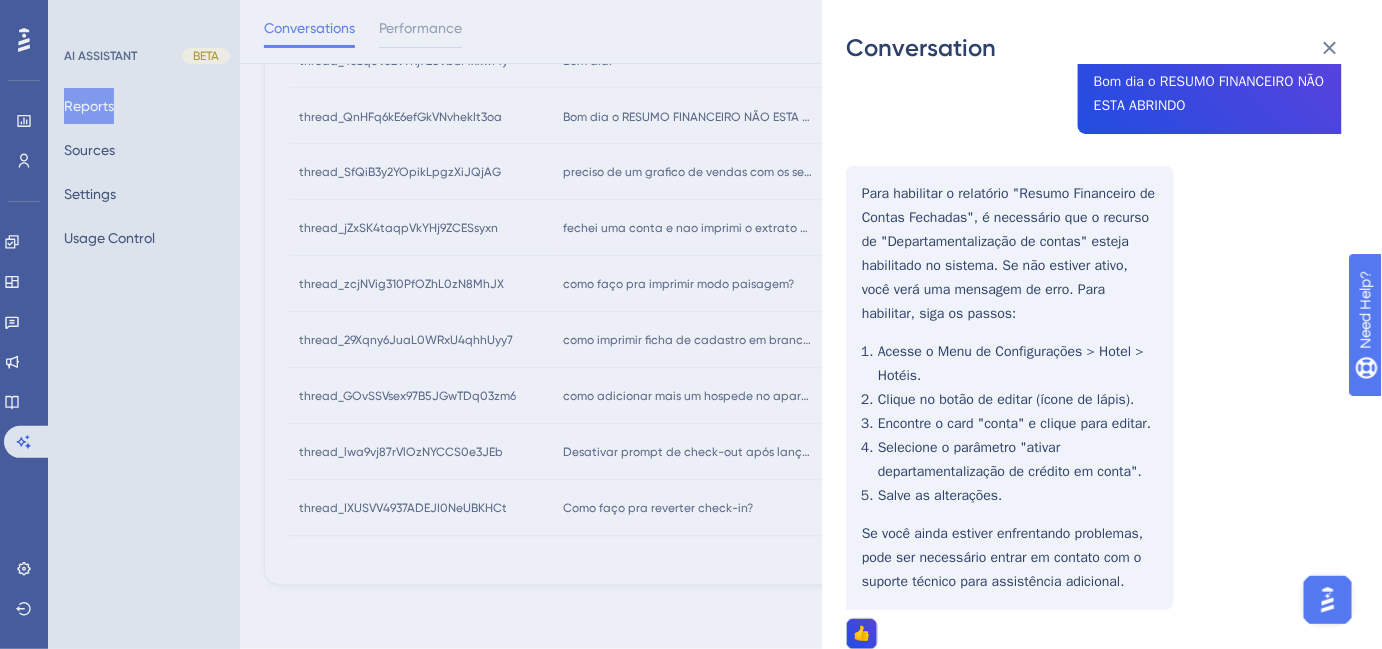 scroll, scrollTop: 269, scrollLeft: 0, axis: vertical 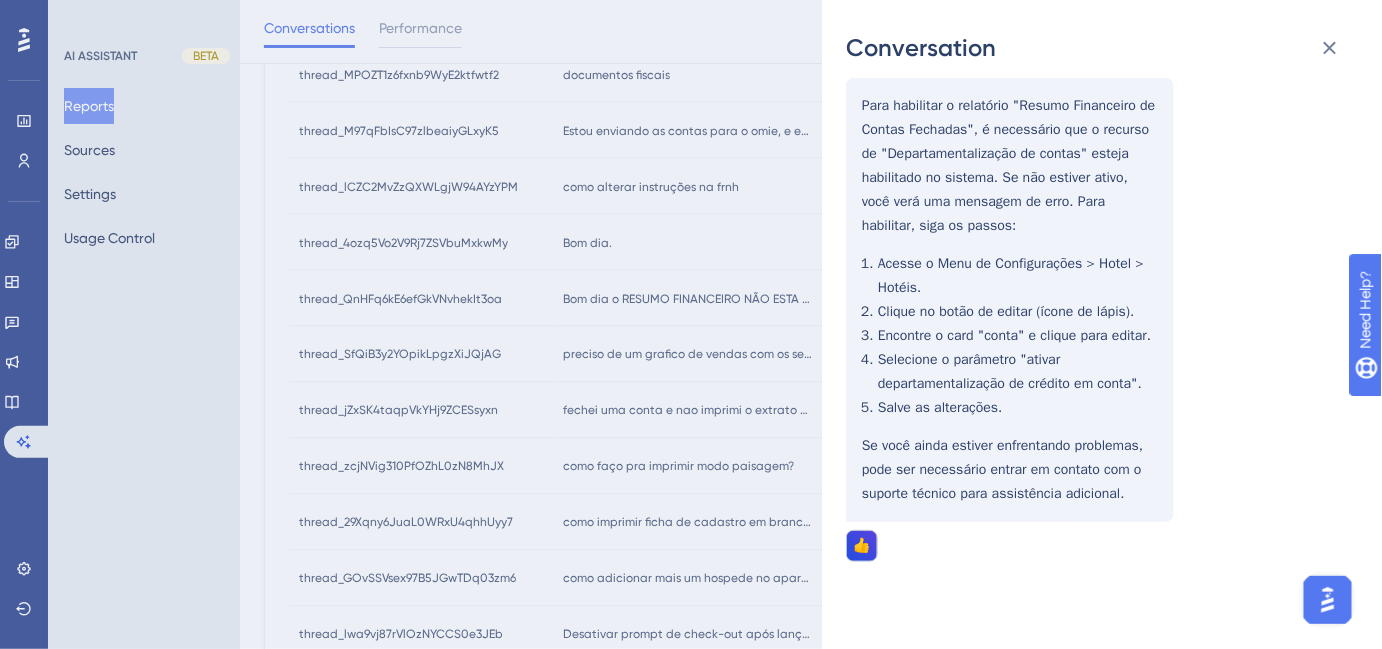 click on "Conversation thread_QnHFq6kE6efGkVNvhekIt3oa Copy 1 - 7_[NAME], [NAME] User Conversation History 5 ago. 2025,
7:32 Ongoing Bom dia o RESUMO FINANCEIRO NÃO ESTA ABRINDO  Para habilitar o relatório "Resumo Financeiro de Contas Fechadas", é necessário que o recurso de "Departamentalização de contas" esteja habilitado no sistema. Se não estiver ativo, você verá uma mensagem de erro. Para habilitar, siga os passos:
Acesse o Menu de Configurações > Hotel > Hotéis.
Clique no botão de editar (ícone de lápis).
Encontre o card "conta" e clique para editar.
Selecione o parâmetro "ativar departamentalização de crédito em conta".
Salve as alterações.
Se você ainda estiver enfrentando problemas, pode ser necessário entrar em contato com o suporte técnico para assistência adicional. 👍" at bounding box center (691, 324) 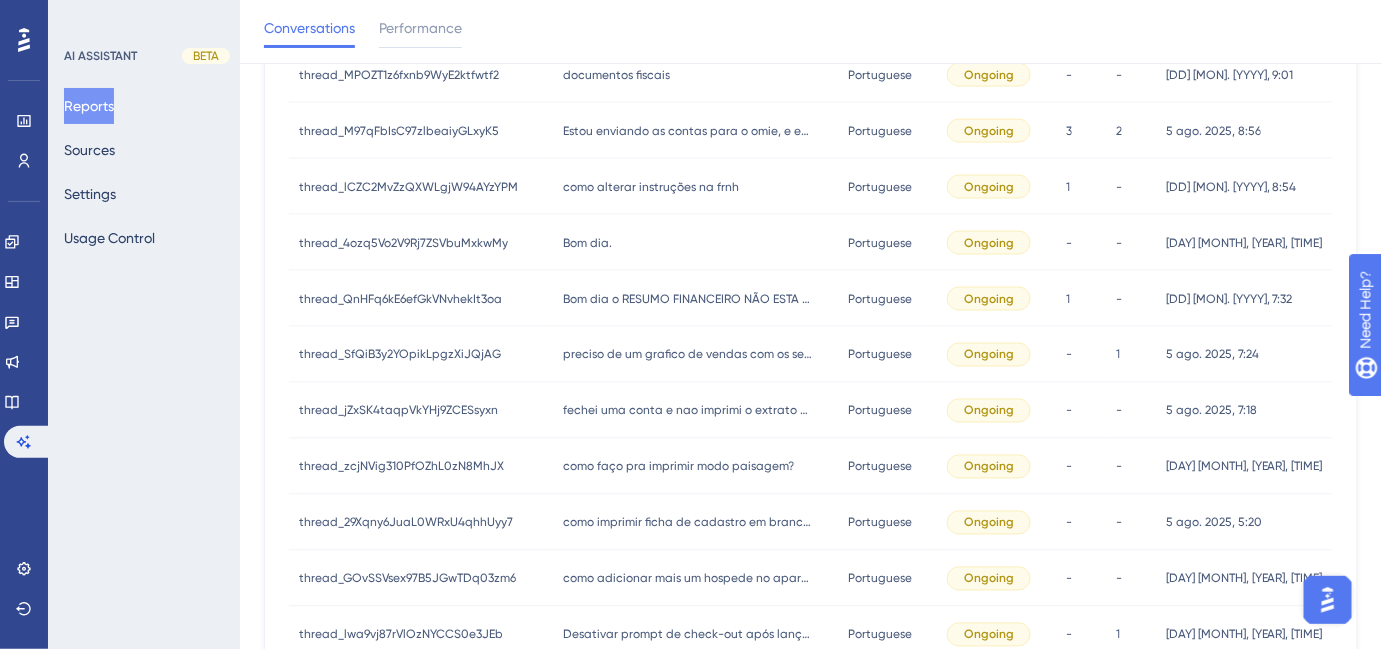 click on "Bom dia." at bounding box center (587, 243) 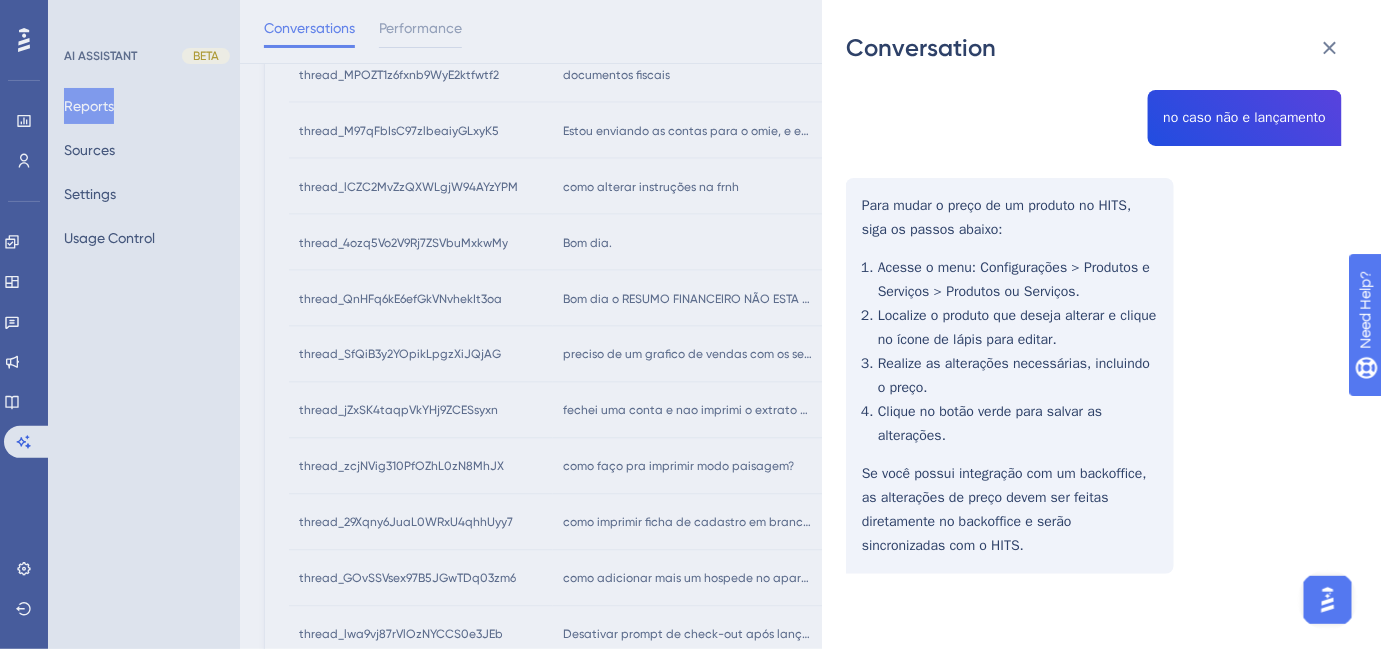 scroll, scrollTop: 920, scrollLeft: 0, axis: vertical 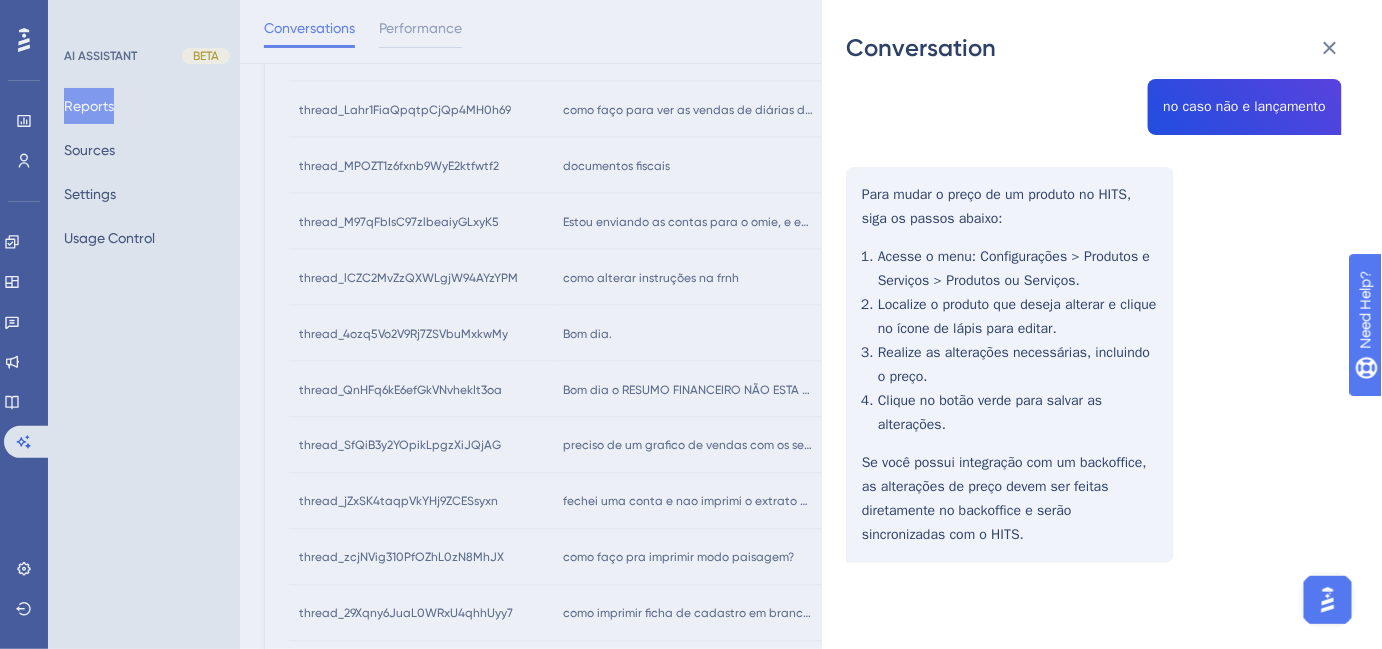 click on "Conversation thread_4ozq5Vo2V9Rj7ZSVbuMxkwMy Copy - - 20_dos Santos Souza, Wendell User Conversation History [DD] [MON]. [YYYY],
8:07 Ongoing Bom dia. Bom dia! Como posso ajudar você hoje? Preciso mudar o preço de um produto no hits para lançamento  Para mudar o preço de um produto no HITS para lançamento, siga os passos abaixo:
Acesse a conta que possui o lançamento a ser alterado.
Clique no ícone ℹ️ para exibir os lançamentos.
Clique no ícone ✏️ para editar.
Altere o valor desejado do item.
Clique no ícone ✅ para confirmar a alteração.
Importante: O HITS estorna automaticamente o lançamento incorreto e realiza um novo lançamento com as informações corretas. Se você possui integração de estoque, haverá uma entrada e uma nova saída no estoque. no caso não e lançamento  Para mudar o preço de um produto no HITS, siga os passos abaixo:
Acesse o menu: Configurações > Produtos e Serviços > Produtos ou Serviços." at bounding box center (691, 324) 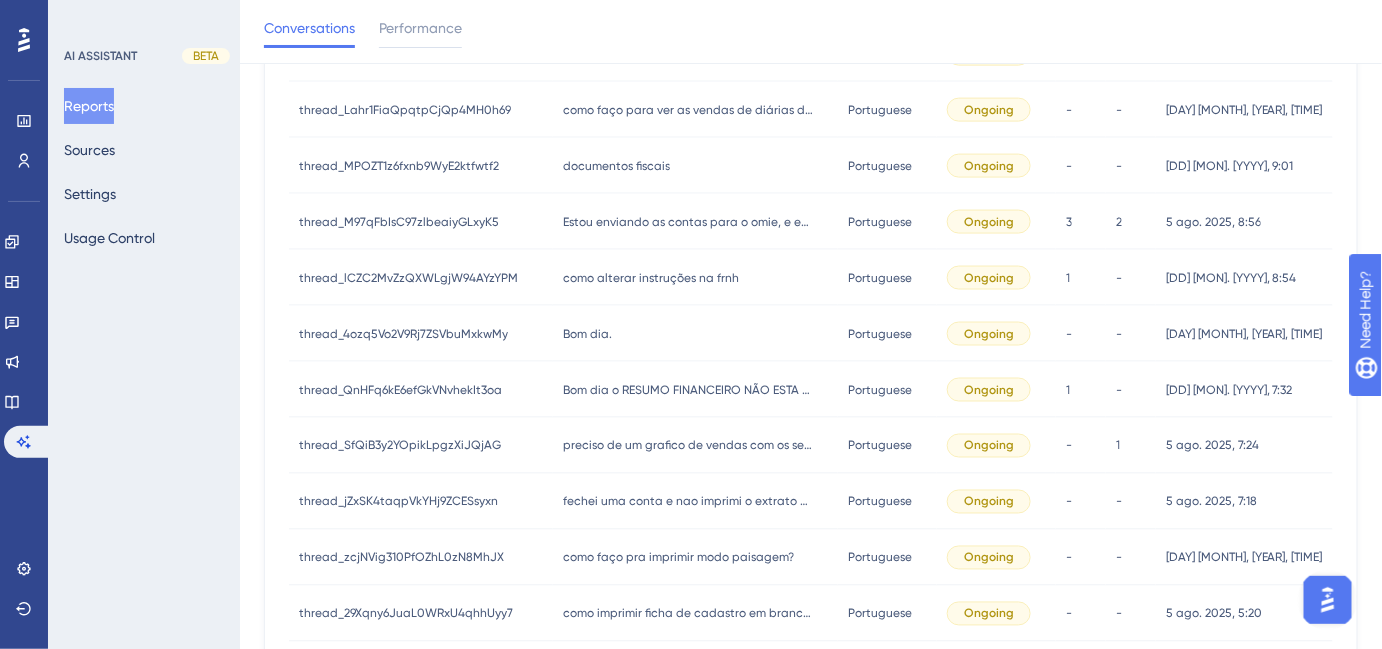 click on "como alterar instruções na frnh" at bounding box center [651, 278] 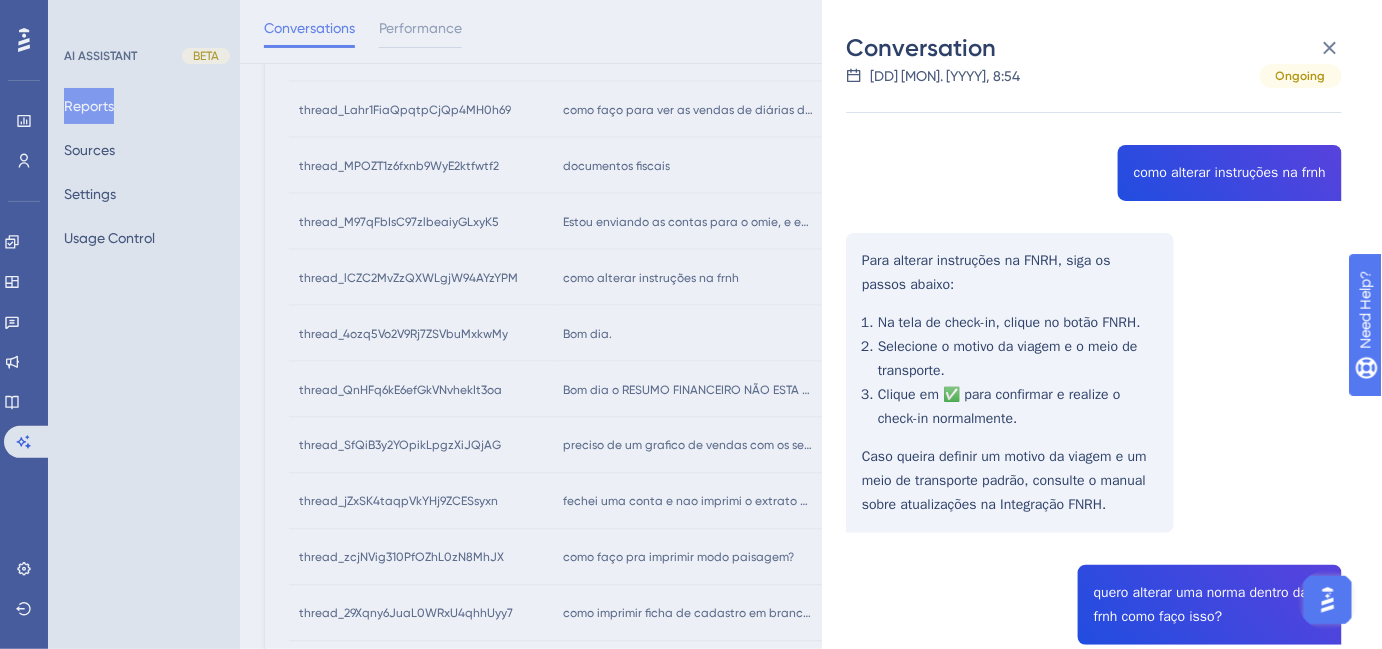 scroll, scrollTop: 181, scrollLeft: 0, axis: vertical 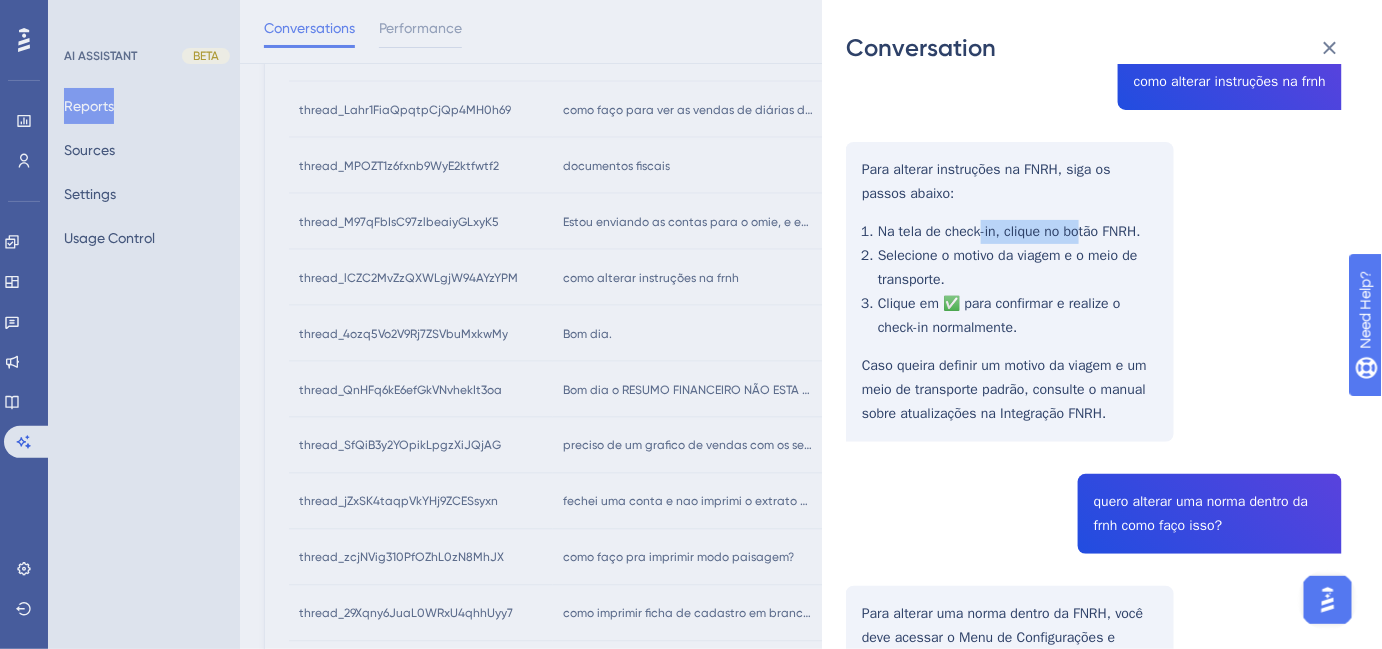 drag, startPoint x: 982, startPoint y: 230, endPoint x: 1073, endPoint y: 235, distance: 91.13726 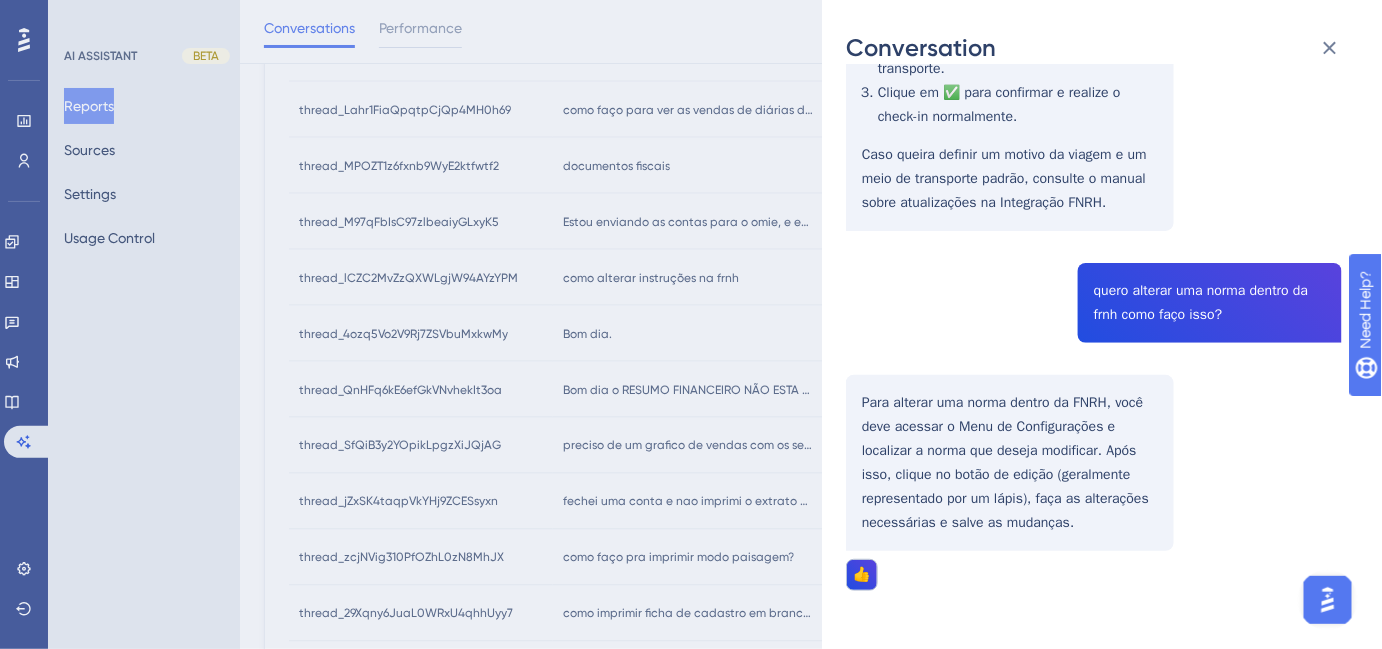 scroll, scrollTop: 421, scrollLeft: 0, axis: vertical 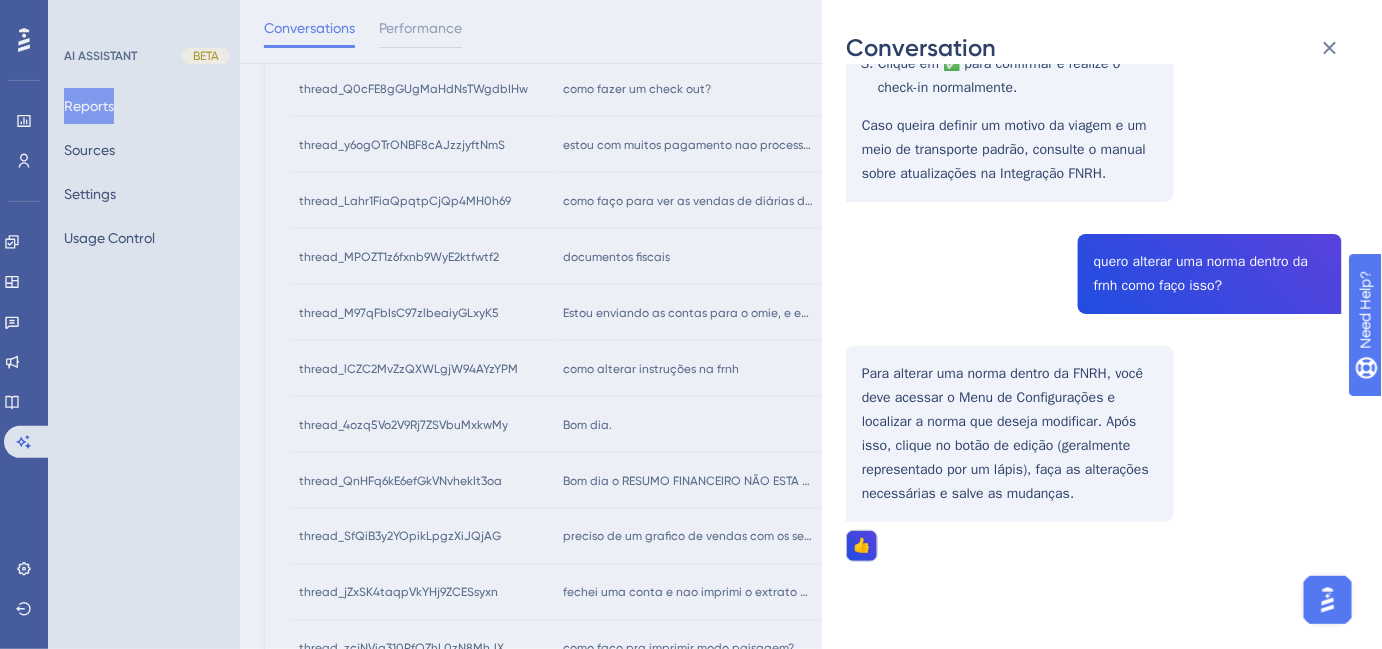click on "Conversation thread_lCZC2MvZzQXWLgjW94AYzYPM Copy 1 - 308_ARARAQUARA, FINANCEIRO User Conversation History [DD] [MON]. [YYYY],
8:54 Ongoing como alterar instruções na frnh Para alterar instruções na FNRH, siga os passos abaixo:
Na tela de check-in, clique no botão FNRH.
Selecione o motivo da viagem e o meio de transporte.
Clique em ✅ para confirmar e realize o check-in normalmente.
Caso queira definir um motivo da viagem e um meio de transporte padrão, consulte o manual sobre atualizações na Integração FNRH. quero alterar uma norma dentro da frnh como faço isso?  Para alterar uma norma dentro da FNRH, você deve acessar o Menu de Configurações e localizar a norma que deseja modificar. Após isso, clique no botão de edição (geralmente representado por um lápis), faça as alterações necessárias e salve as mudanças. 👍" at bounding box center (691, 324) 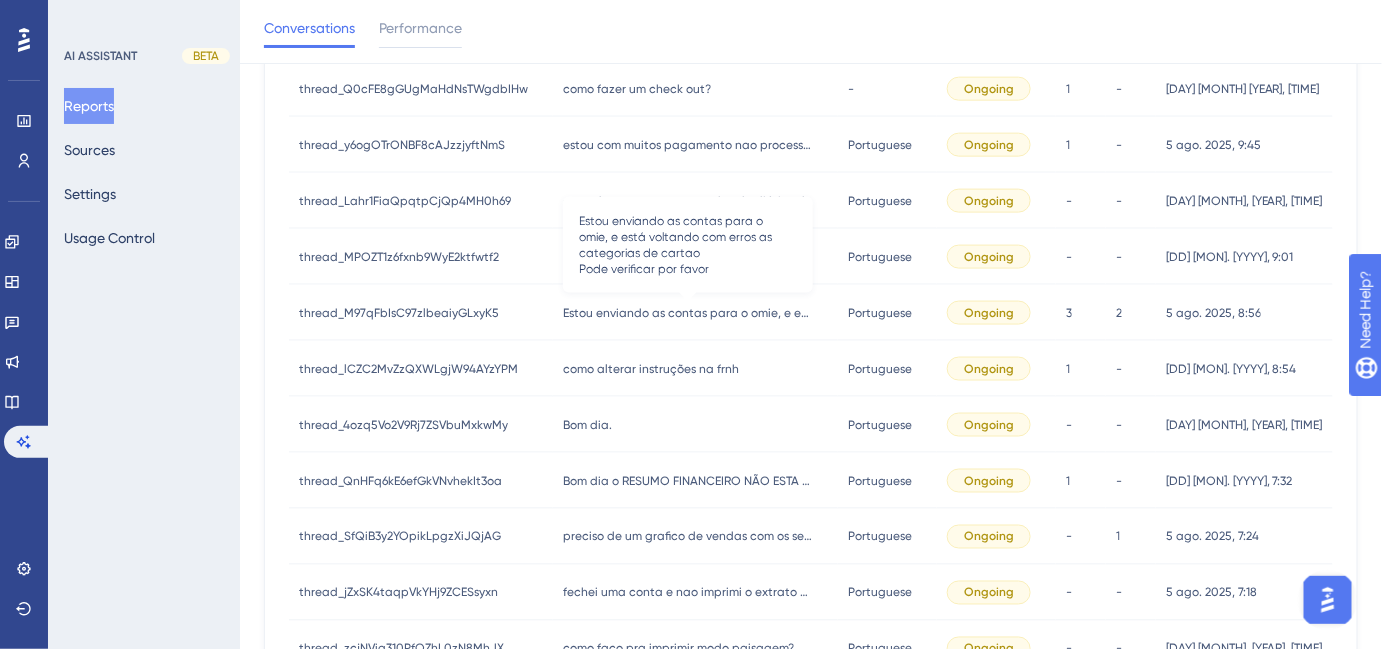 click on "Estou enviando as contas para o omie, e está voltando com erros as categorias de cartao
Pode verificar por favor" at bounding box center (688, 313) 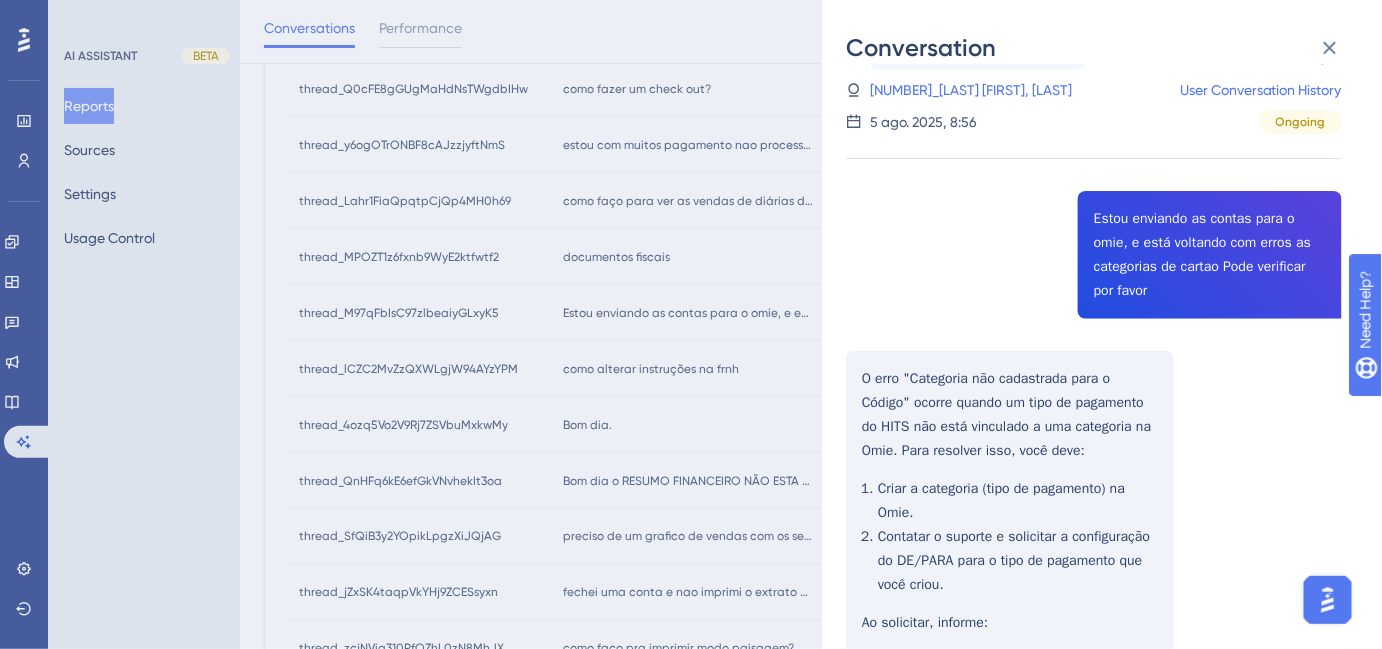 scroll, scrollTop: 0, scrollLeft: 0, axis: both 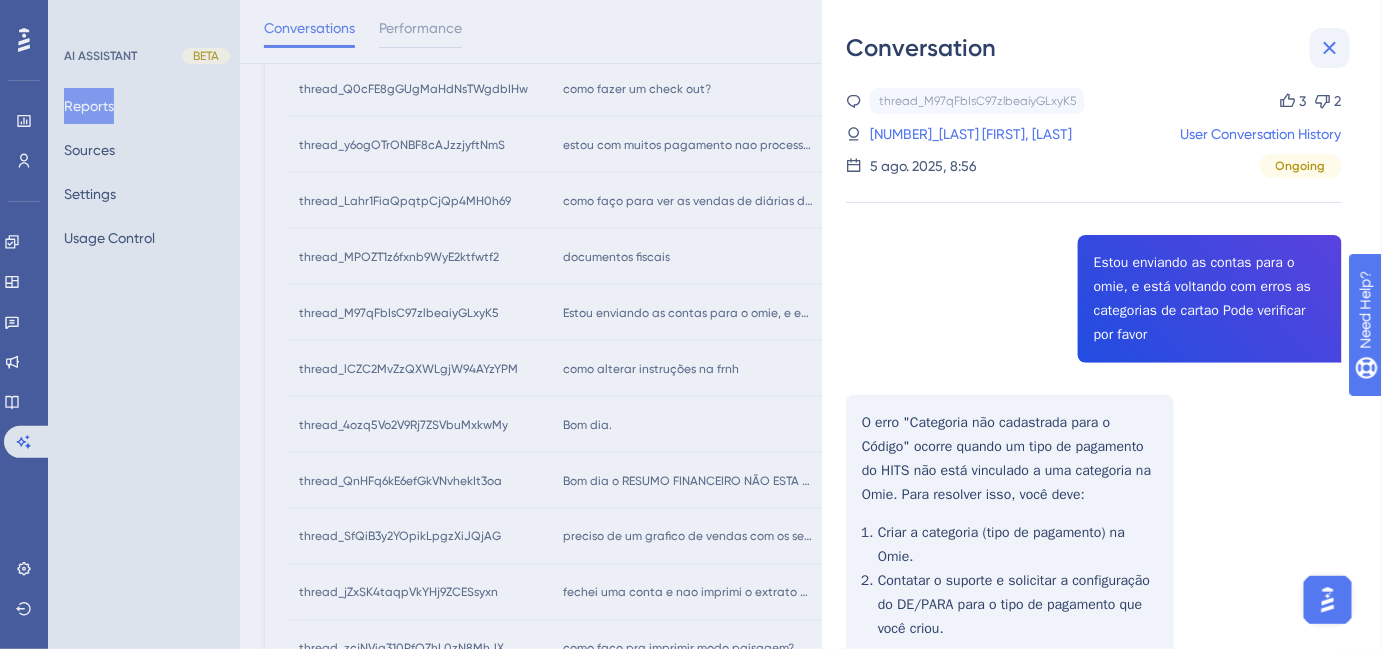click 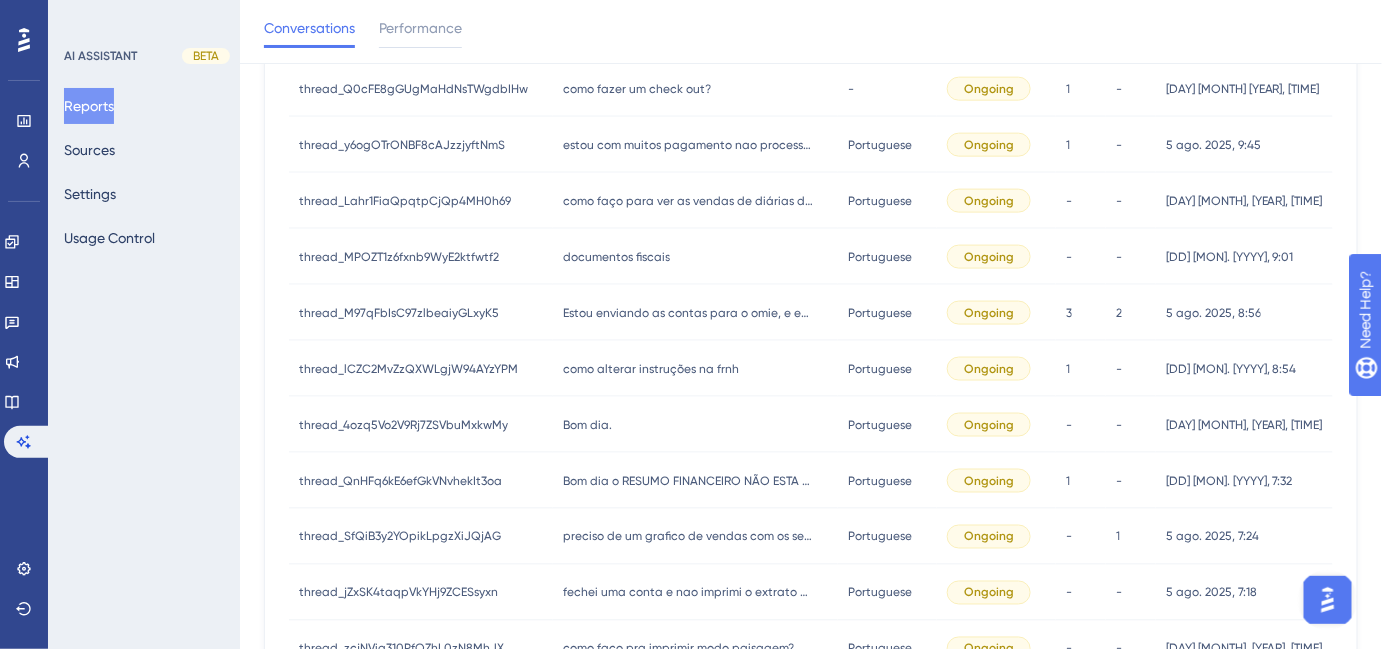 click on "documentos fiscais" at bounding box center (616, 257) 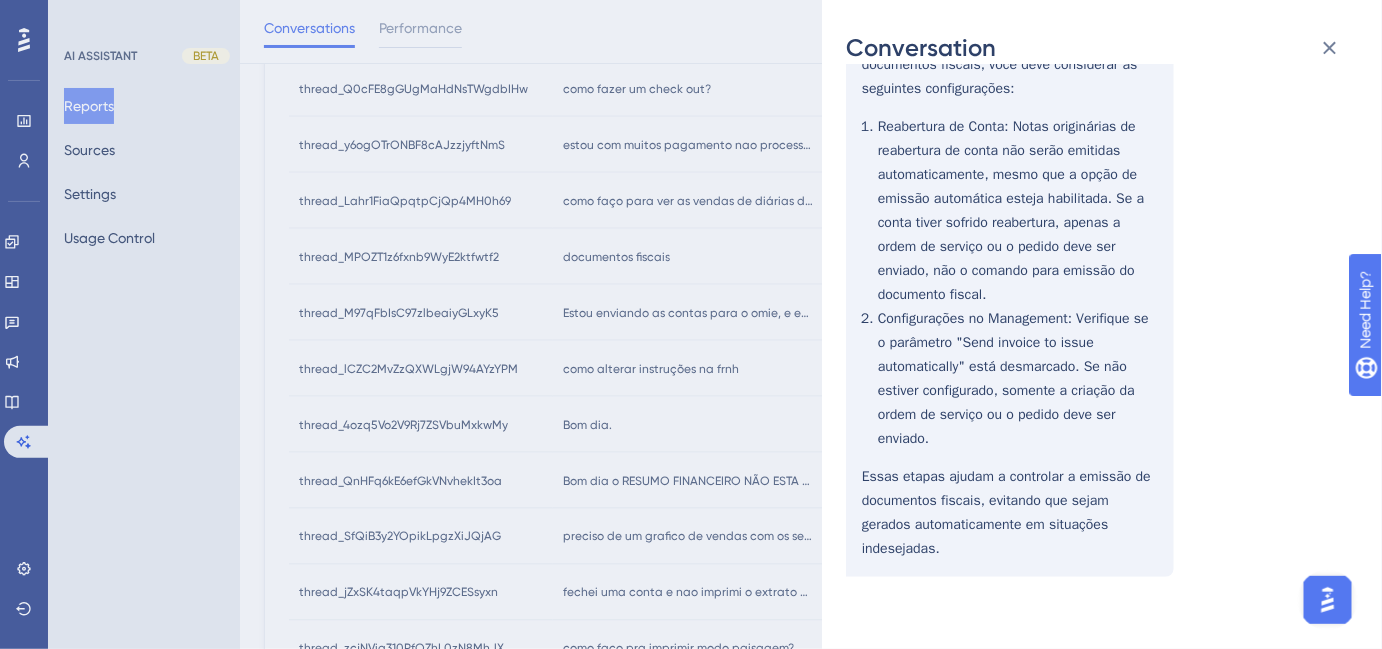 scroll, scrollTop: 1416, scrollLeft: 0, axis: vertical 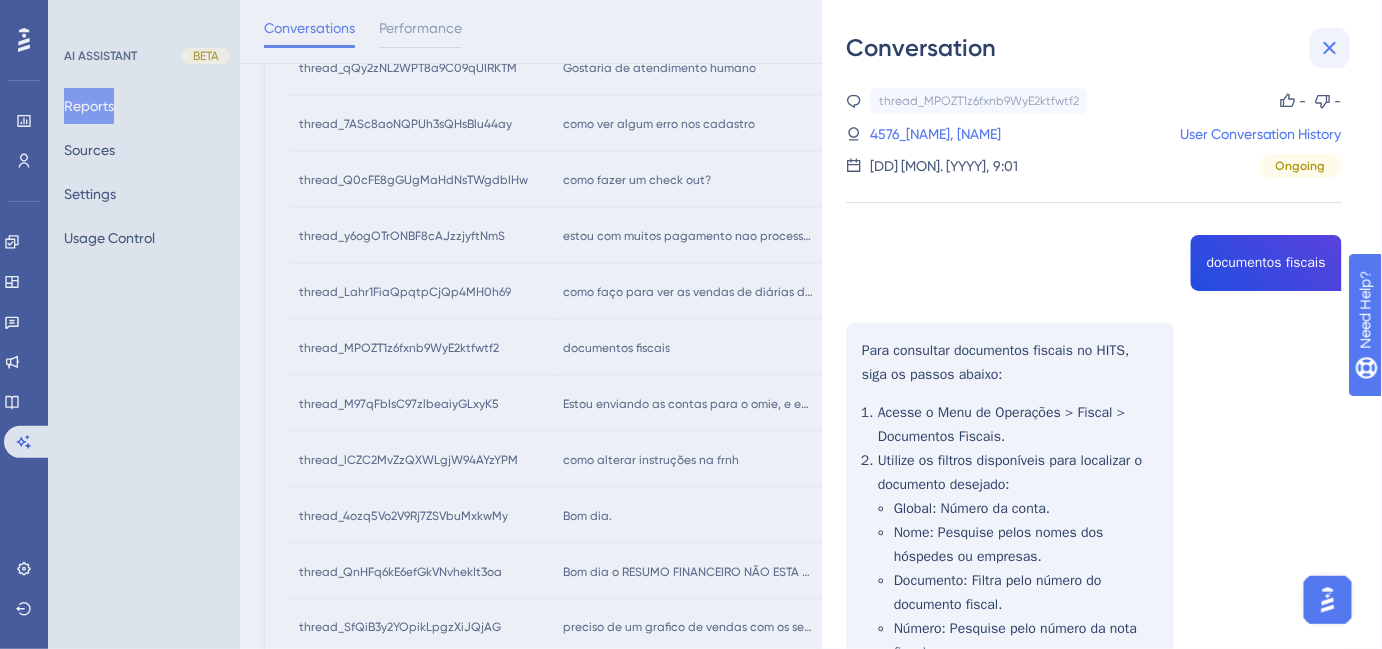 click 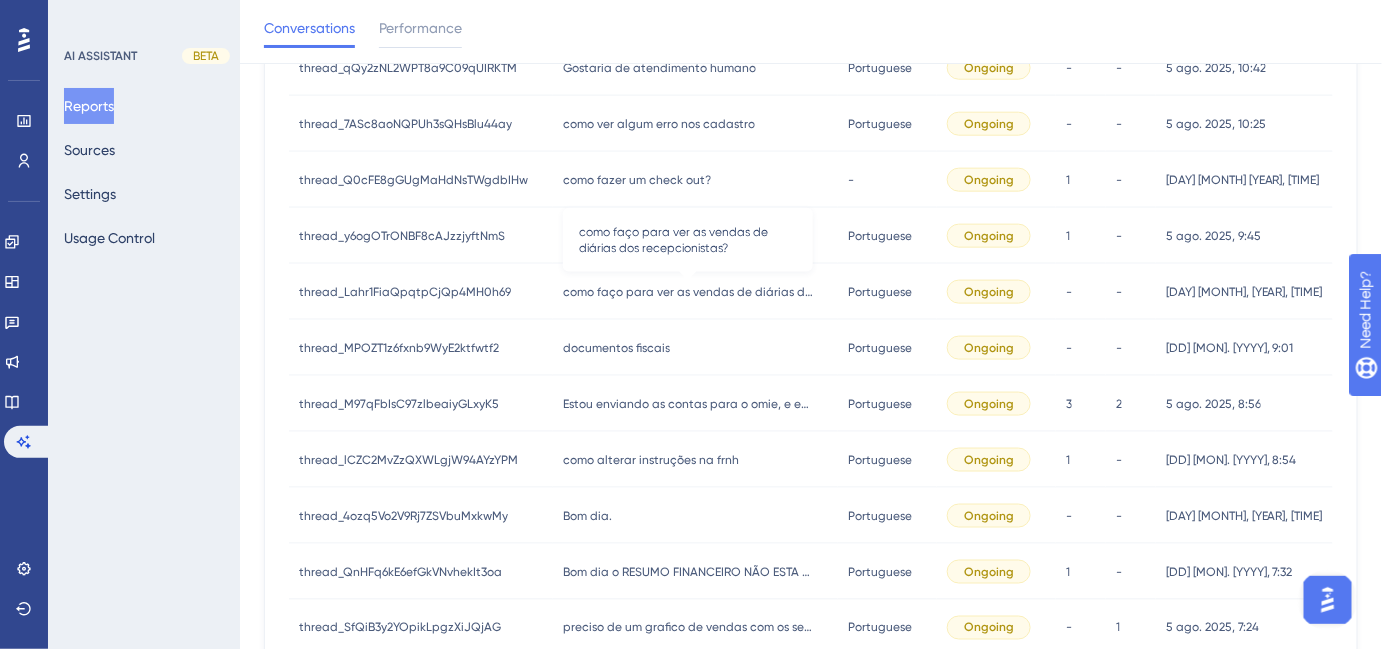 click on "como faço para ver as vendas de diárias dos recepcionistas?" at bounding box center [688, 292] 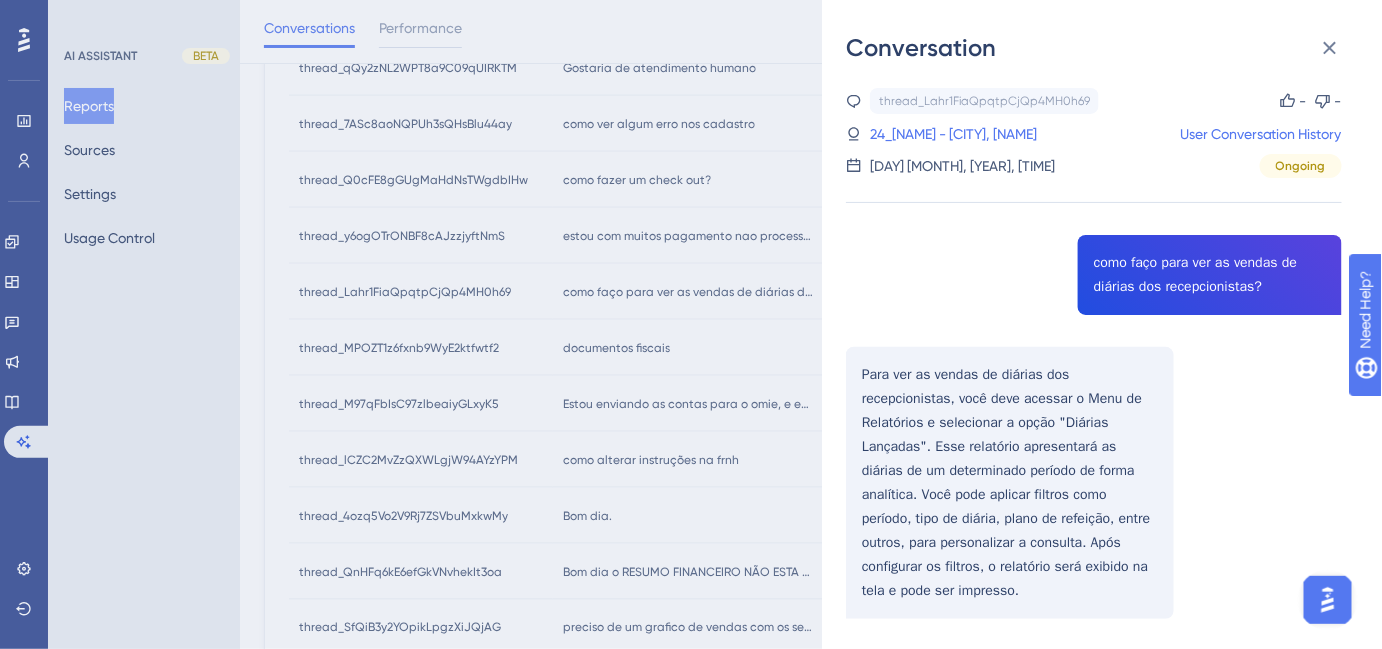 scroll, scrollTop: 56, scrollLeft: 0, axis: vertical 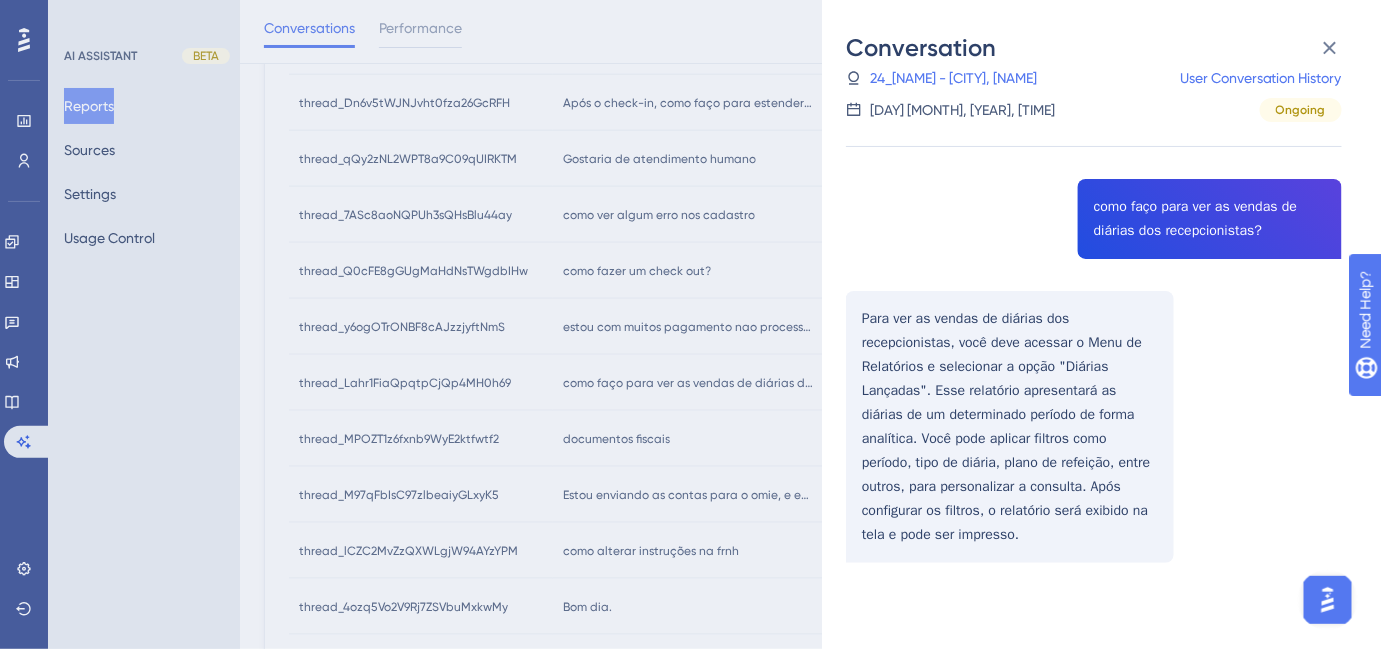 click on "Conversation thread_Lahr1FiaQpqtpCjQp4MH0h69 Copy - - 24_[LAST] [FIRST] - [CITY] User Conversation History 5 [MONTH] 2025,
9:32 Ongoing como faço para ver as vendas de diárias dos recepcionistas? Para ver as vendas de diárias dos recepcionistas, você deve acessar o Menu de Relatórios e selecionar a opção "Diárias Lançadas". Esse relatório apresentará as diárias de um determinado período de forma analítica. Você pode aplicar filtros como período, tipo de diária, plano de refeição, entre outros, para personalizar a consulta. Após configurar os filtros, o relatório será exibido na tela e pode ser impresso." at bounding box center (691, 324) 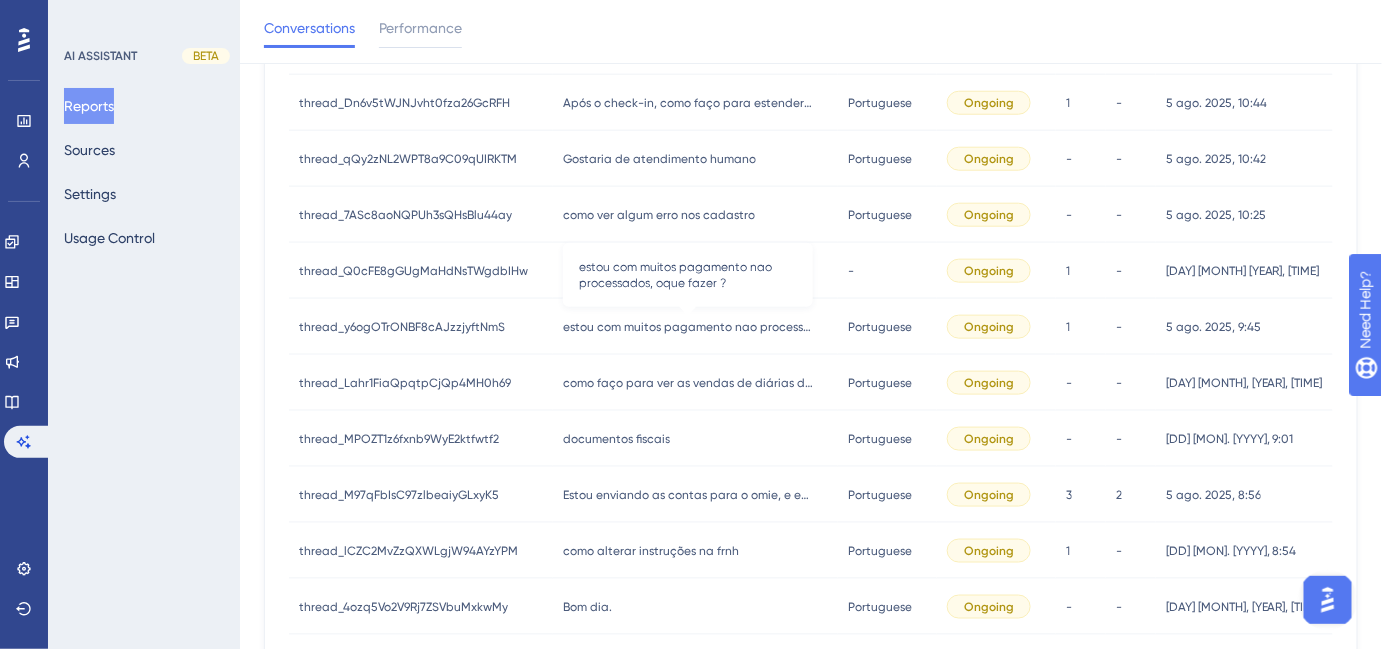 click on "estou com muitos pagamento nao processados, oque fazer ?" at bounding box center [688, 327] 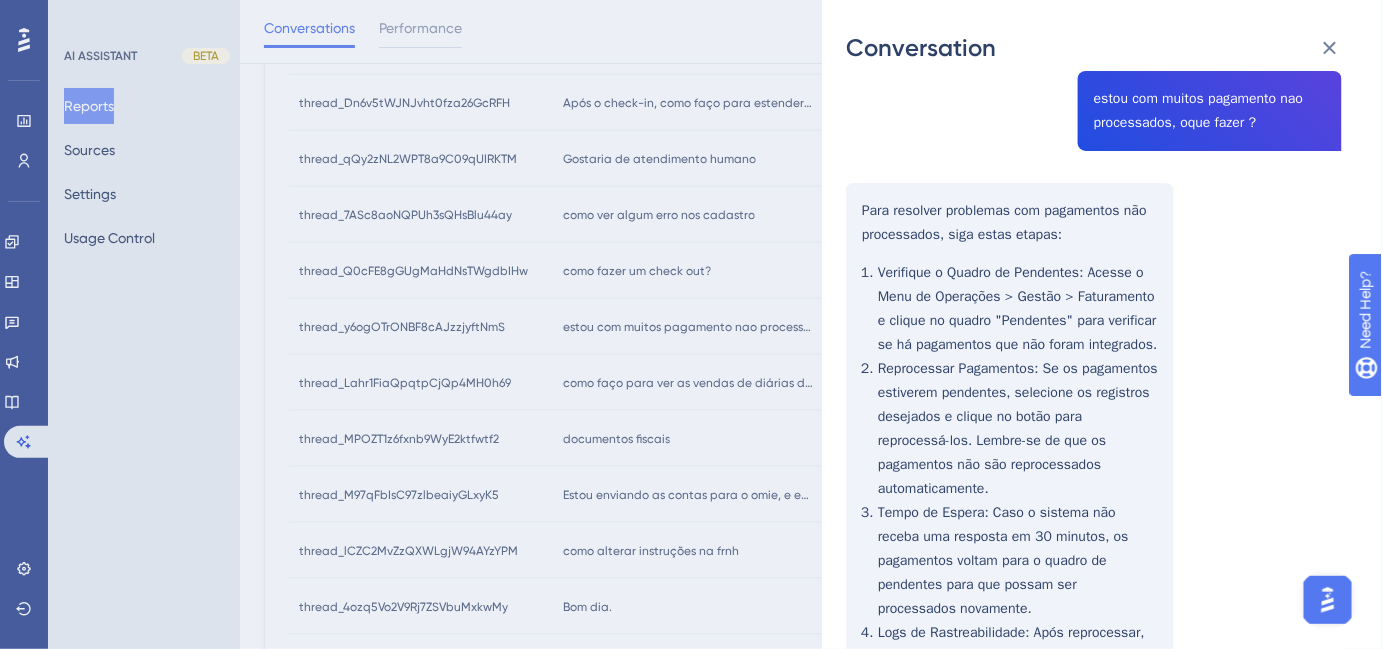 scroll, scrollTop: 0, scrollLeft: 0, axis: both 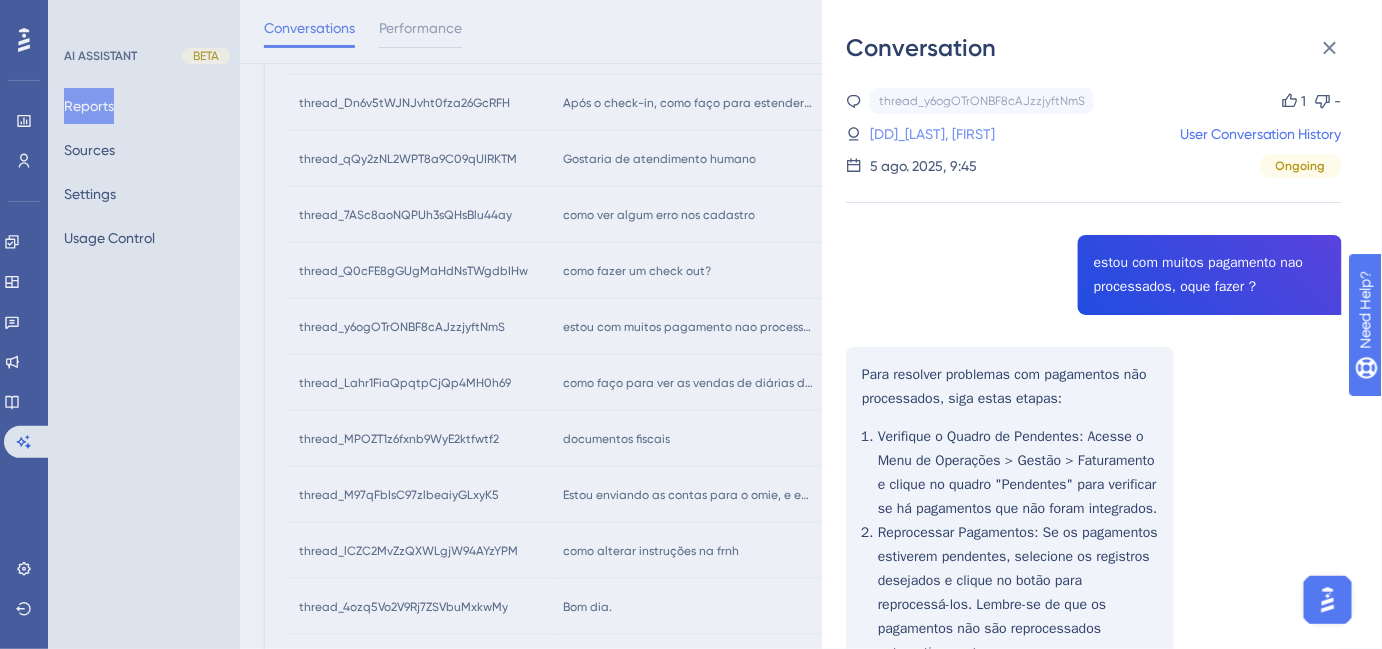 click on "[DD]_[LAST], [FIRST]" at bounding box center (932, 134) 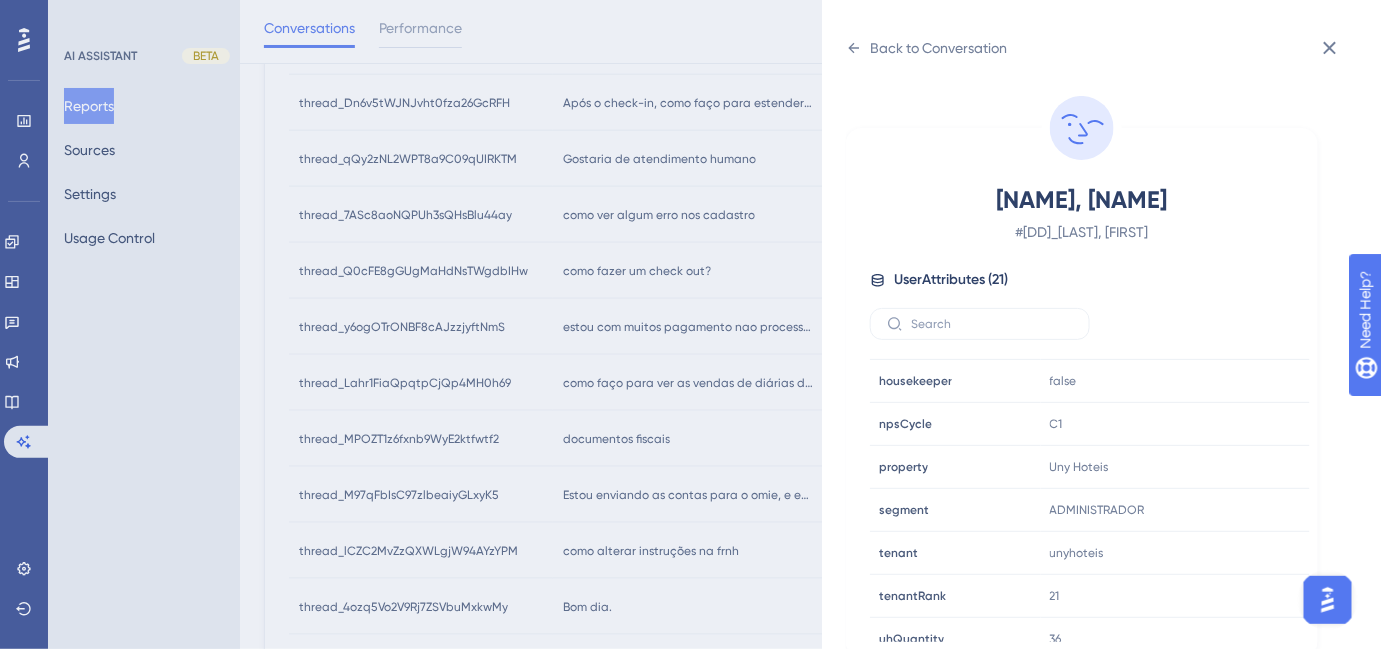 scroll, scrollTop: 57, scrollLeft: 0, axis: vertical 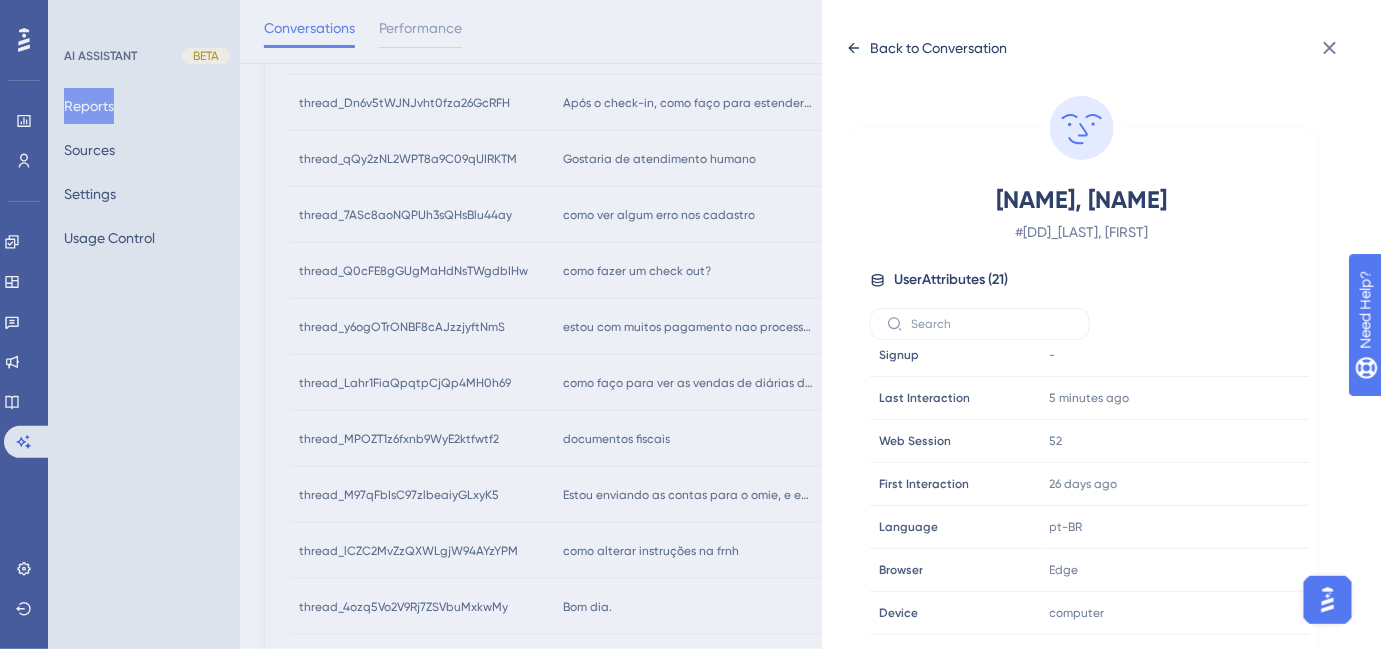 click on "Back to Conversation" at bounding box center (926, 48) 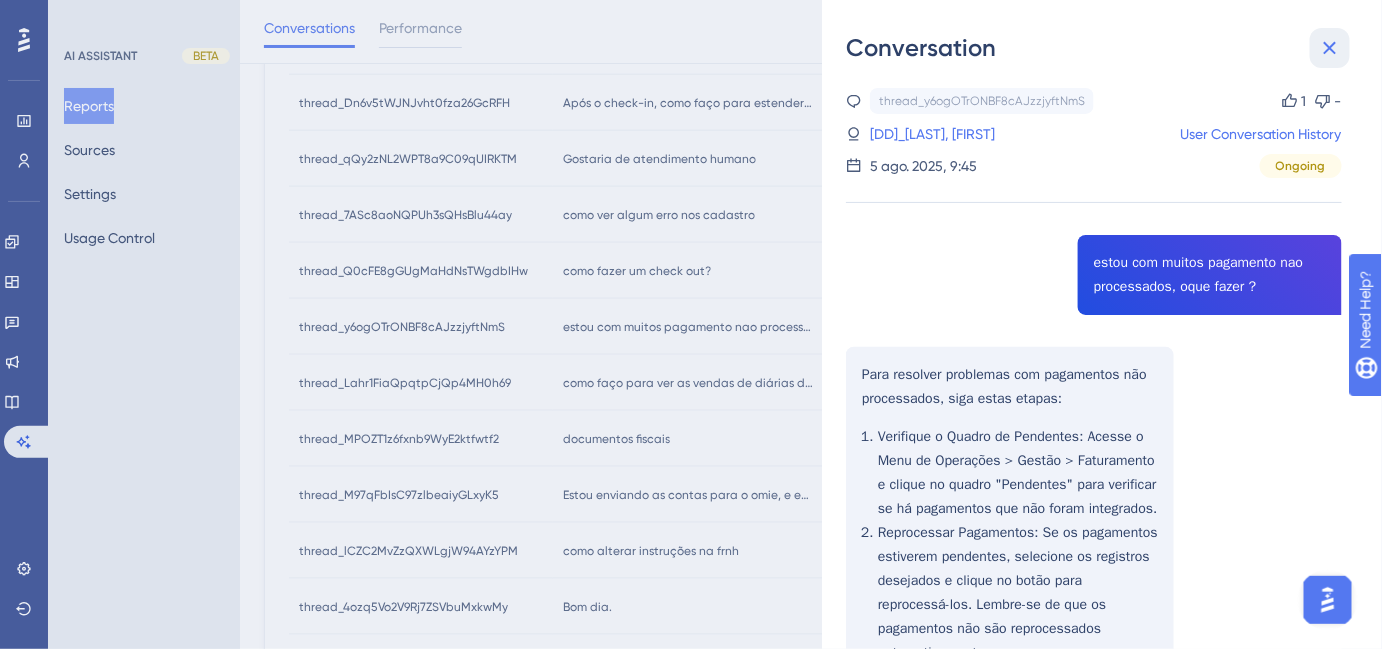 click at bounding box center [1330, 48] 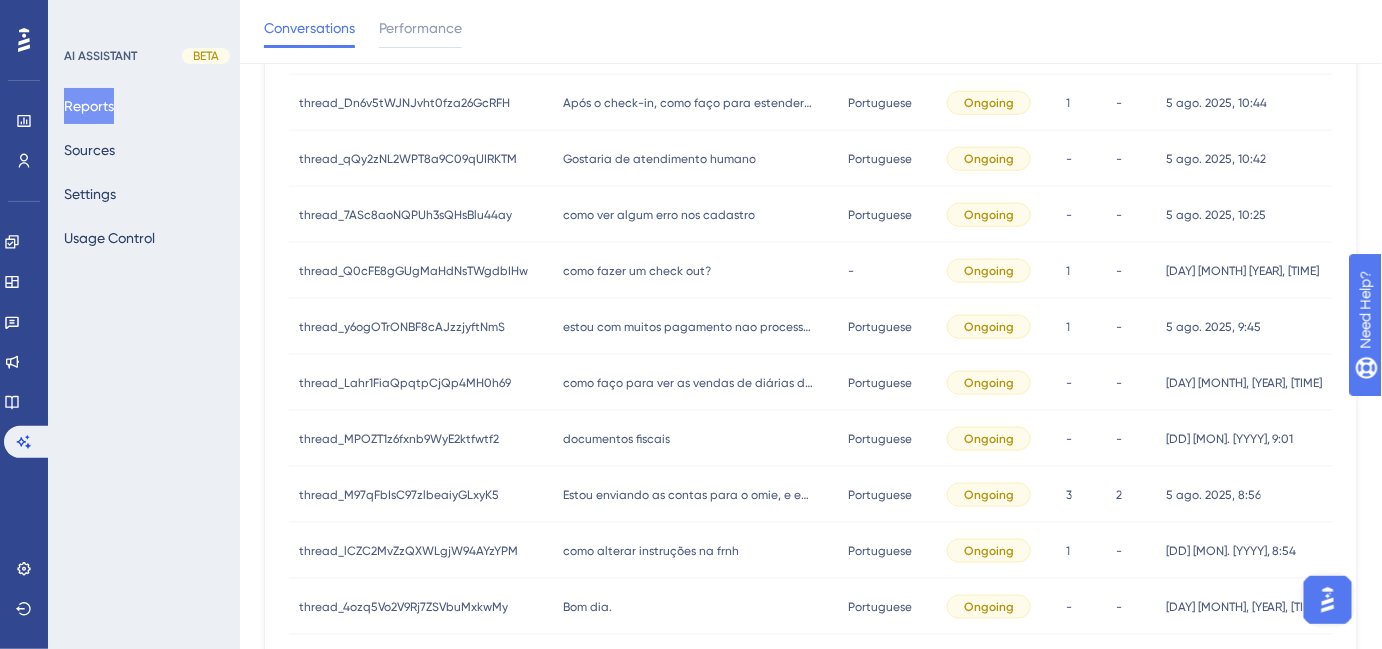 click on "como fazer um check out? como fazer um check out?" at bounding box center [695, 271] 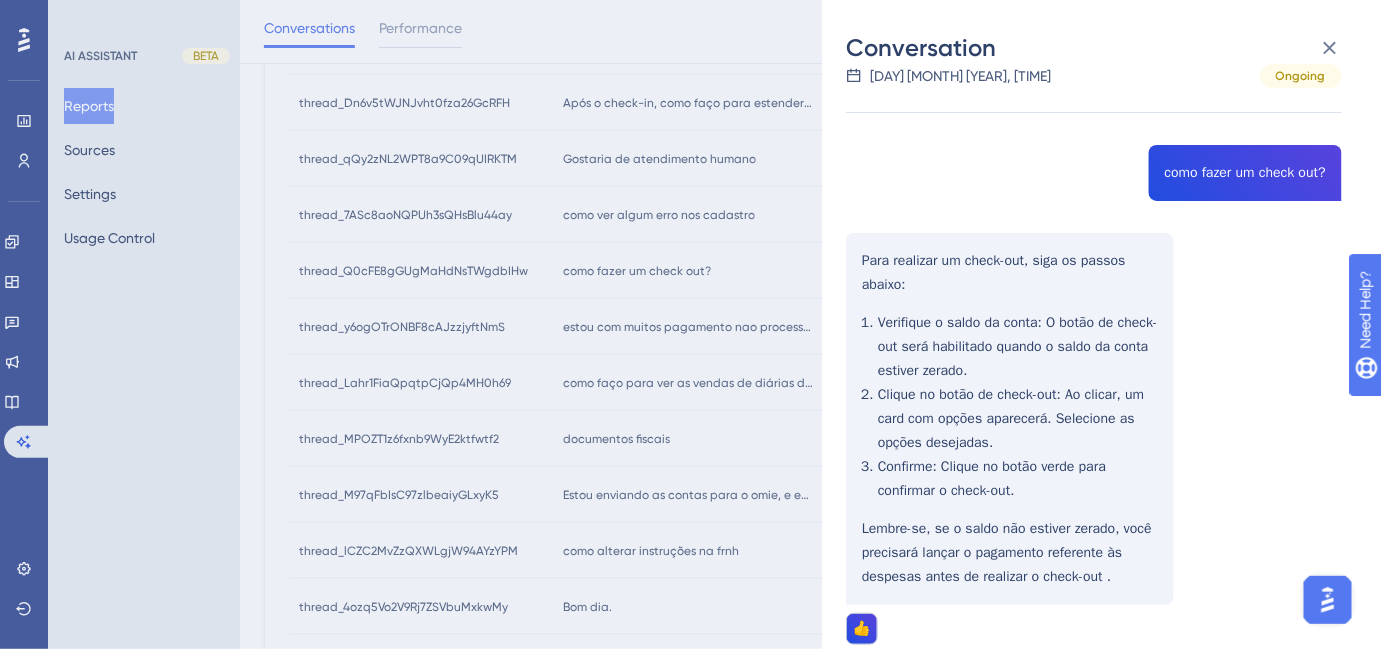 scroll, scrollTop: 0, scrollLeft: 0, axis: both 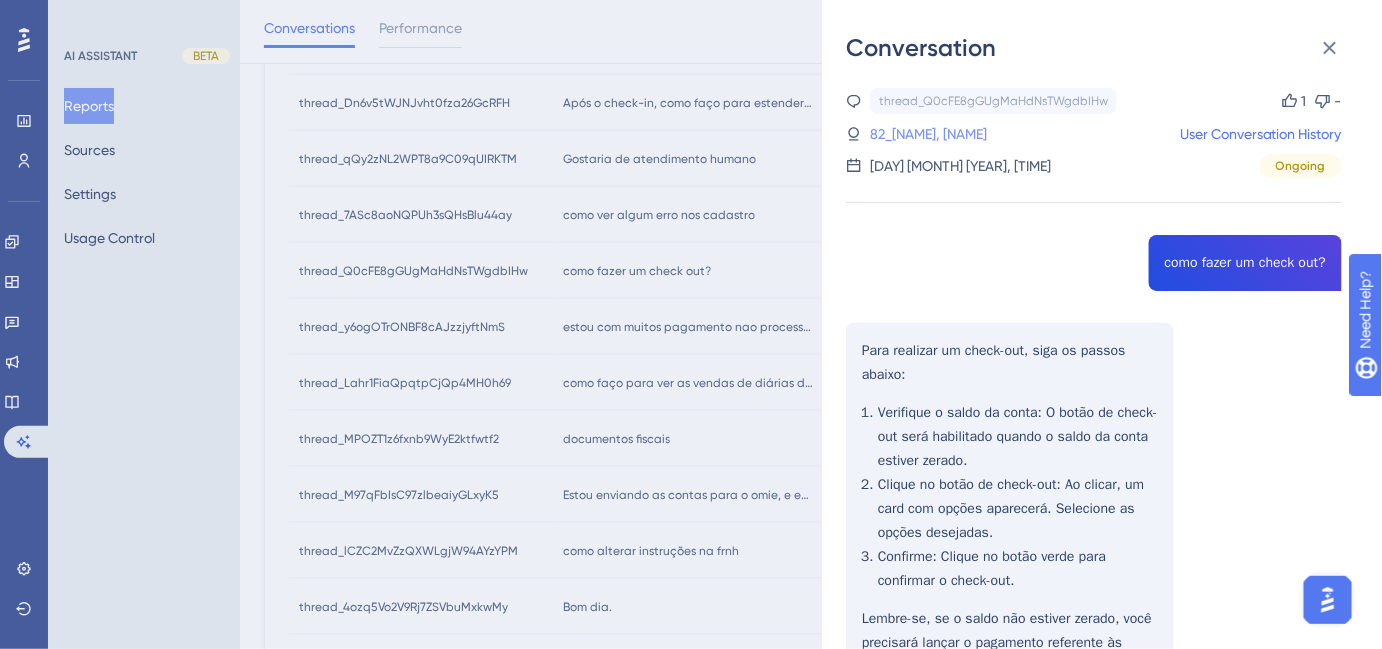 click on "82_[NAME], [NAME]" at bounding box center [928, 134] 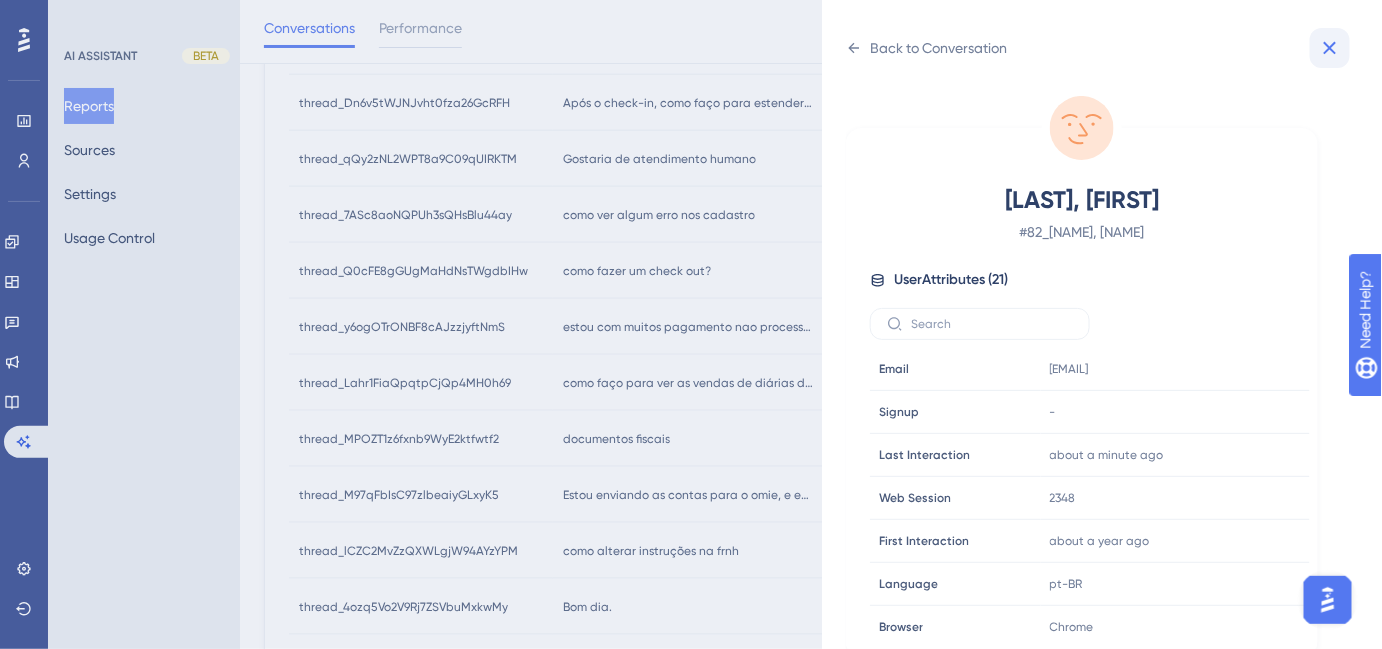 click 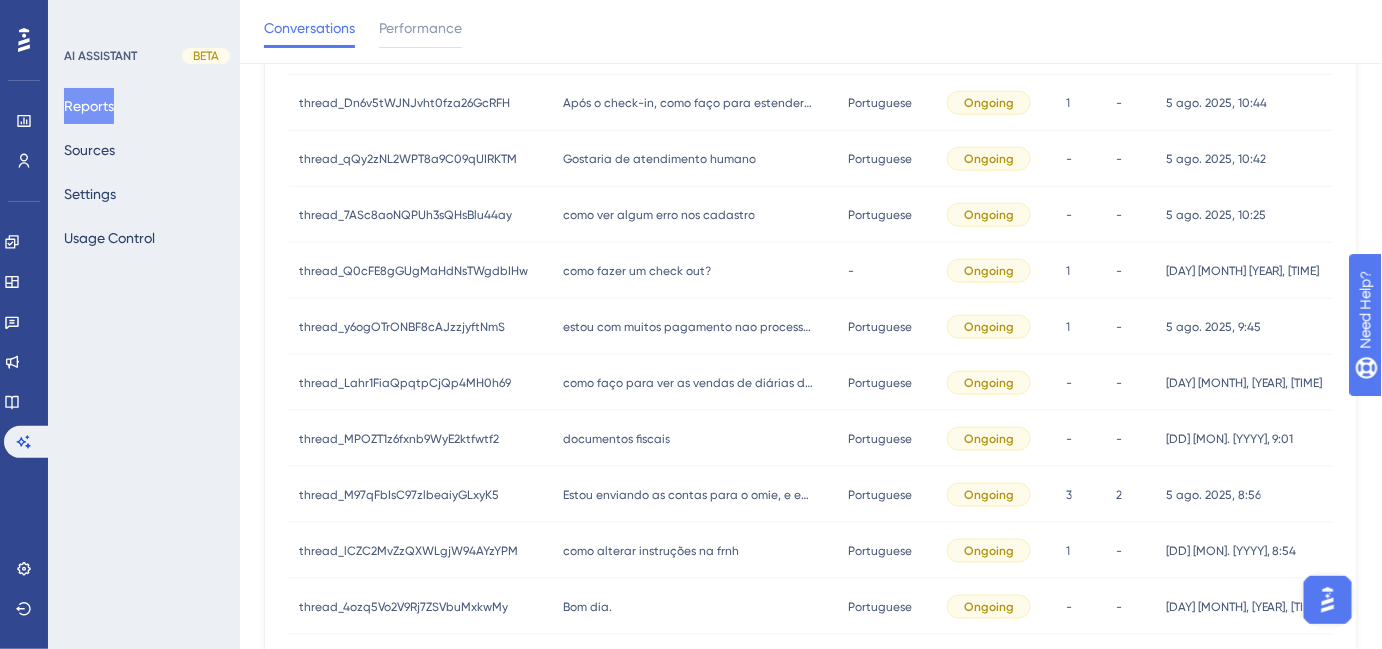 click on "como ver algum erro nos cadastro" at bounding box center [659, 215] 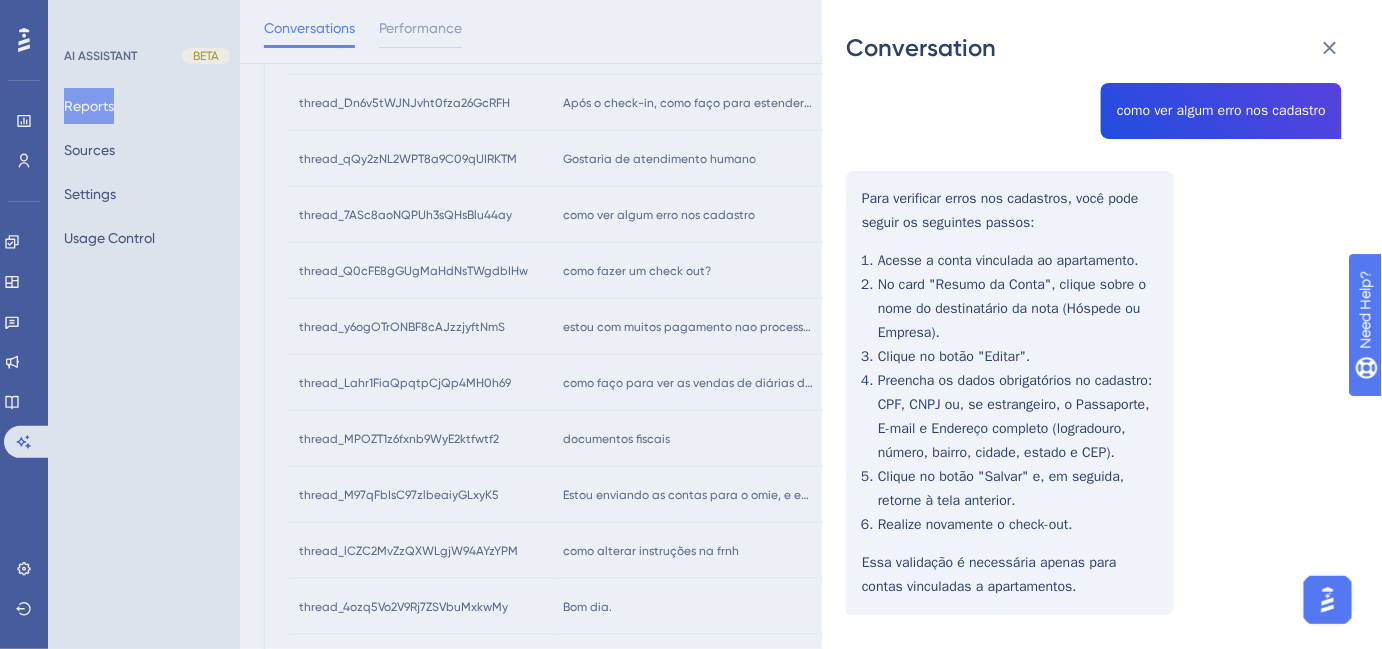 scroll, scrollTop: 114, scrollLeft: 0, axis: vertical 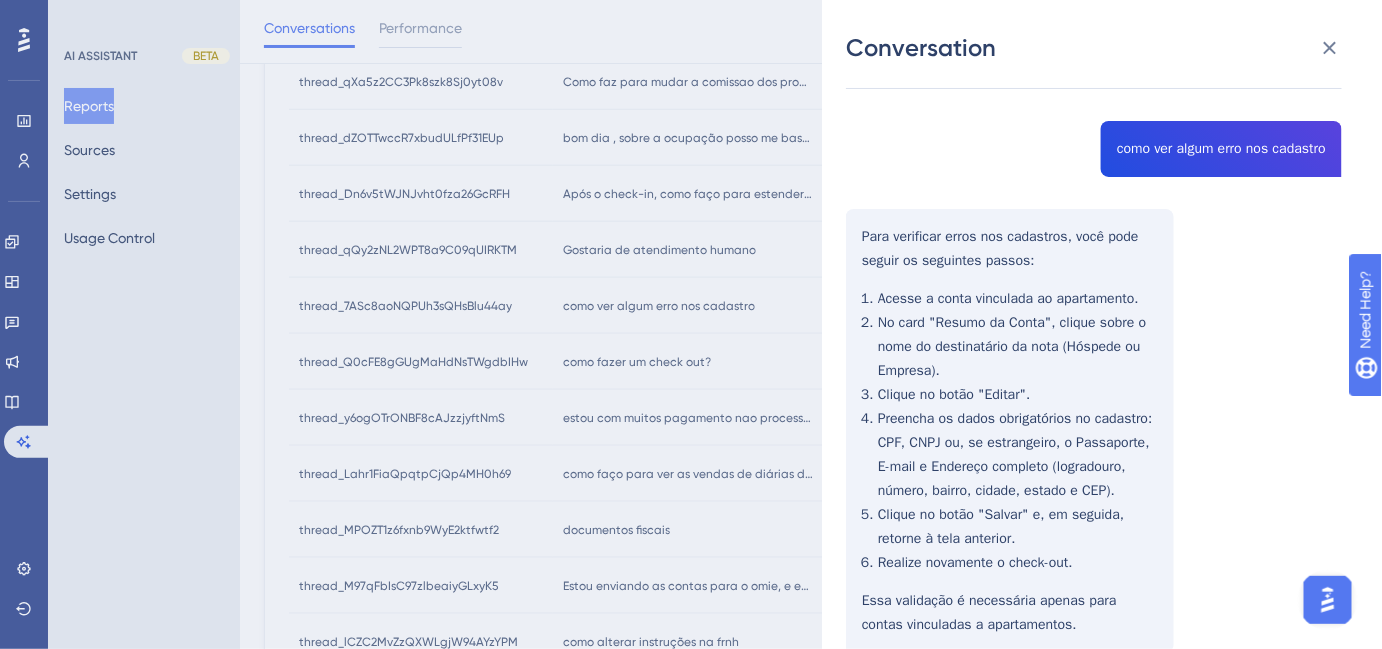 click on "Conversation thread_[ID] Copy - - [NUMBER]_[LAST], [FIRST] User Conversation History [DAY] [MONTH], [YEAR],
[TIME] Ongoing como ver algum erro nos cadastro Para verificar erros nos cadastros, você pode seguir os seguintes passos:
Acesse a conta vinculada ao apartamento.
No card "Resumo da Conta", clique sobre o nome do destinatário da nota (Hóspede ou Empresa).
Clique no botão "Editar".
Preencha os dados obrigatórios no cadastro: CPF, CNPJ ou, se estrangeiro, o Passaporte, E-mail e Endereço completo (logradouro, número, bairro, cidade, estado e CEP).
Clique no botão "Salvar" e, em seguida, retorne à tela anterior.
Realize novamente o check-out.
Essa validação é necessária apenas para contas vinculadas a apartamentos." at bounding box center [691, 324] 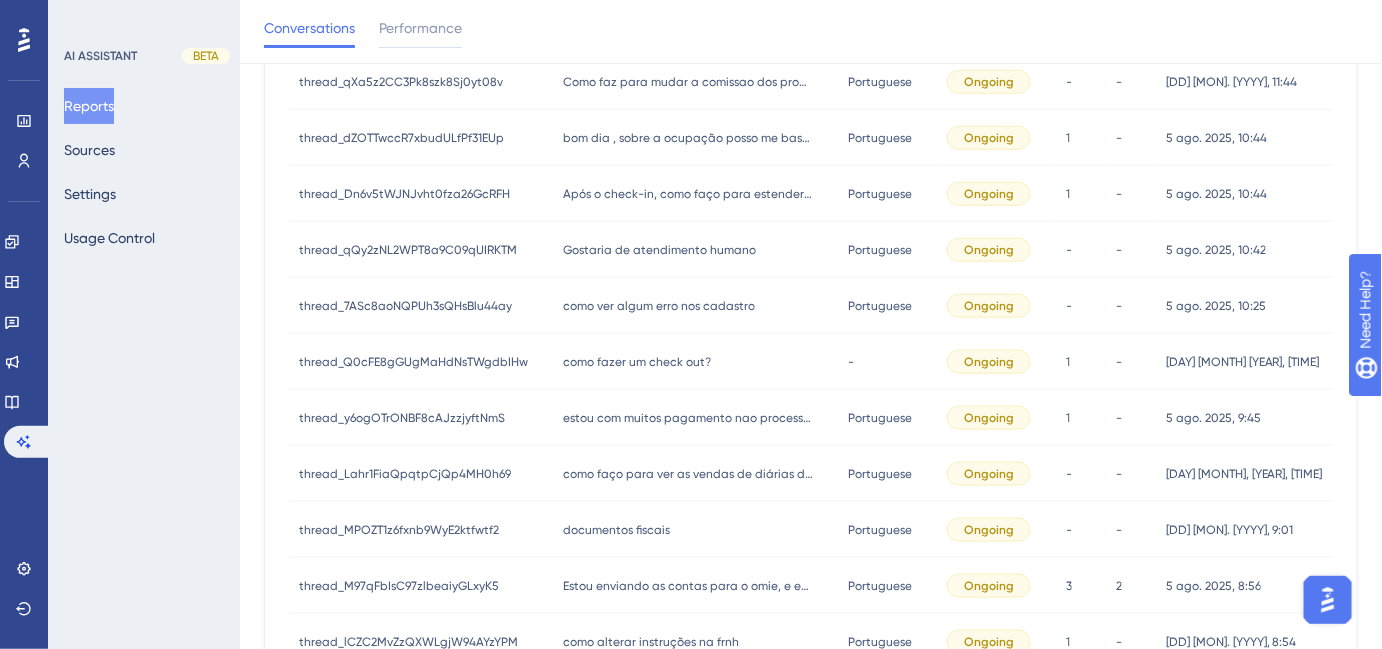 click on "Gostaria de atendimento humano" at bounding box center [659, 250] 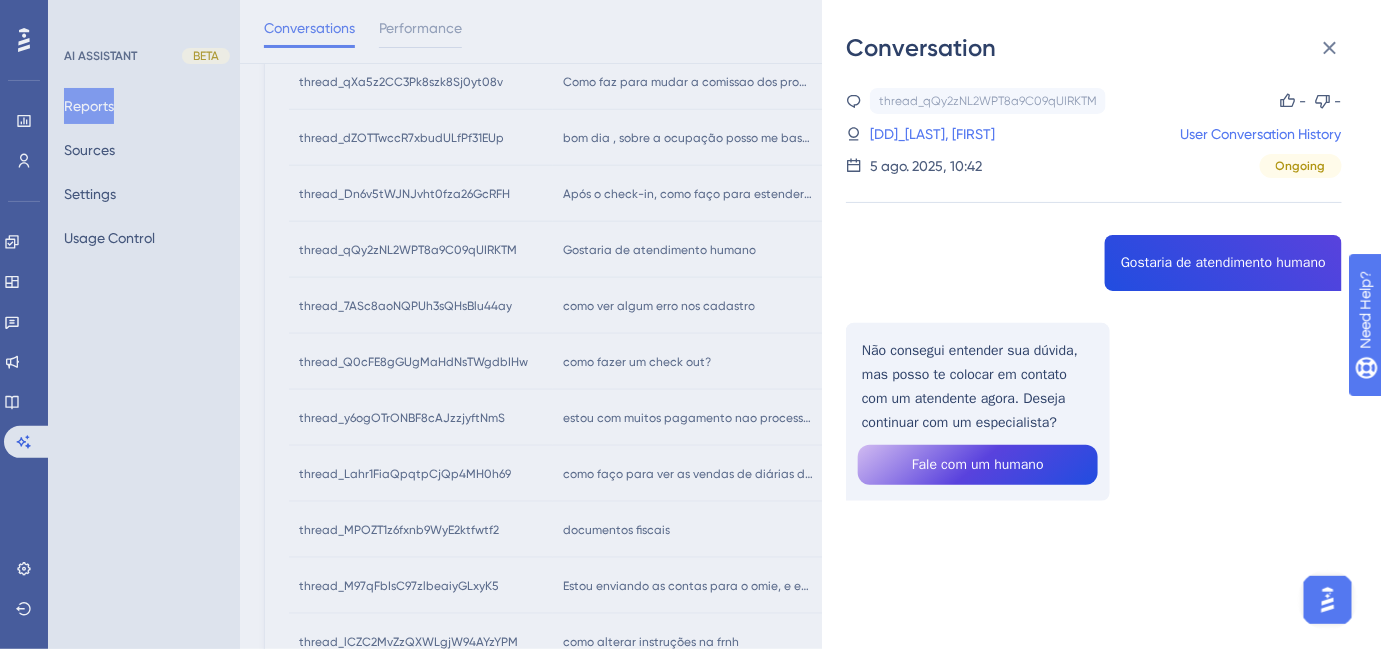 click on "Conversation thread_[ID] Copy - - [NUMBER]_[LAST], [FIRST] User Conversation History [DAY] [MONTH], [YEAR],
[TIME] Ongoing Gostaria de atendimento humano Não consegui entender sua dúvida, mas posso te colocar em contato com um atendente agora. Deseja continuar com um especialista? Fale com um humano" at bounding box center [691, 324] 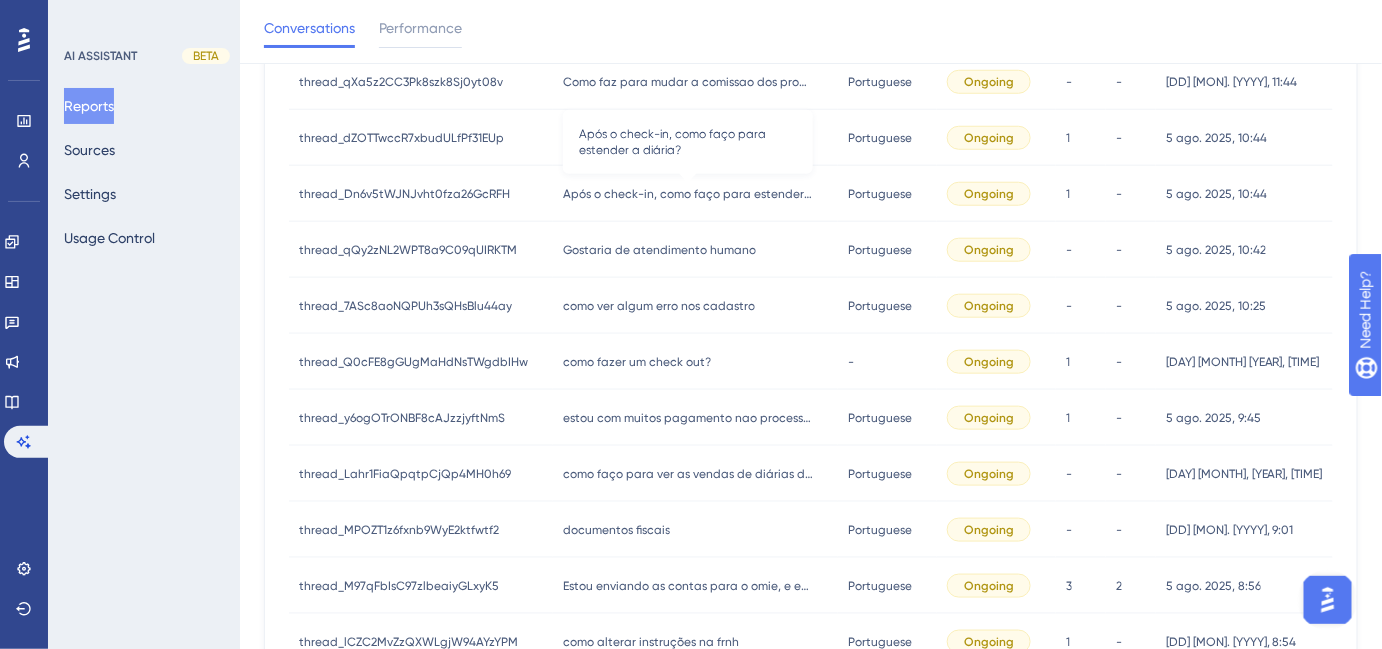 click on "Após o check-in, como faço para estender a diária?" at bounding box center (688, 194) 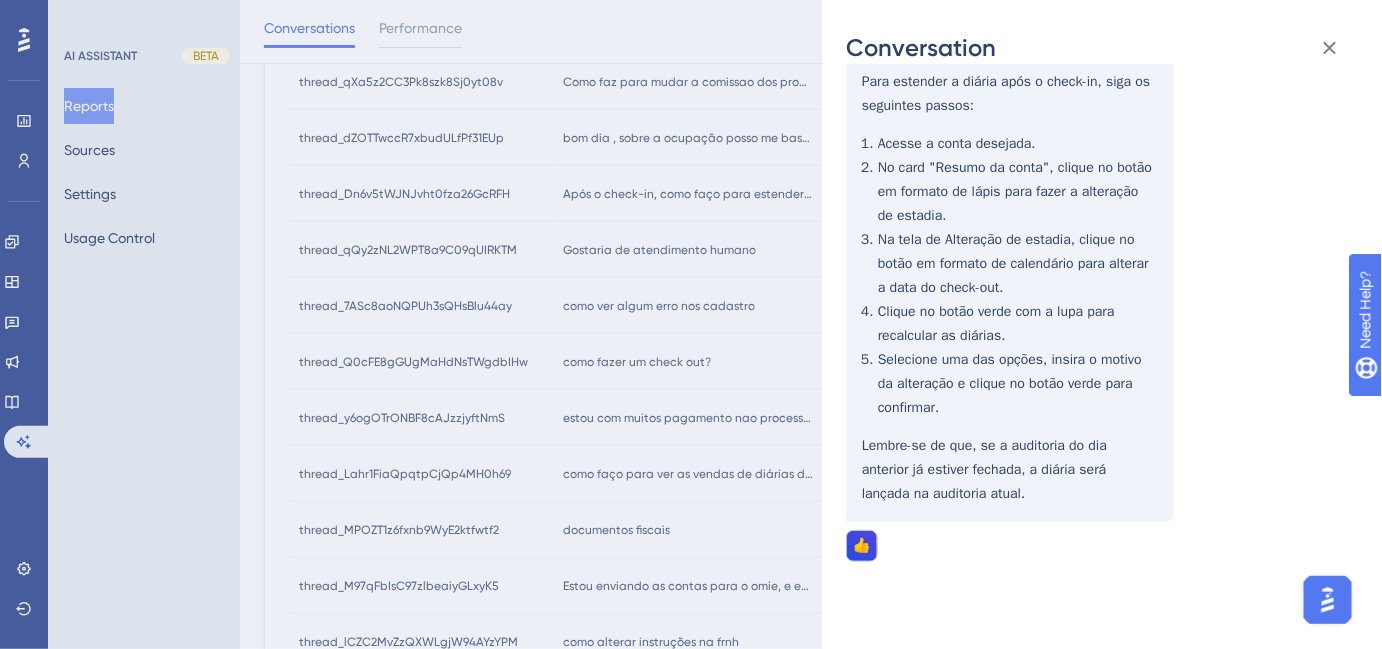 scroll, scrollTop: 0, scrollLeft: 0, axis: both 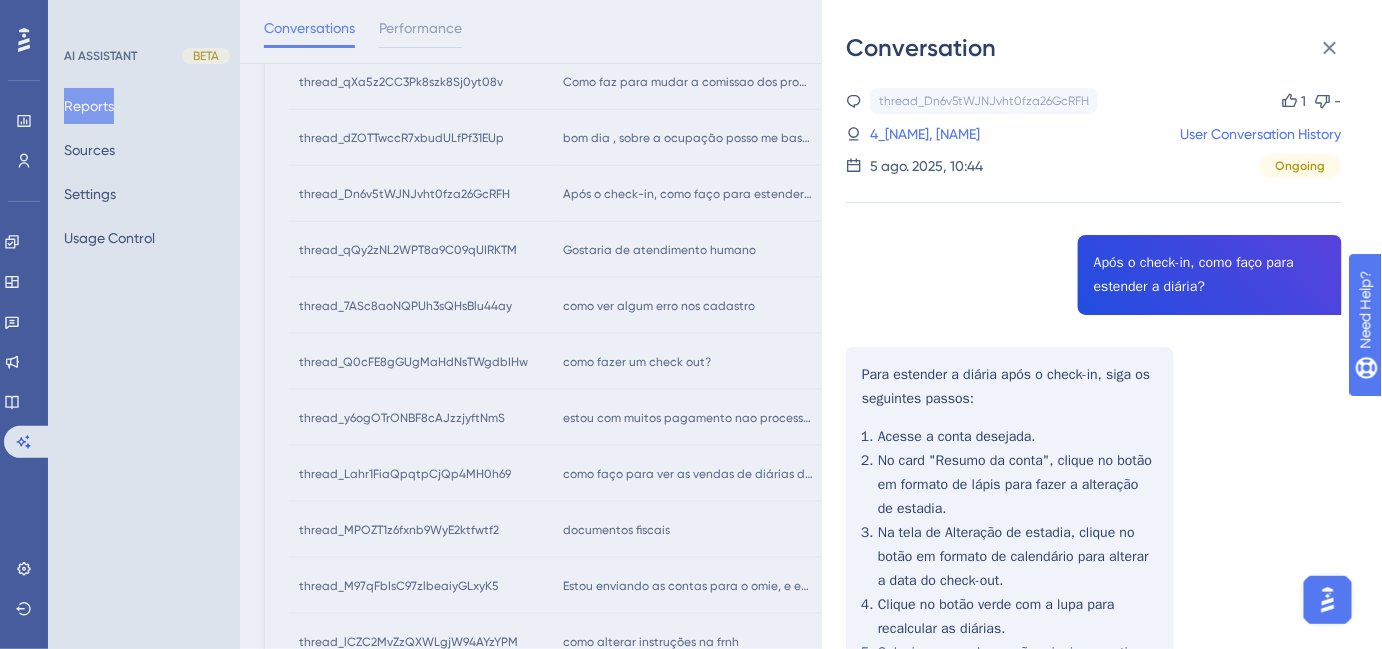 click on "Conversation thread_Dn6v5tWJNJvht0fza26GcRFH Copy 1 - 4_[NAME], [NAME] User Conversation History 5 ago. 2025,
10:44 Ongoing Após o check-in, como faço para estender a diária? Para estender a diária após o check-in, siga os seguintes passos:
Acesse a conta desejada.
No card "Resumo da conta", clique no botão em formato de lápis para fazer a alteração de estadia.
Na tela de Alteração de estadia, clique no botão em formato de calendário para alterar a data do check-out.
Clique no botão verde com a lupa para recalcular as diárias.
Selecione uma das opções, insira o motivo da alteração e clique no botão verde para confirmar.
Lembre-se de que, se a auditoria do dia anterior já estiver fechada, a diária será lançada na auditoria atual. 👍" at bounding box center [691, 324] 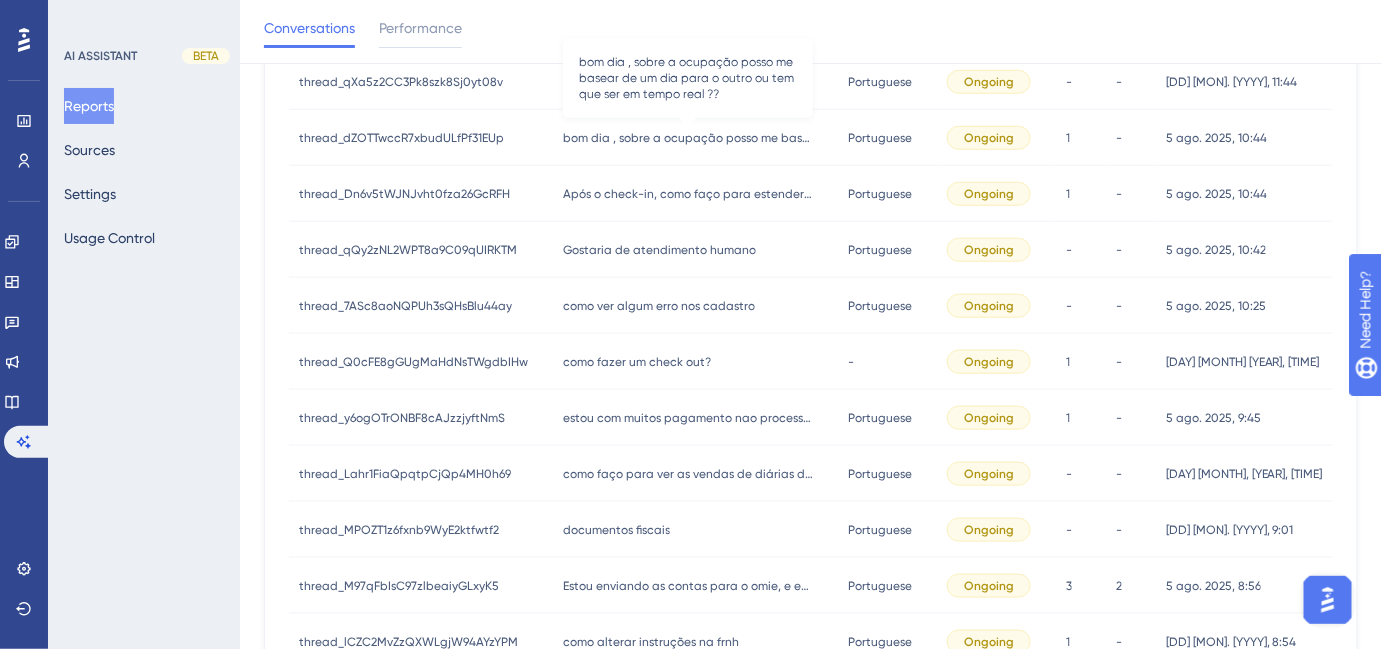 click on "bom dia , sobre a ocupação posso me basear de um dia para o outro ou tem que ser em tempo real ??" at bounding box center (688, 138) 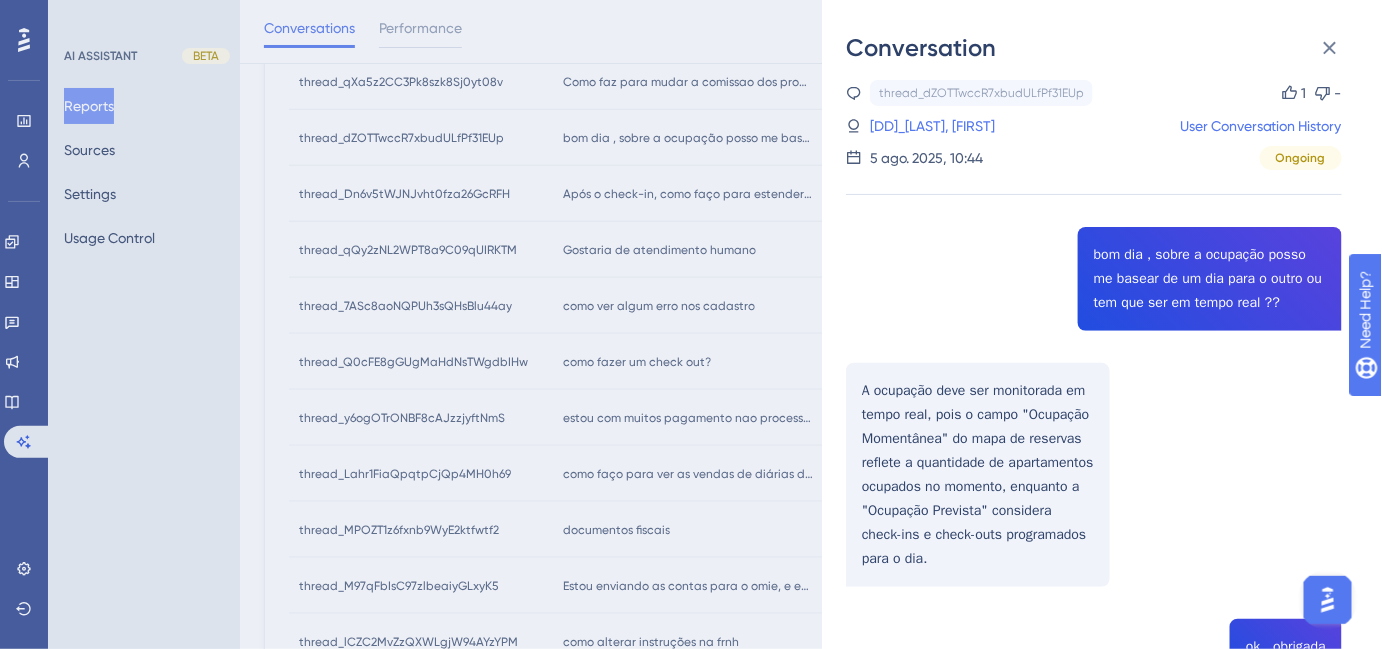 scroll, scrollTop: 0, scrollLeft: 0, axis: both 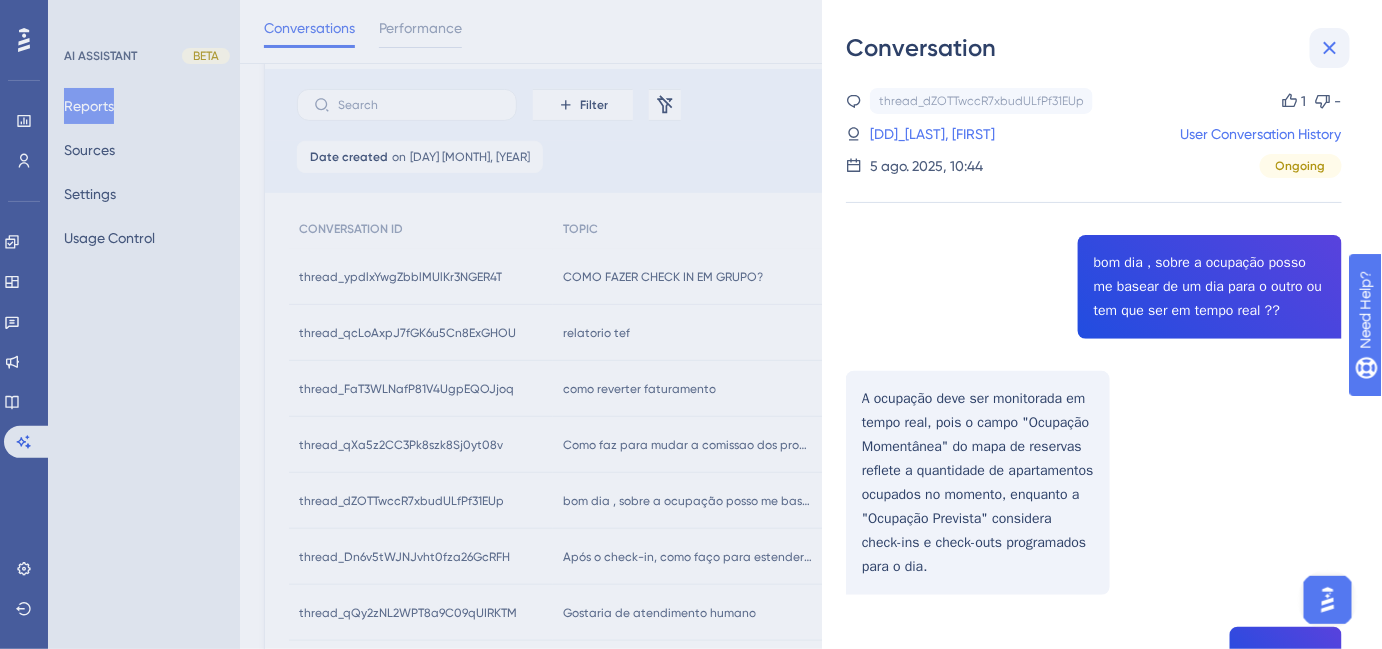 click 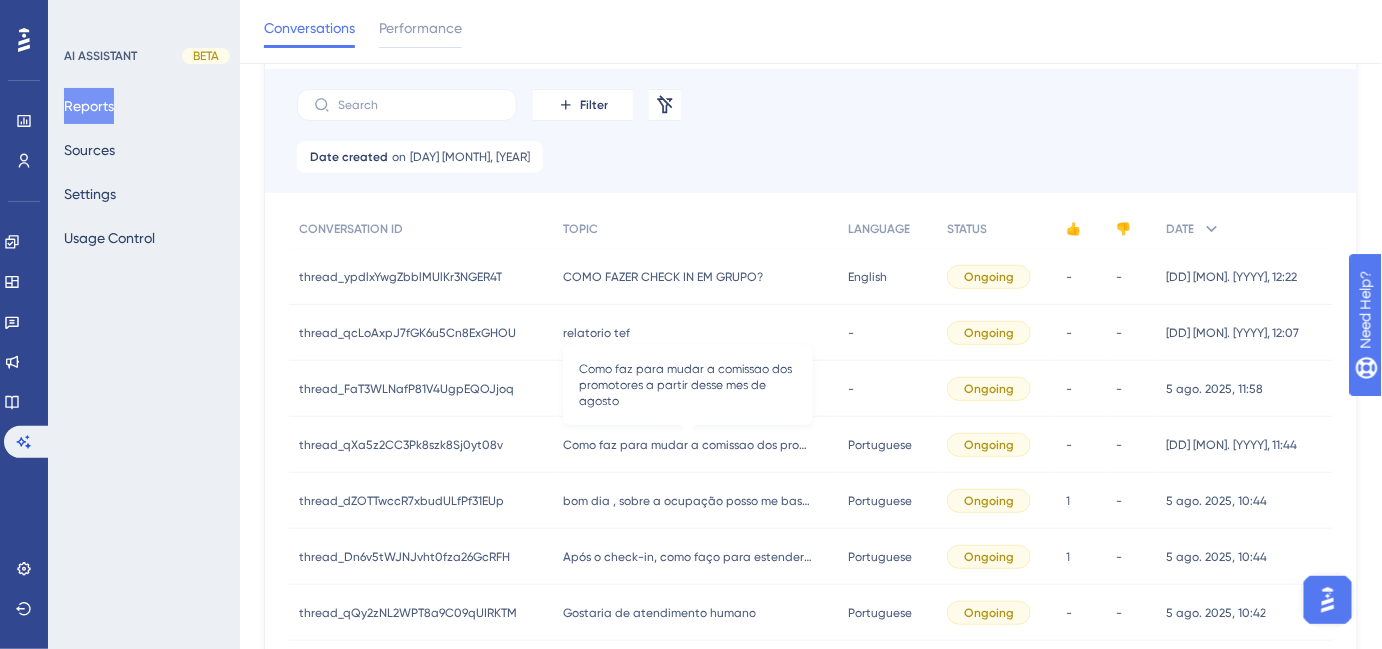 click on "Como faz para mudar a comissao dos promotores a partir desse mes de agosto" at bounding box center [688, 445] 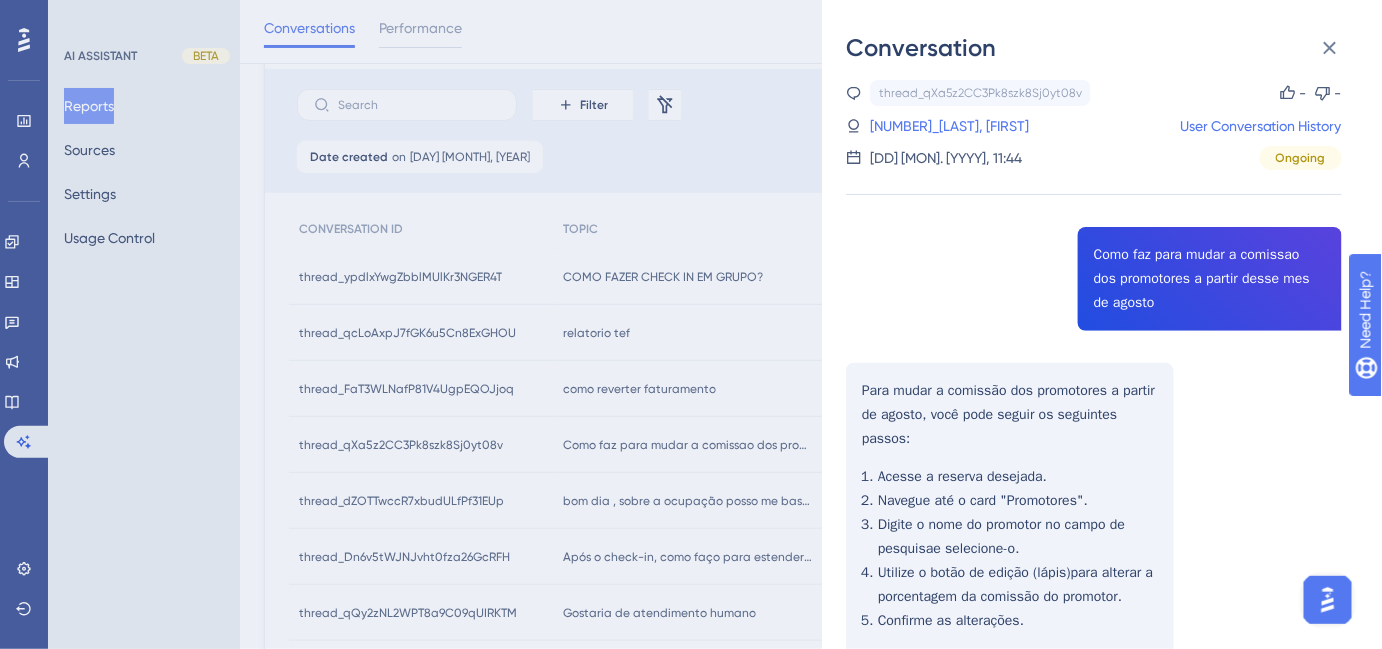 scroll, scrollTop: 0, scrollLeft: 0, axis: both 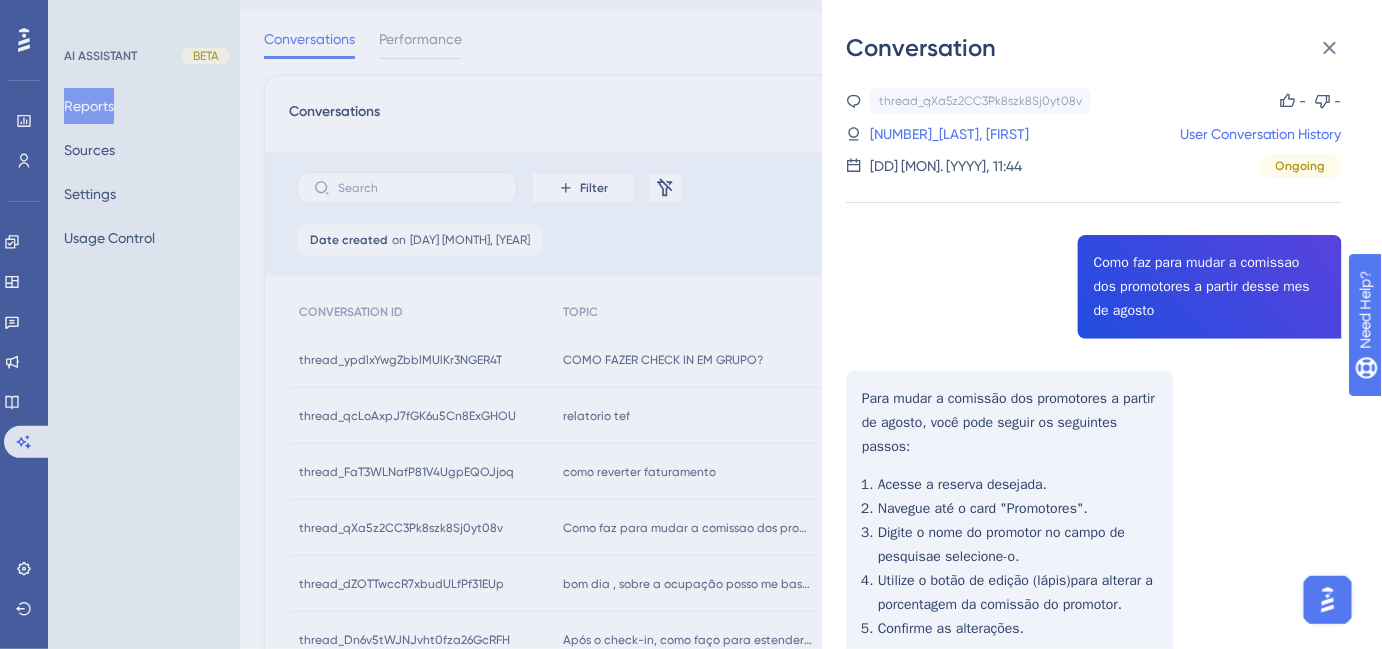 click on "Conversation thread_qXa5z2CC3Pk8szk8Sj0yt08v Copy - - 55_Araújo, Anny User Conversation History [DD] [MON]. [YYYY],
11:44 Ongoing Como faz para mudar a comissao dos promotores a partir desse mes de agosto Para mudar a comissão dos promotores a partir de agosto, você pode seguir os seguintes passos:
Acesse a reserva desejada .
Navegue até o card "Promotores" .
Digite o nome do promotor no campo de pesquisa  e selecione-o.
Utilize o botão de edição (lápis)  para alterar a porcentagem da comissão do promotor.
Confirme as alterações .
Se precisar alterar comissões de reservas já existentes, o procedimento deve ser realizado manualmente." at bounding box center (691, 324) 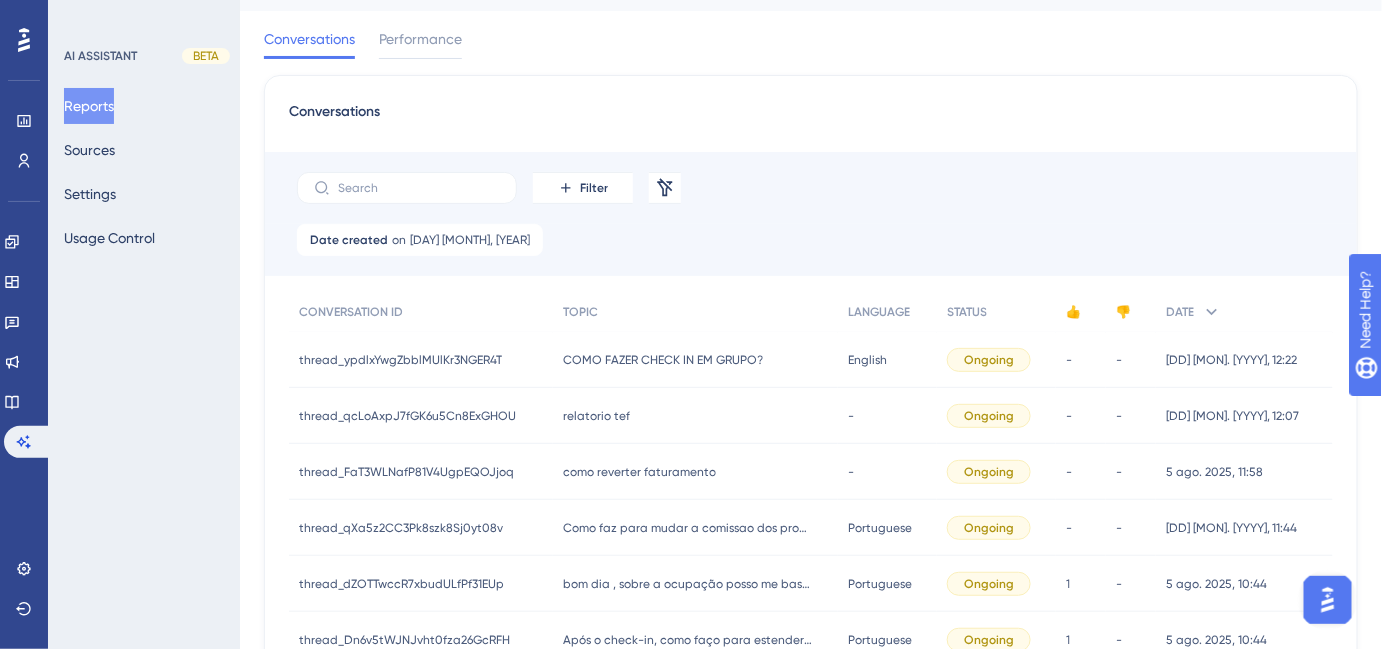 click on "como reverter faturamento" at bounding box center (639, 472) 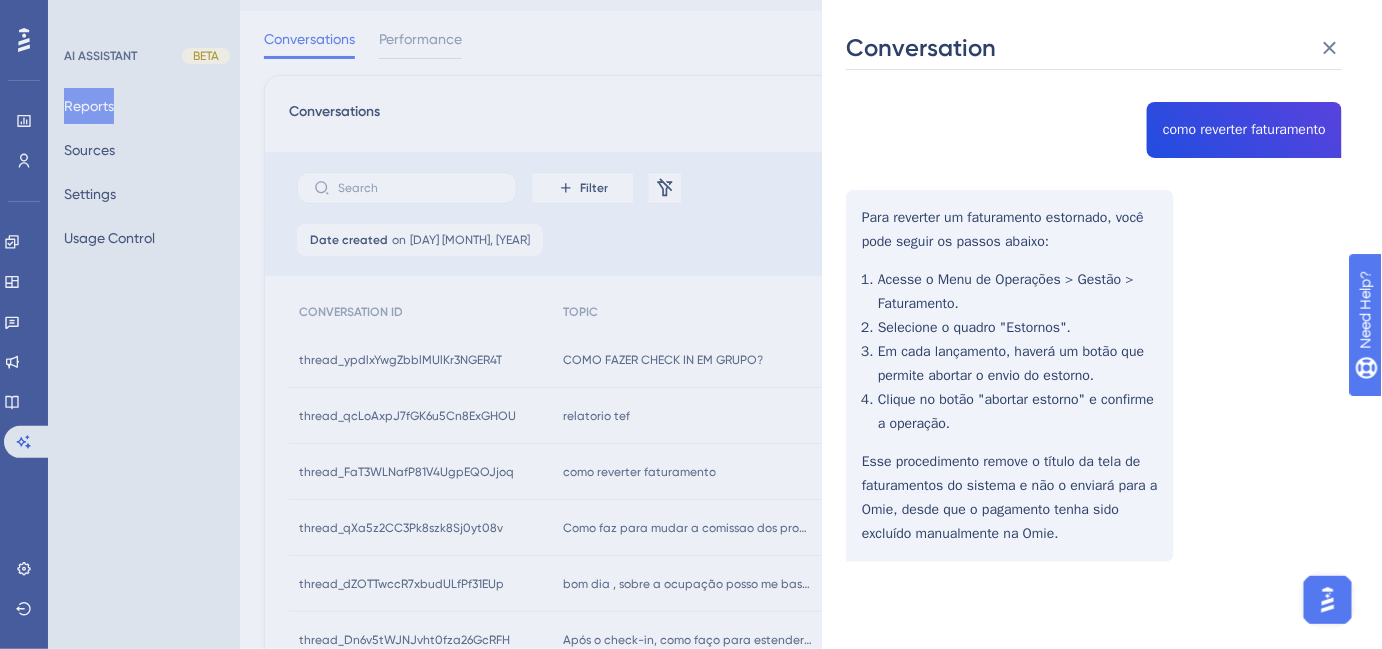 scroll, scrollTop: 0, scrollLeft: 0, axis: both 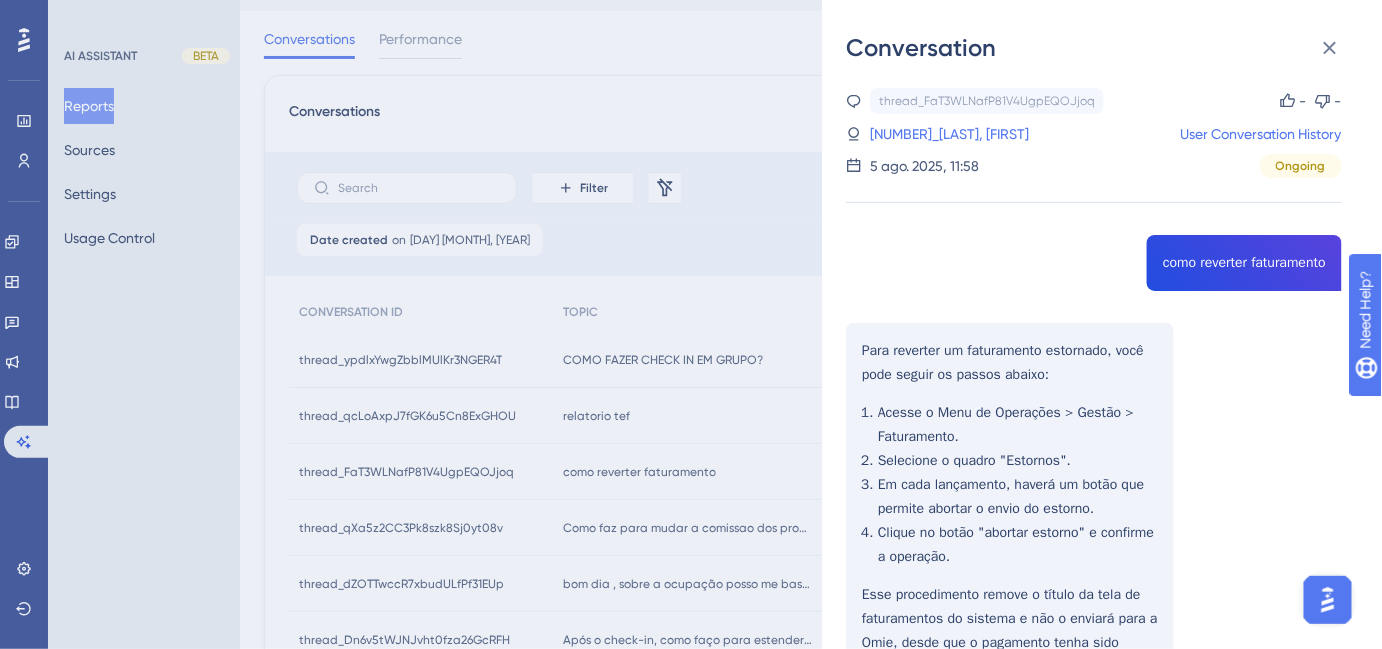 click on "Conversation thread_FaT3WLNafP81V4UgpEQOJjoq Copy - - 12_Stanziani, Viviane User Conversation History 5 ago. 2025,
11:58 Ongoing como reverter faturamento Para reverter um faturamento estornado, você pode seguir os passos abaixo:
Acesse o Menu de Operações > Gestão > Faturamento.
Selecione o quadro "Estornos".
Em cada lançamento, haverá um botão que permite abortar o envio do estorno.
Clique no botão "abortar estorno" e confirme a operação.
Esse procedimento remove o título da tela de faturamentos do sistema e não o enviará para a Omie, desde que o pagamento tenha sido excluído manualmente na Omie." at bounding box center (691, 324) 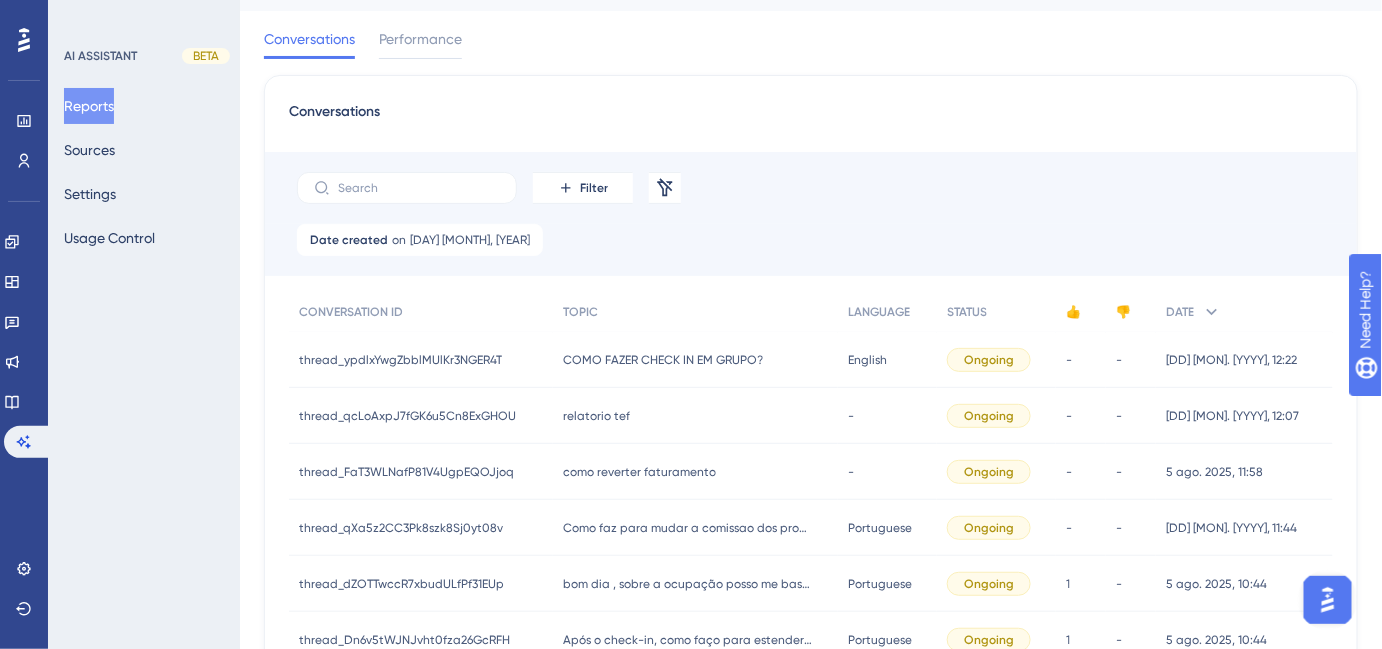 click on "relatorio tef" at bounding box center (596, 416) 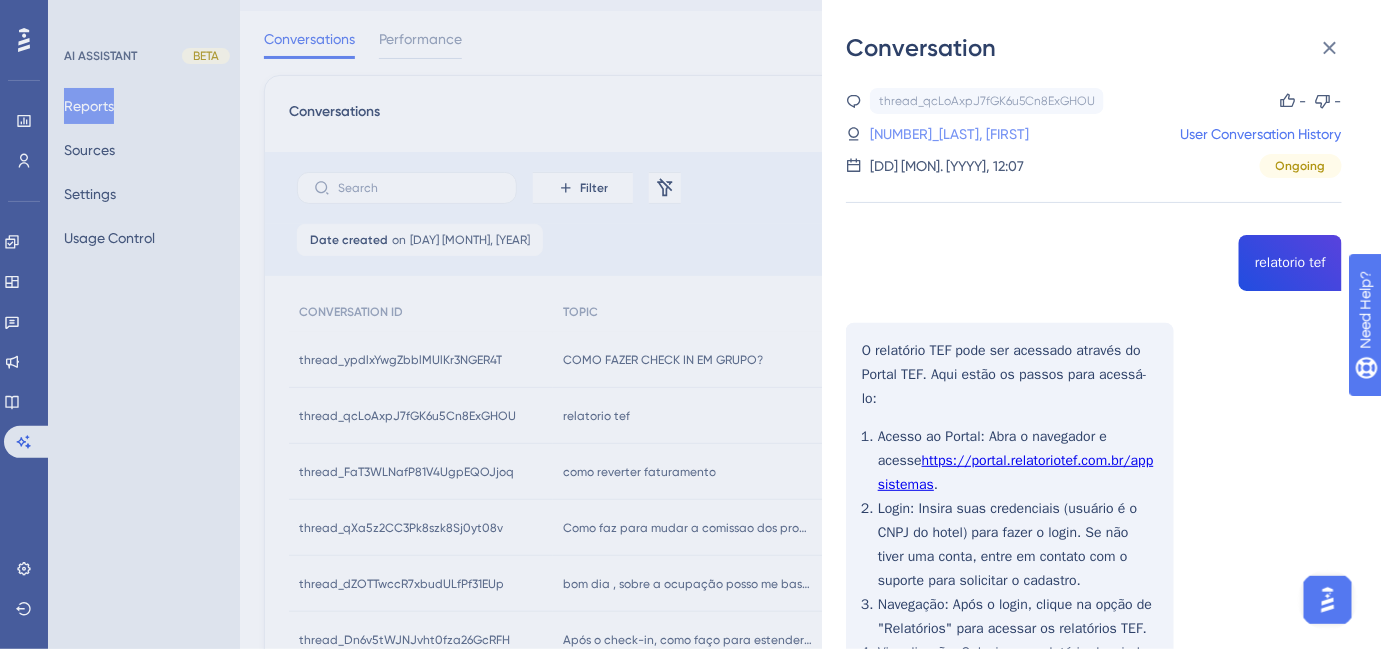 click on "[NUMBER]_[LAST], [FIRST]" at bounding box center [949, 134] 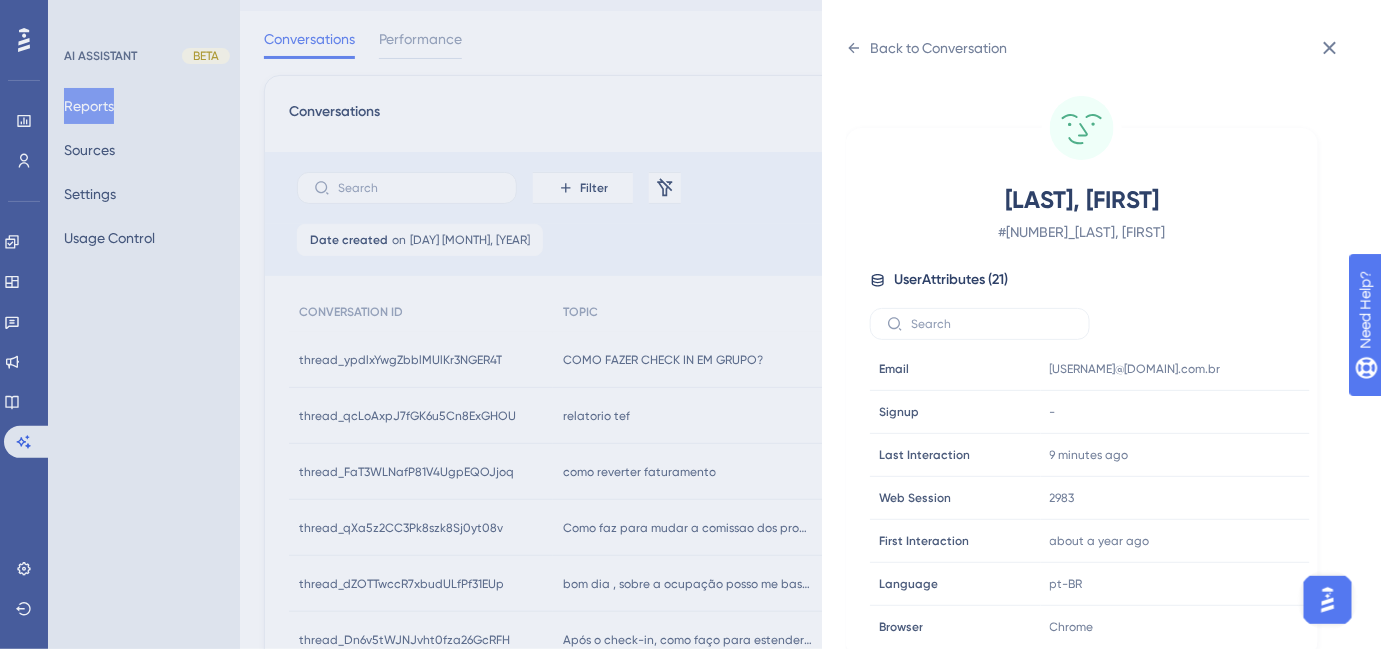 drag, startPoint x: 862, startPoint y: 40, endPoint x: 946, endPoint y: 74, distance: 90.62009 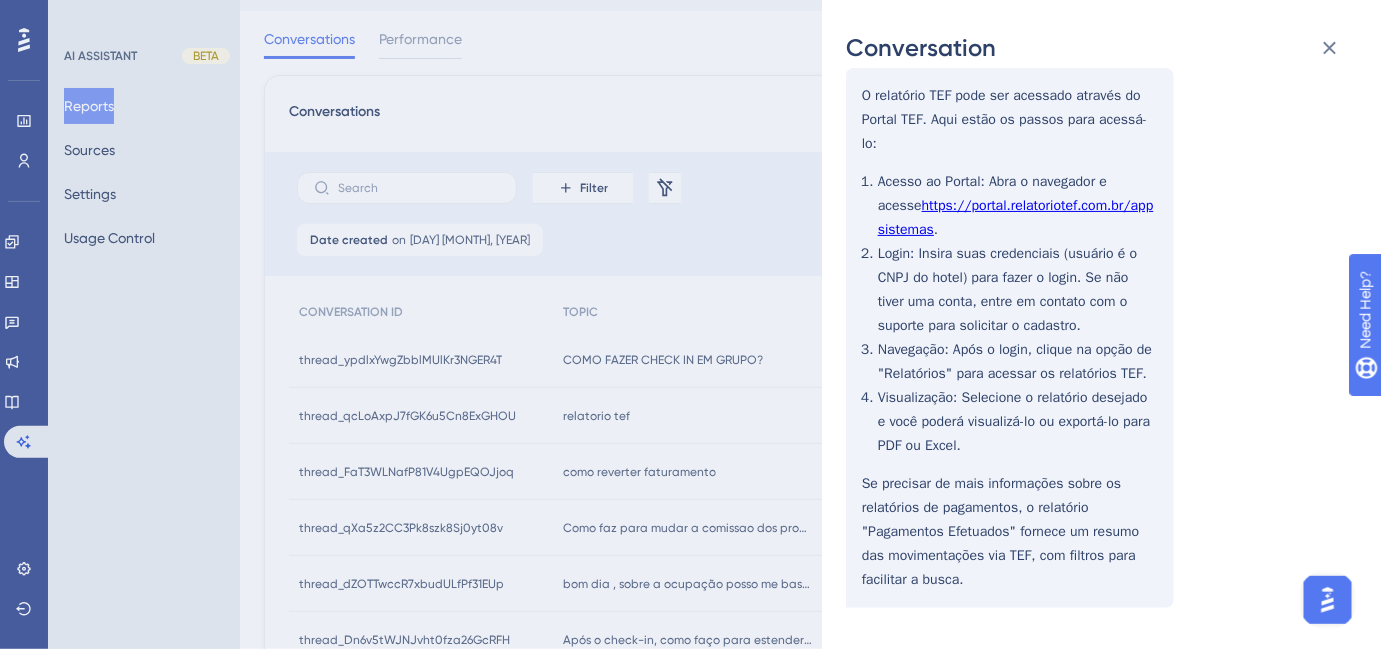 scroll, scrollTop: 301, scrollLeft: 0, axis: vertical 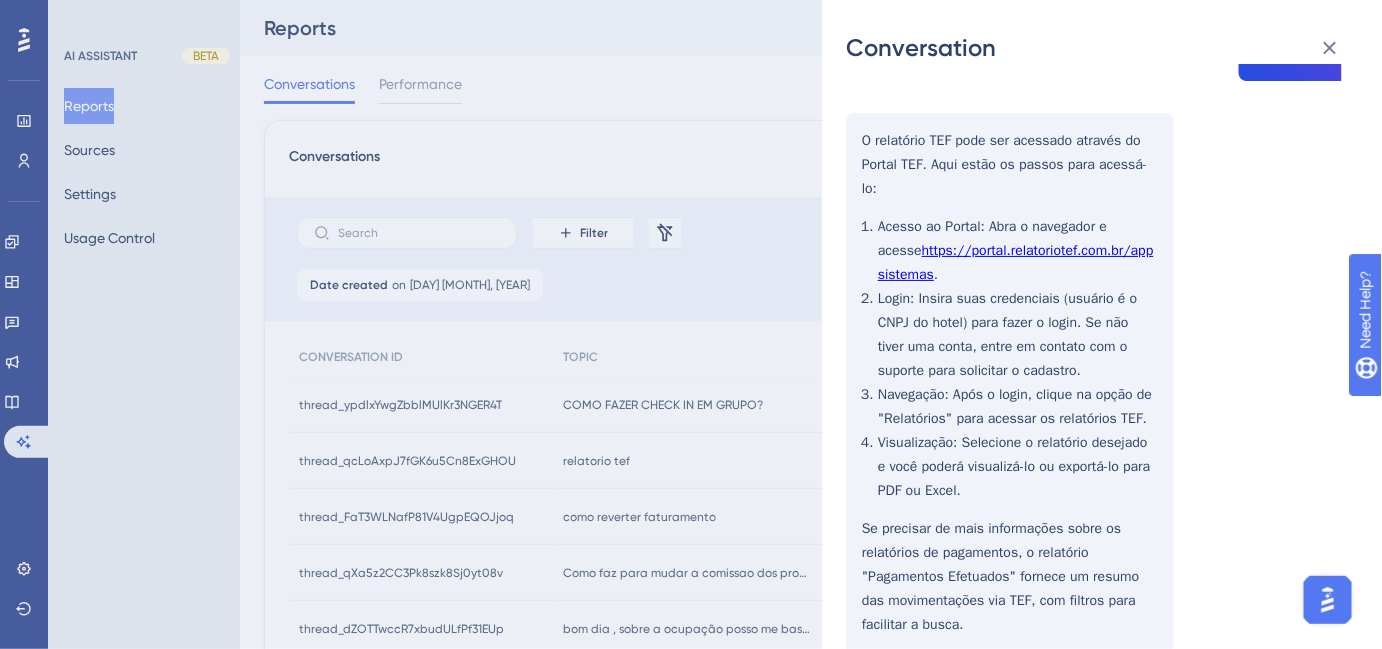 click on "Conversation thread_qcLoAxpJ7fGK6u5Cn8ExGHOU Copy - - 3450_Silva, Thais User Conversation History [DD] [MON]. [YYYY],
12:07 Ongoing relatorio tef O relatório TEF pode ser acessado através do Portal TEF. Aqui estão os passos para acessá-lo:
Acesso ao Portal : Abra o navegador e acesse  https://portal.relatoriotef.com.br/appsistemas .
Login : Insira suas credenciais (usuário é o CNPJ do hotel) para fazer o login. Se não tiver uma conta, entre em contato com o suporte para solicitar o cadastro.
Navegação : Após o login, clique na opção de "Relatórios" para acessar os relatórios TEF.
Visualização : Selecione o relatório desejado e você poderá visualizá-lo ou exportá-lo para PDF ou Excel.
Se precisar de mais informações sobre os relatórios de pagamentos, o relatório "Pagamentos Efetuados" fornece um resumo das movimentações via TEF, com filtros para facilitar a busca." at bounding box center (691, 324) 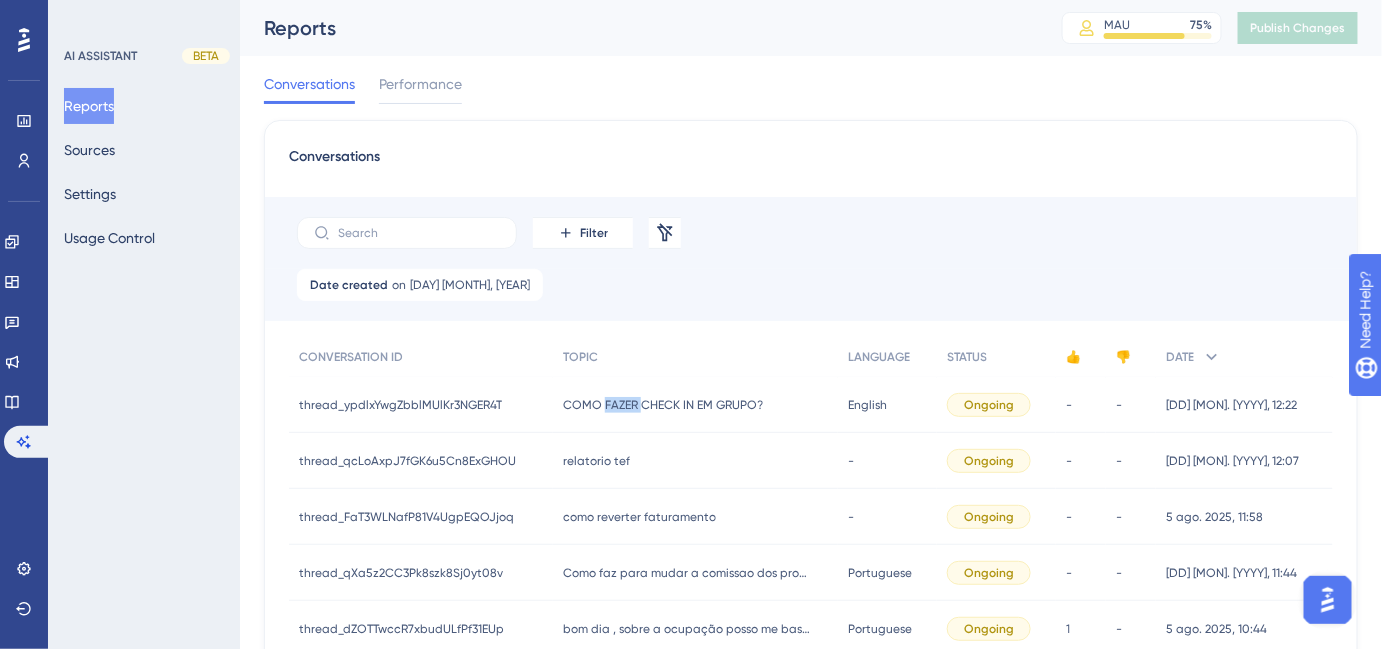 click on "COMO FAZER CHECK IN EM GRUPO?" at bounding box center (663, 405) 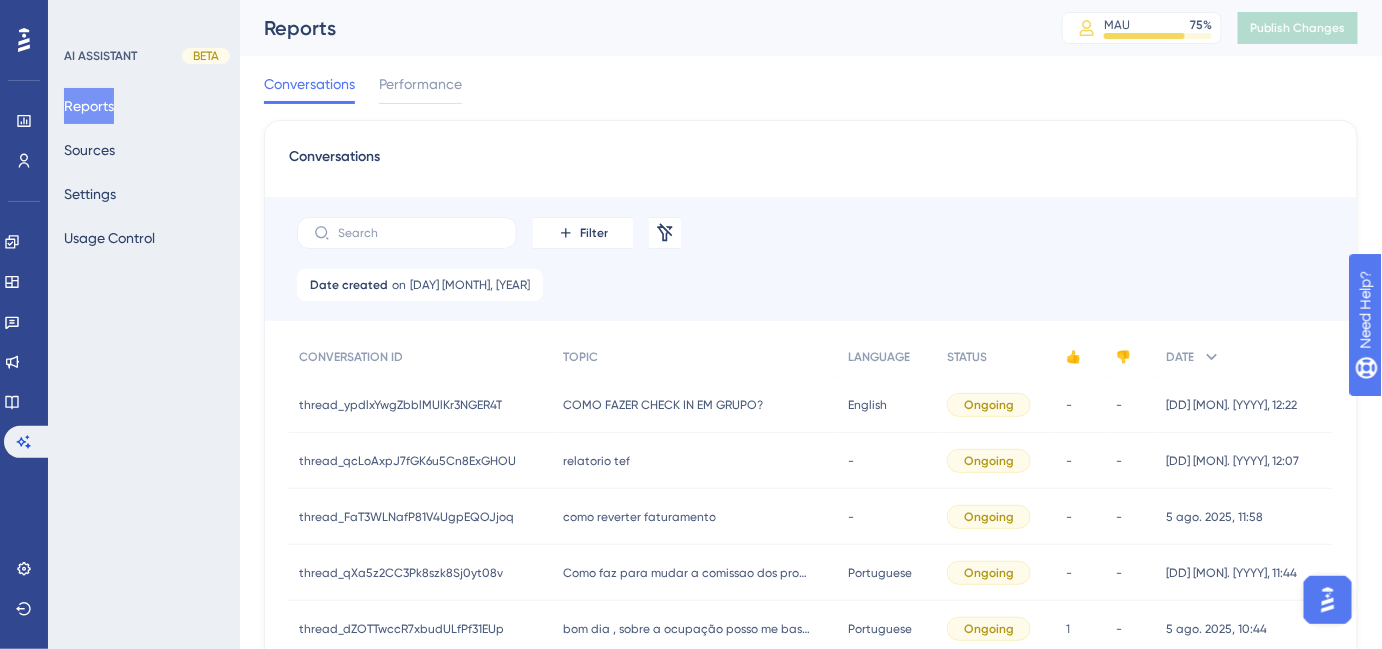 click on "COMO FAZER CHECK IN EM GRUPO?" at bounding box center (663, 405) 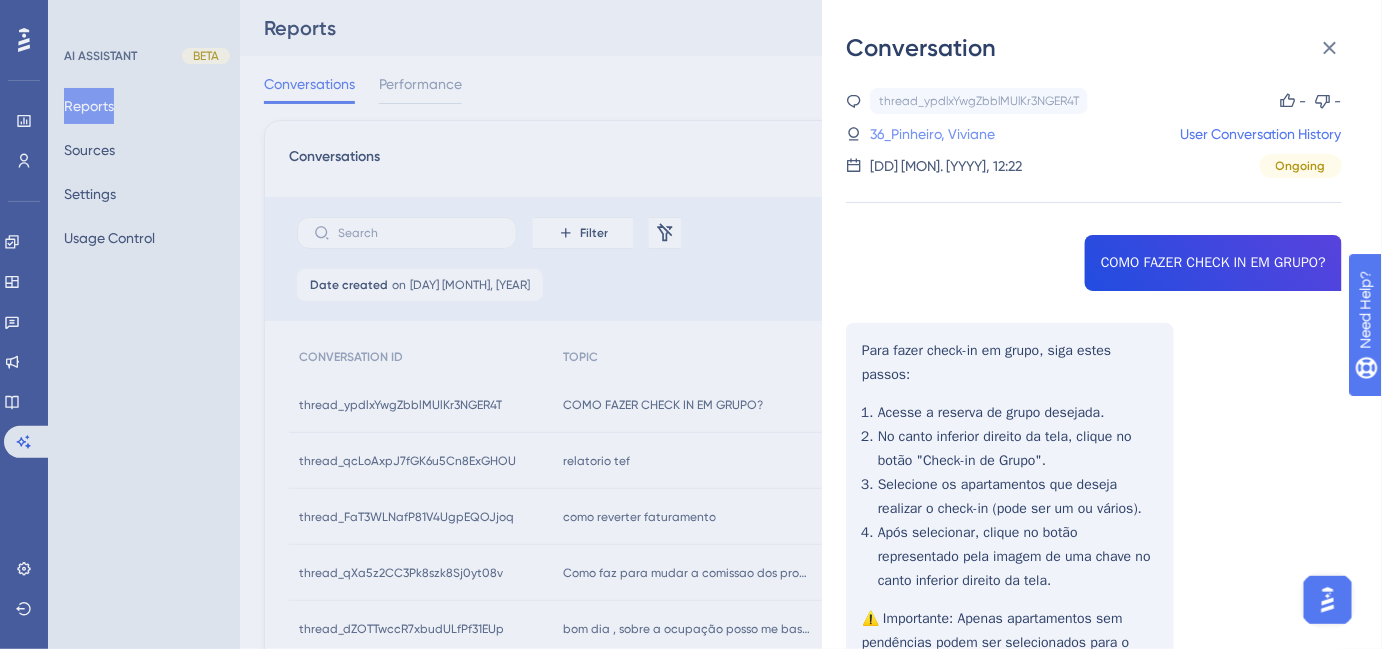 click on "36_Pinheiro, Viviane" at bounding box center (932, 134) 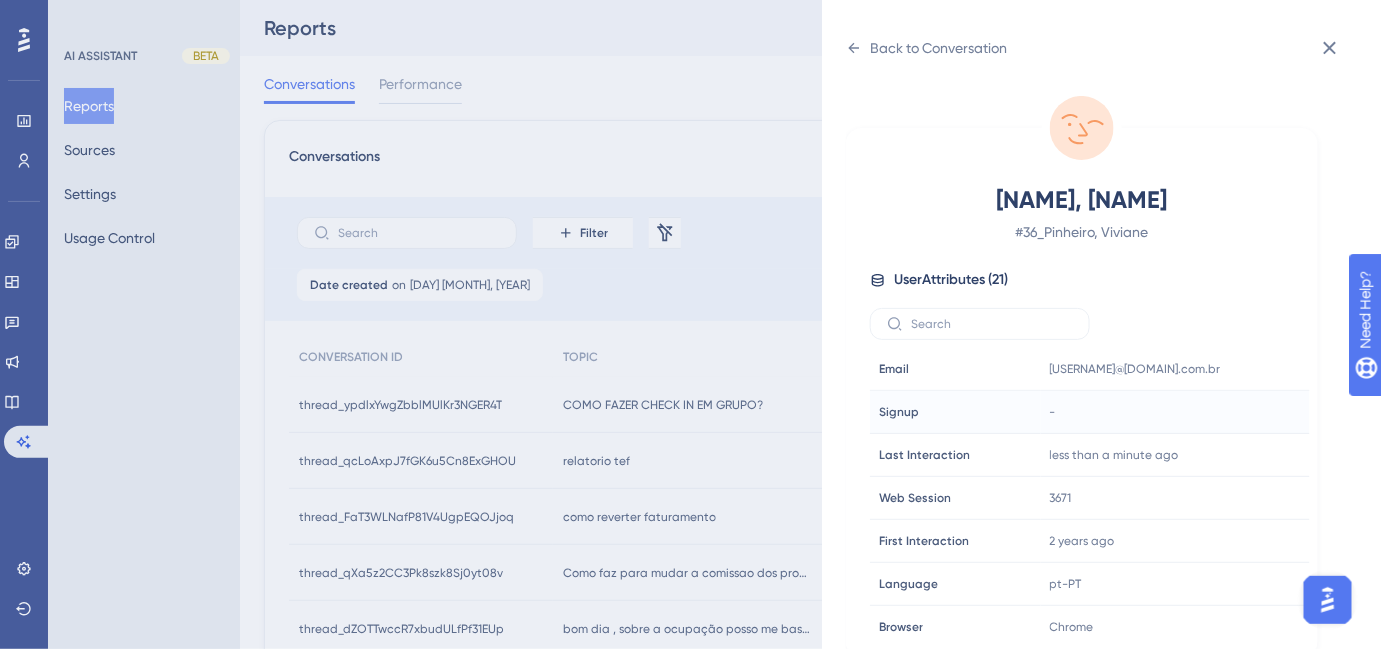 scroll, scrollTop: 90, scrollLeft: 0, axis: vertical 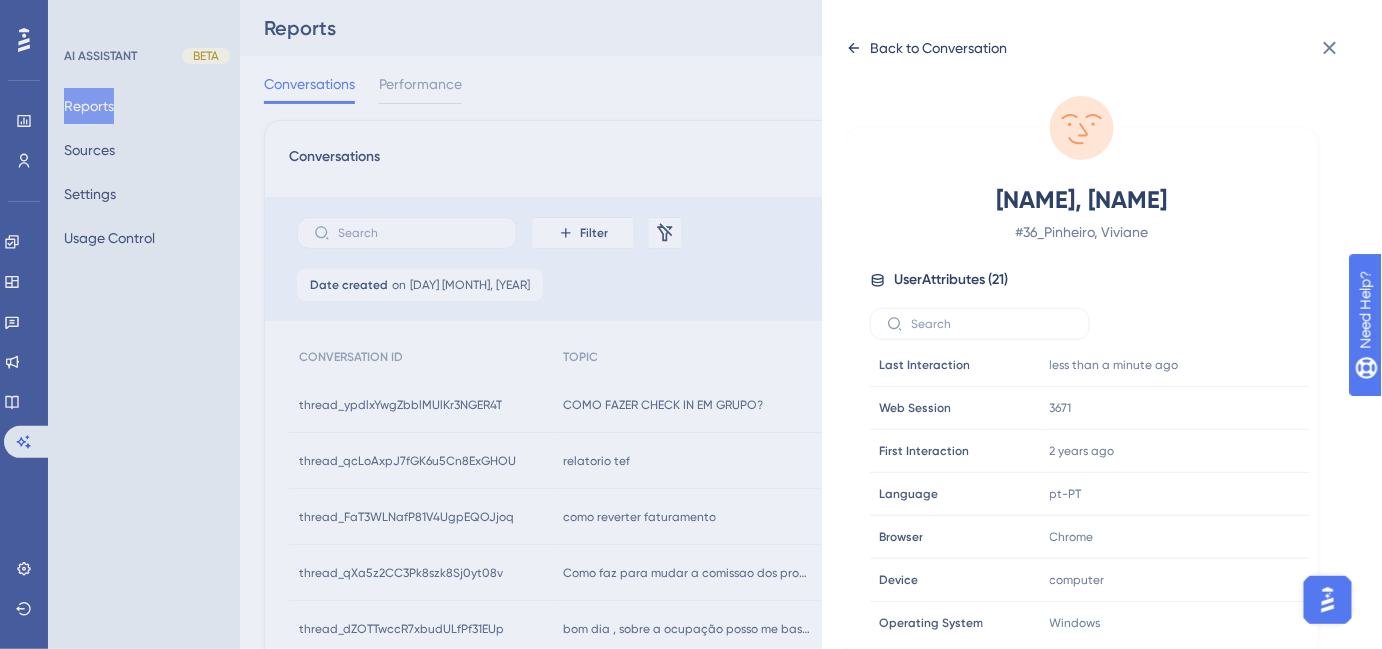 click on "Back to Conversation" at bounding box center (926, 48) 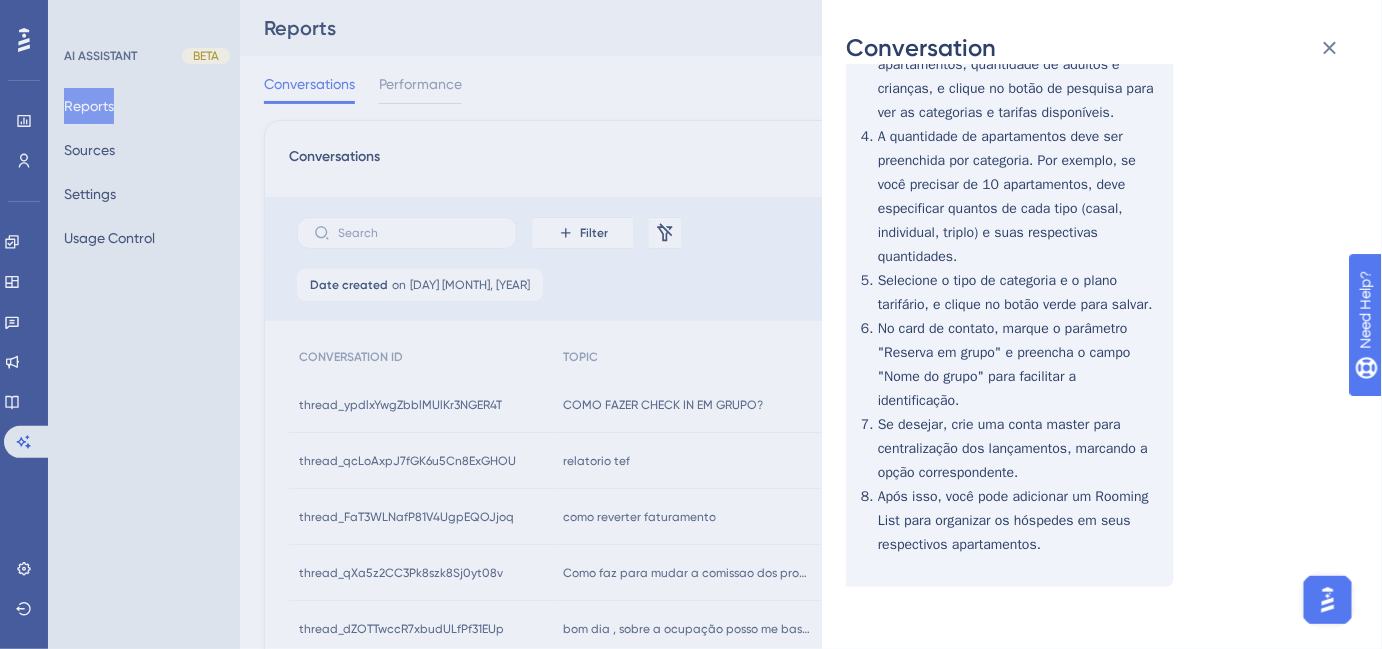 scroll, scrollTop: 1128, scrollLeft: 0, axis: vertical 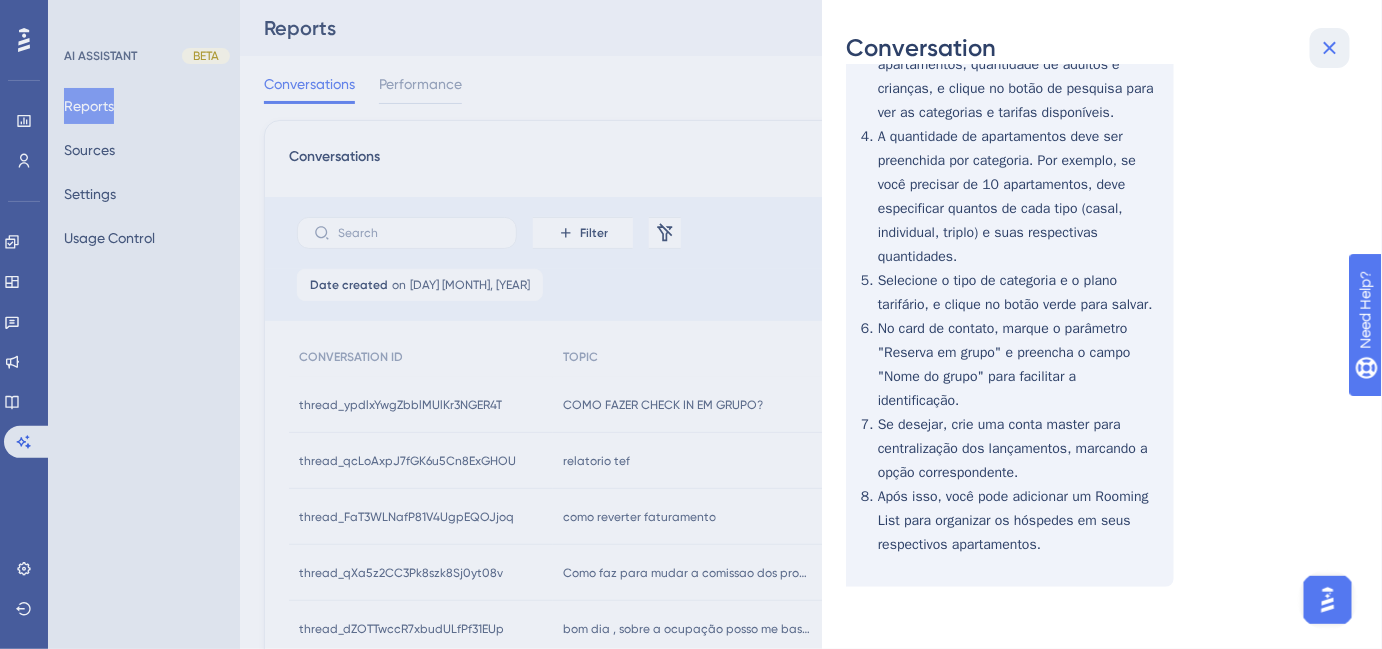 click 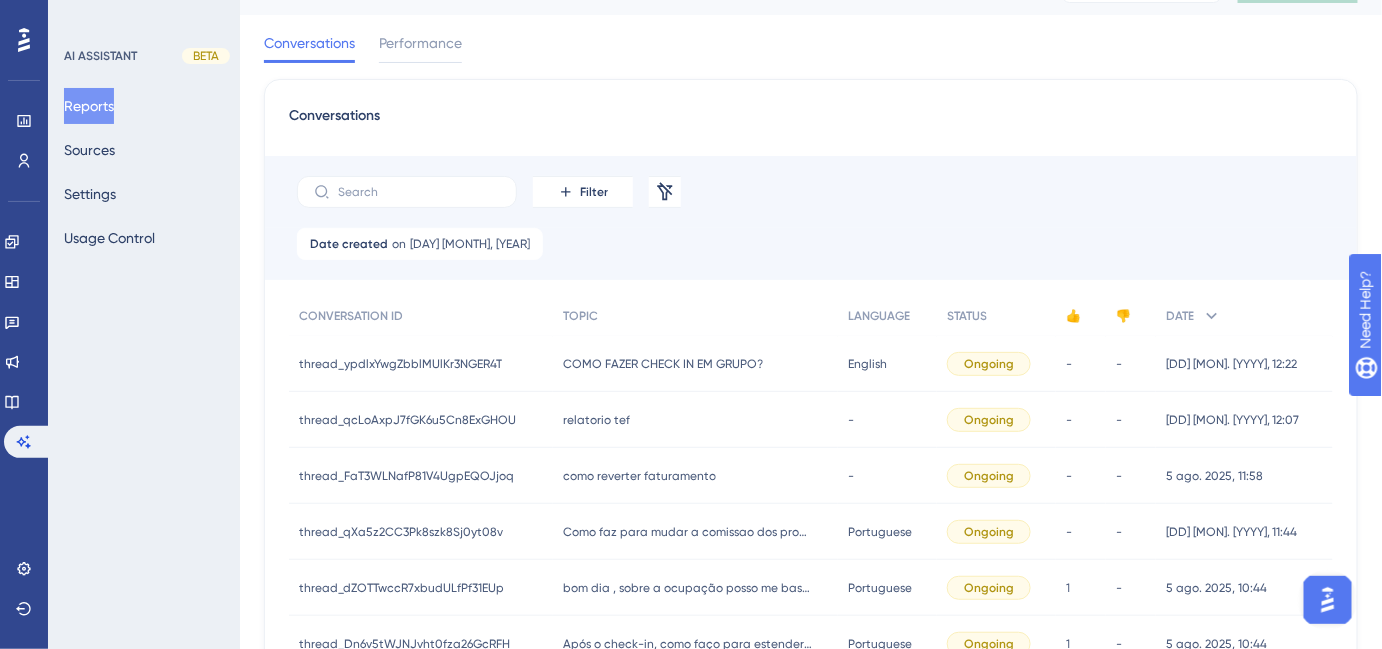scroll, scrollTop: 90, scrollLeft: 0, axis: vertical 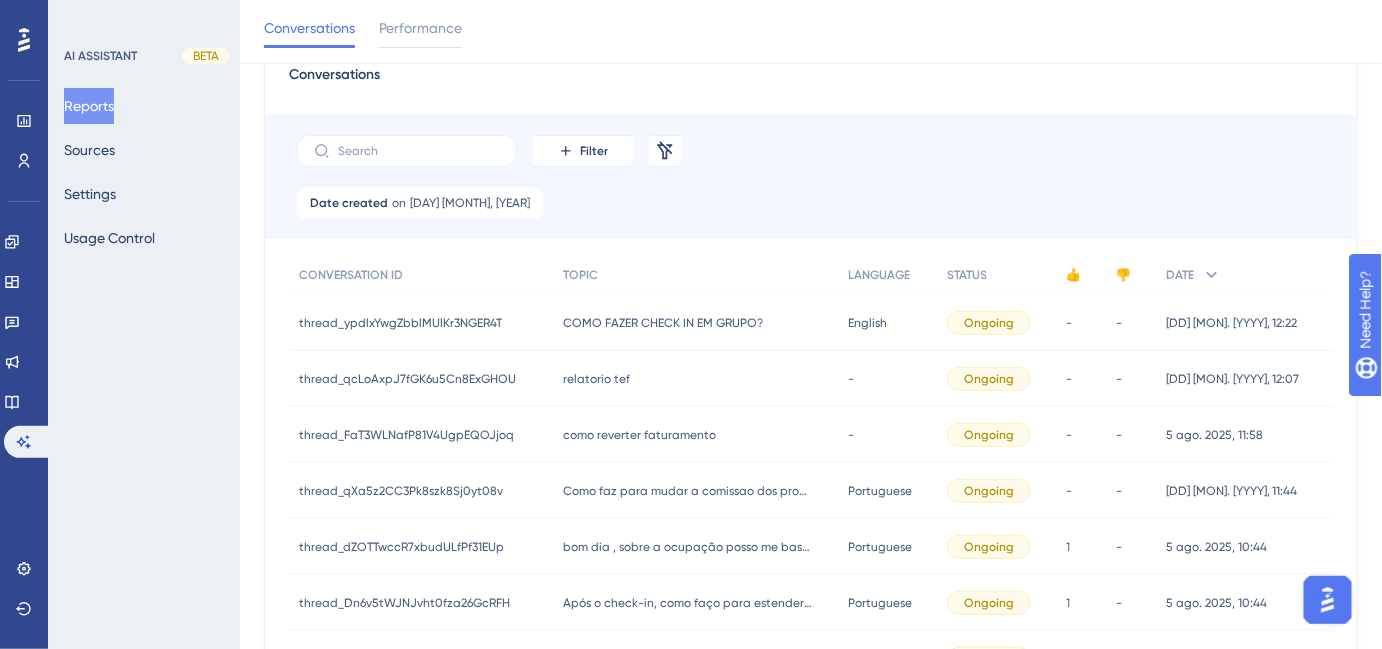 click on "Conversations Performance" at bounding box center [363, 32] 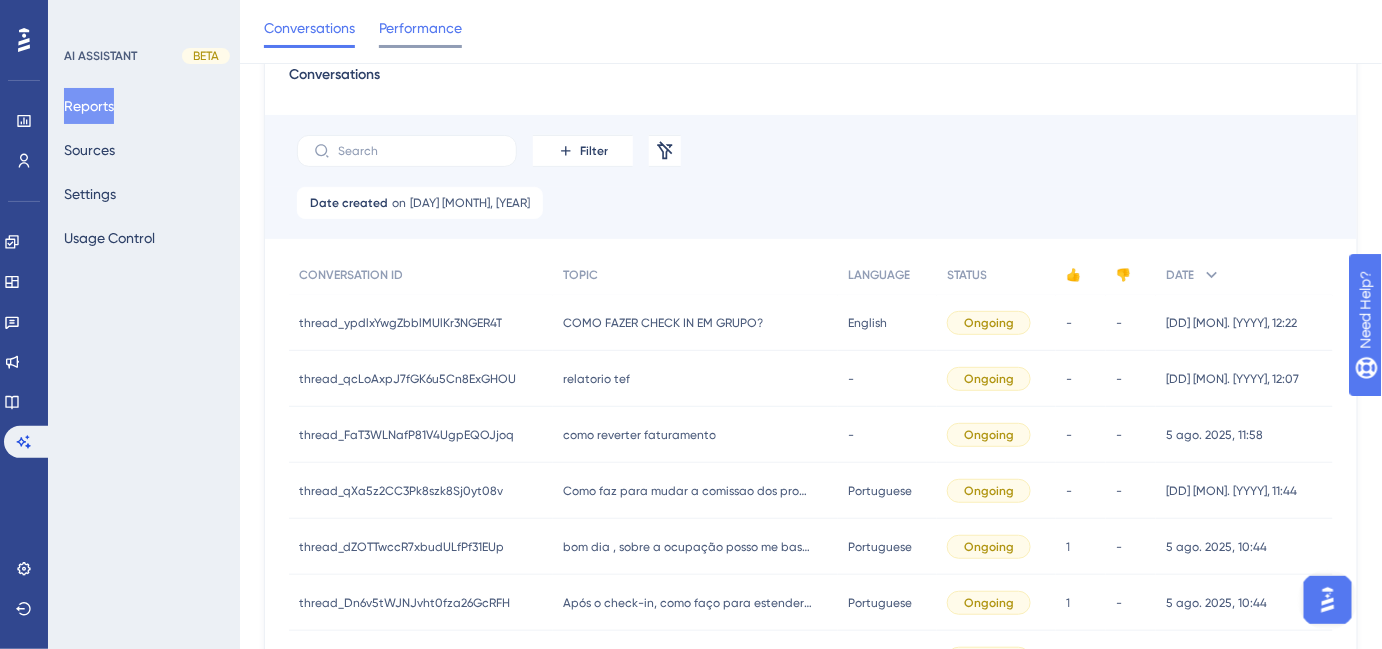 click on "Performance" at bounding box center (420, 28) 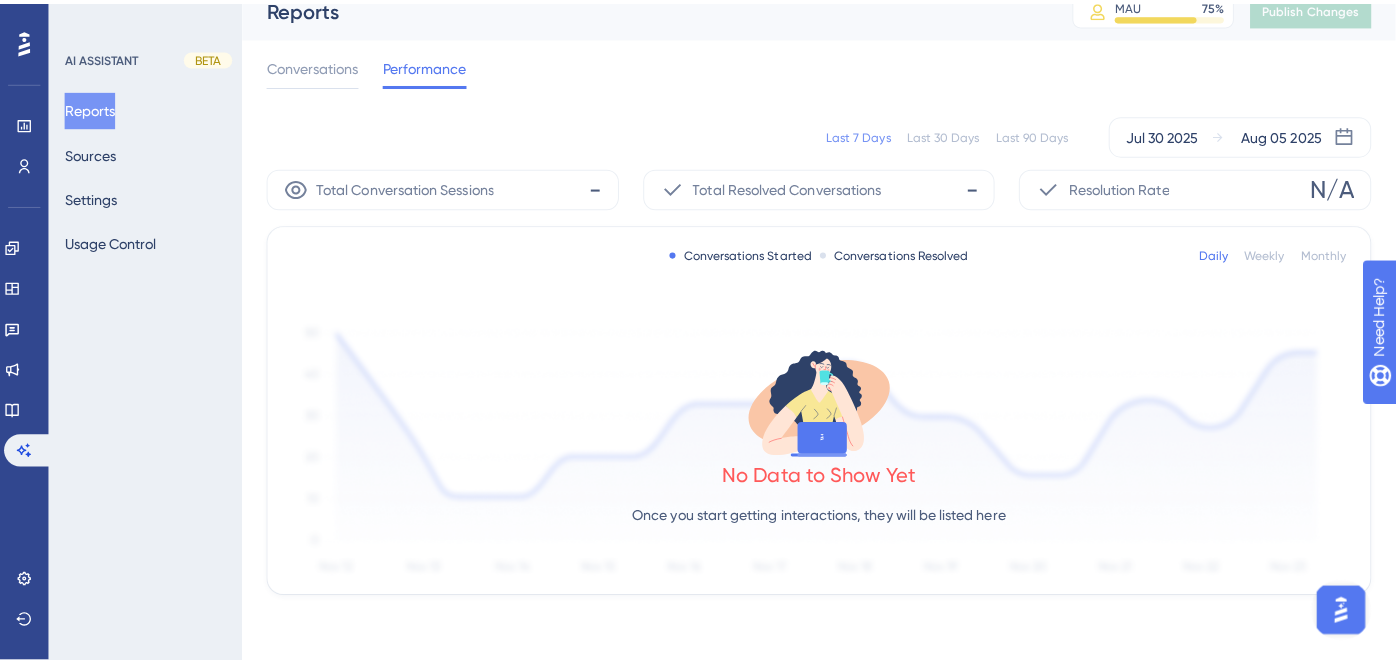 scroll, scrollTop: 0, scrollLeft: 0, axis: both 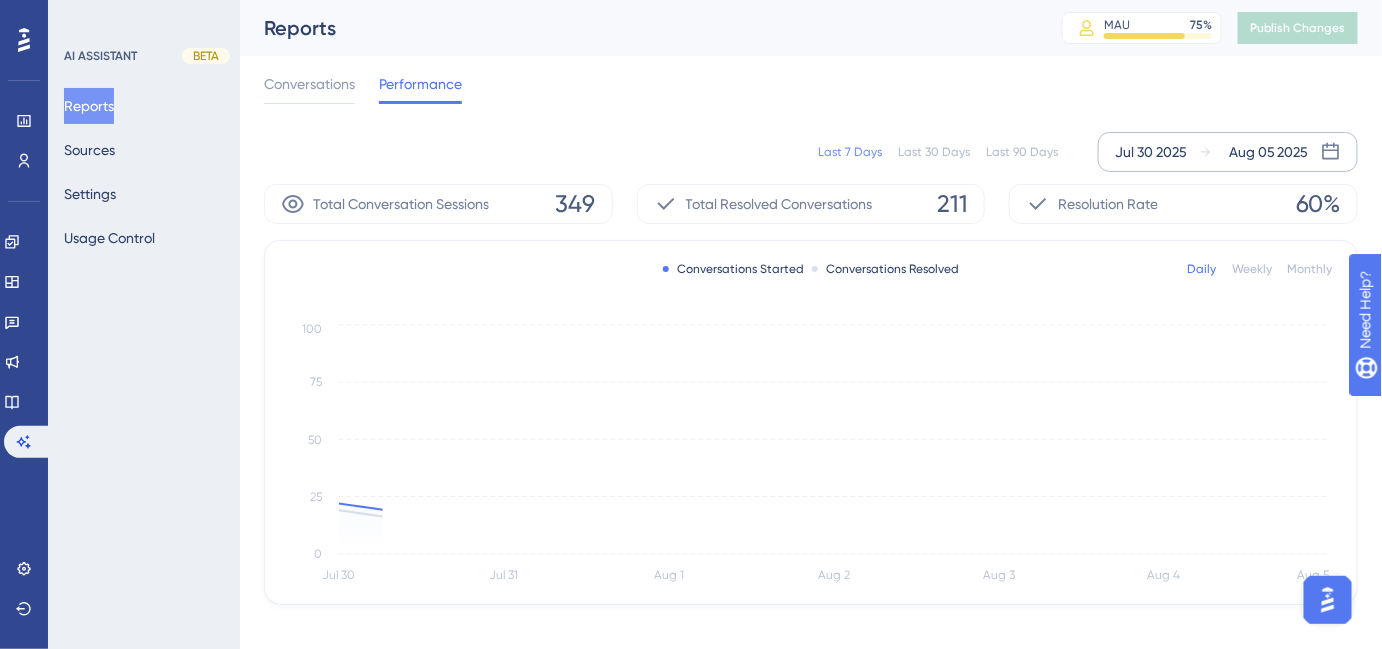 click on "Jul 30 2025 Aug 05 2025" at bounding box center (1228, 152) 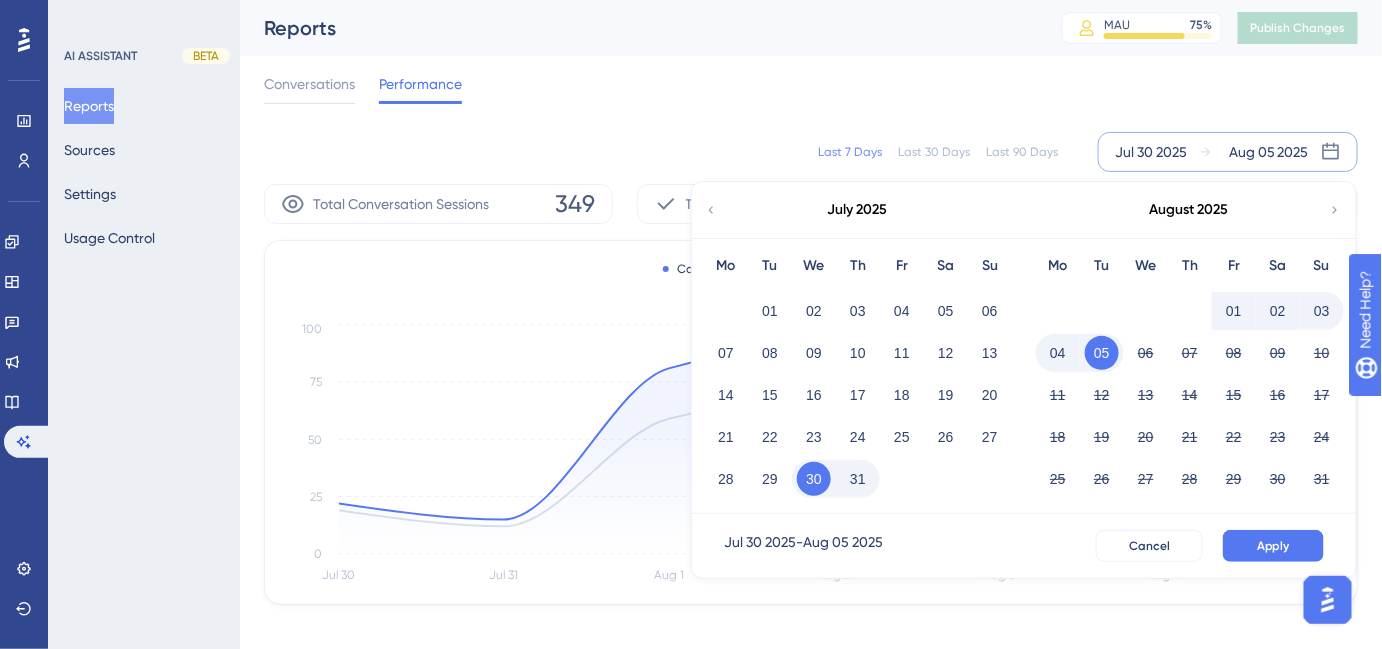 click on "05" at bounding box center [1102, 353] 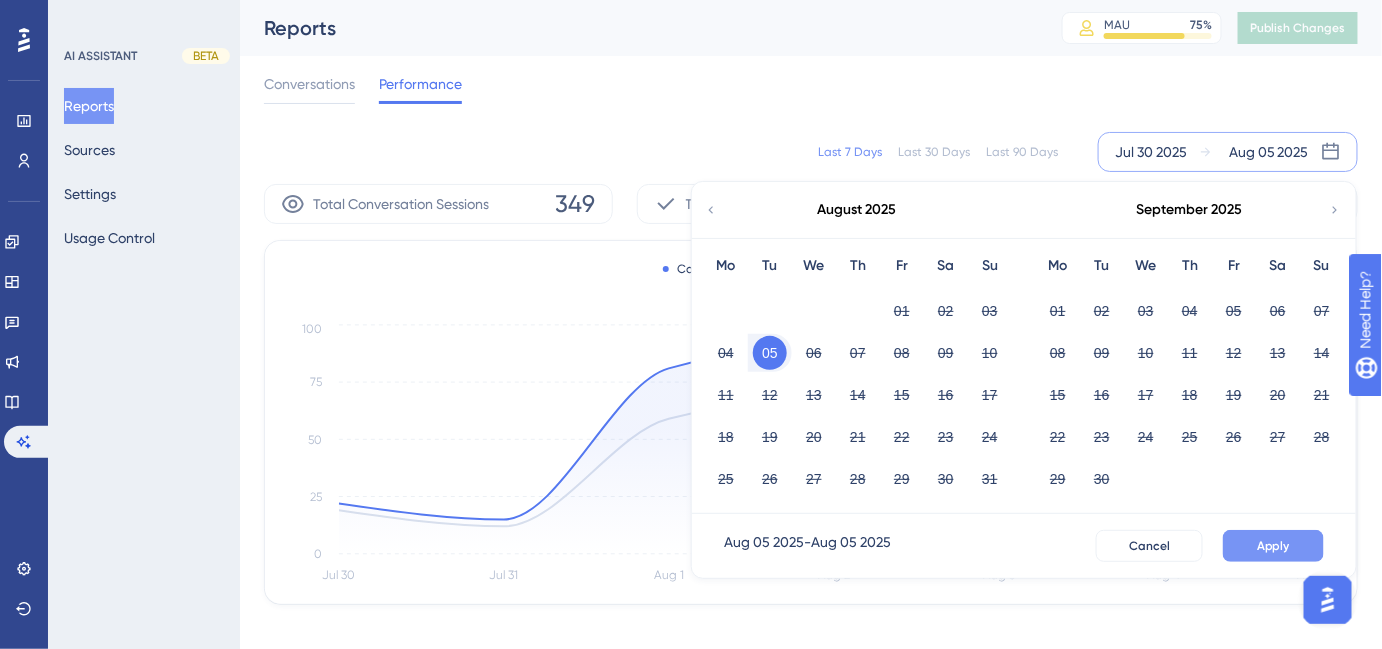 click on "Apply" at bounding box center (1273, 546) 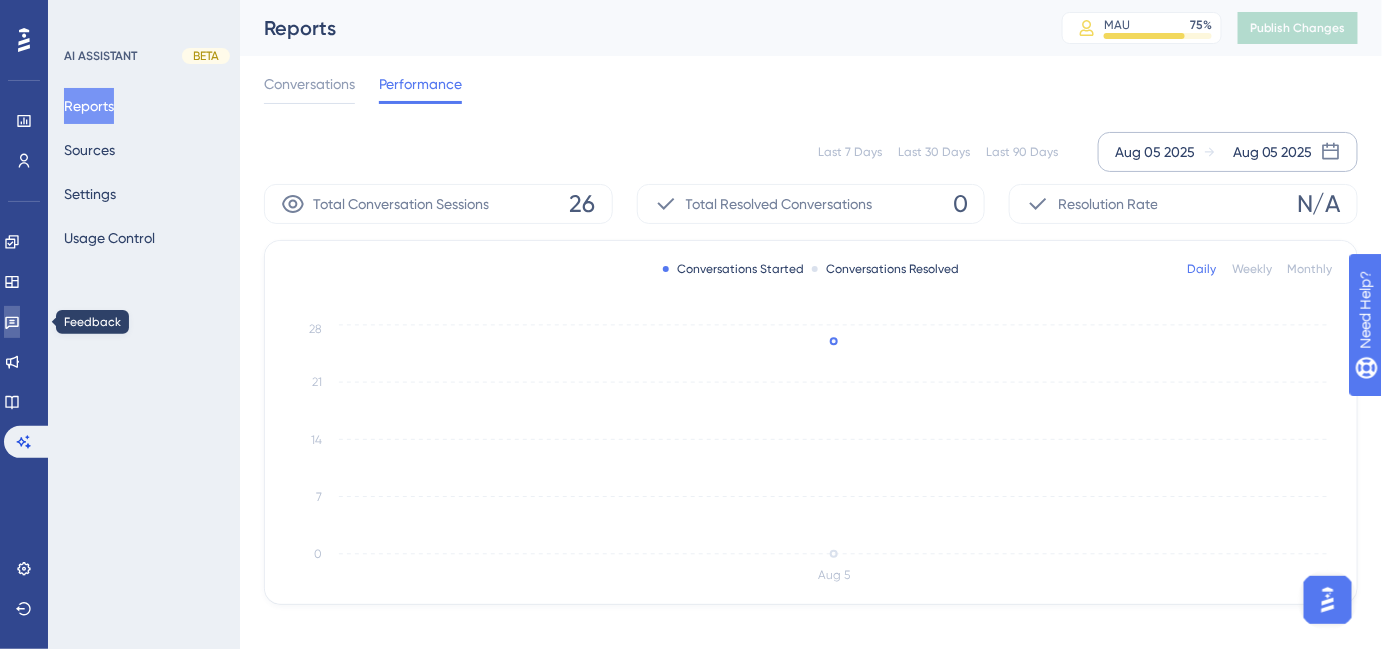click at bounding box center (12, 322) 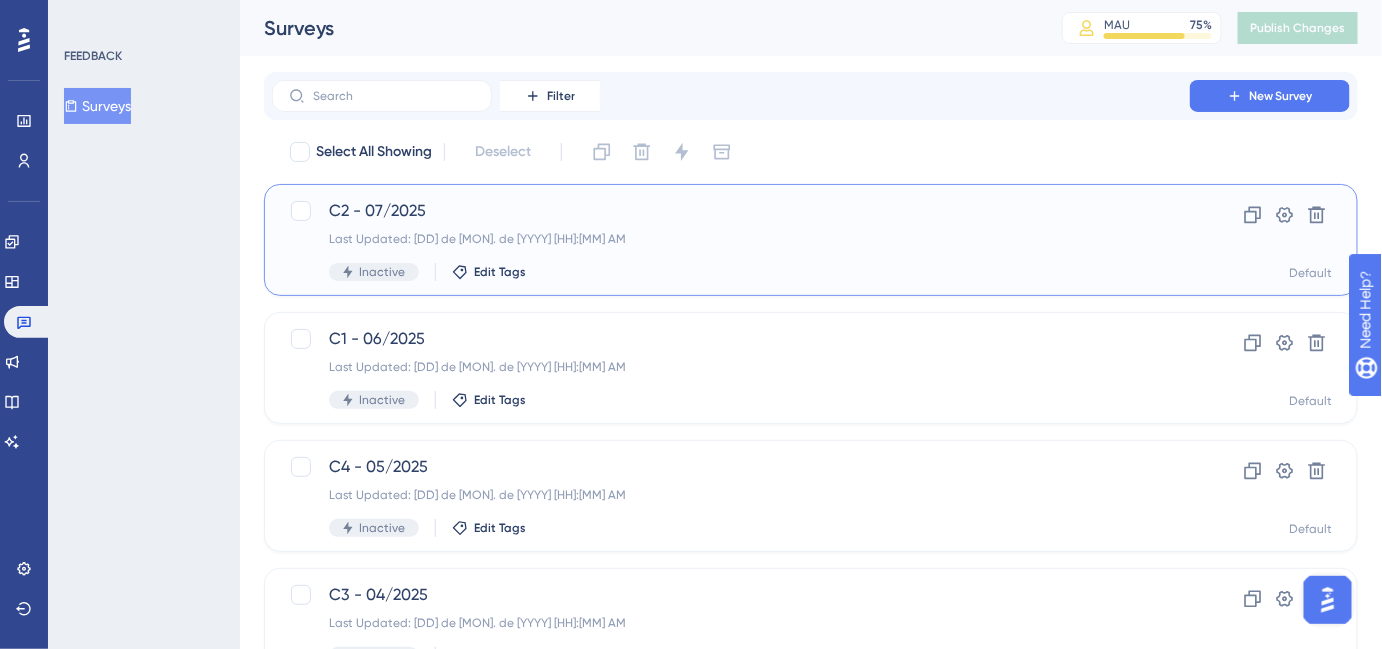click on "Last Updated: [DD] de [MON]. de [YYYY] [HH]:[MM] AM" at bounding box center [731, 239] 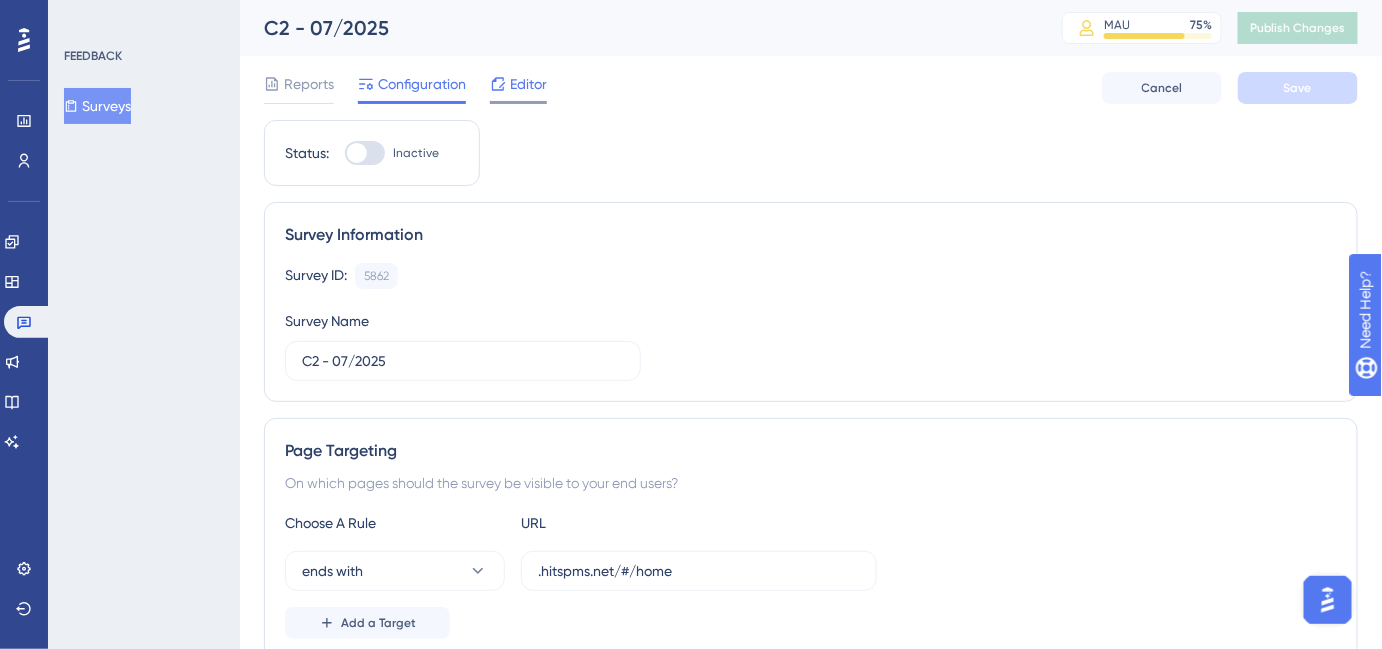 click on "Editor" at bounding box center [528, 84] 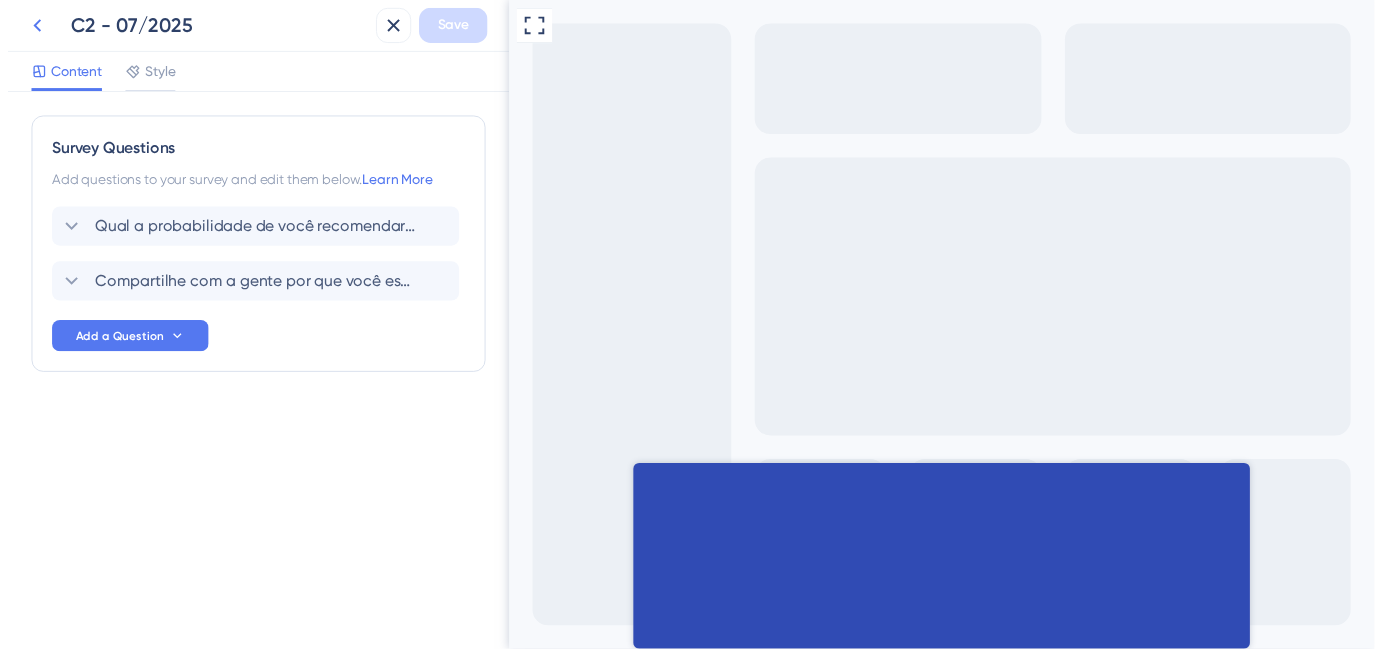 scroll, scrollTop: 0, scrollLeft: 0, axis: both 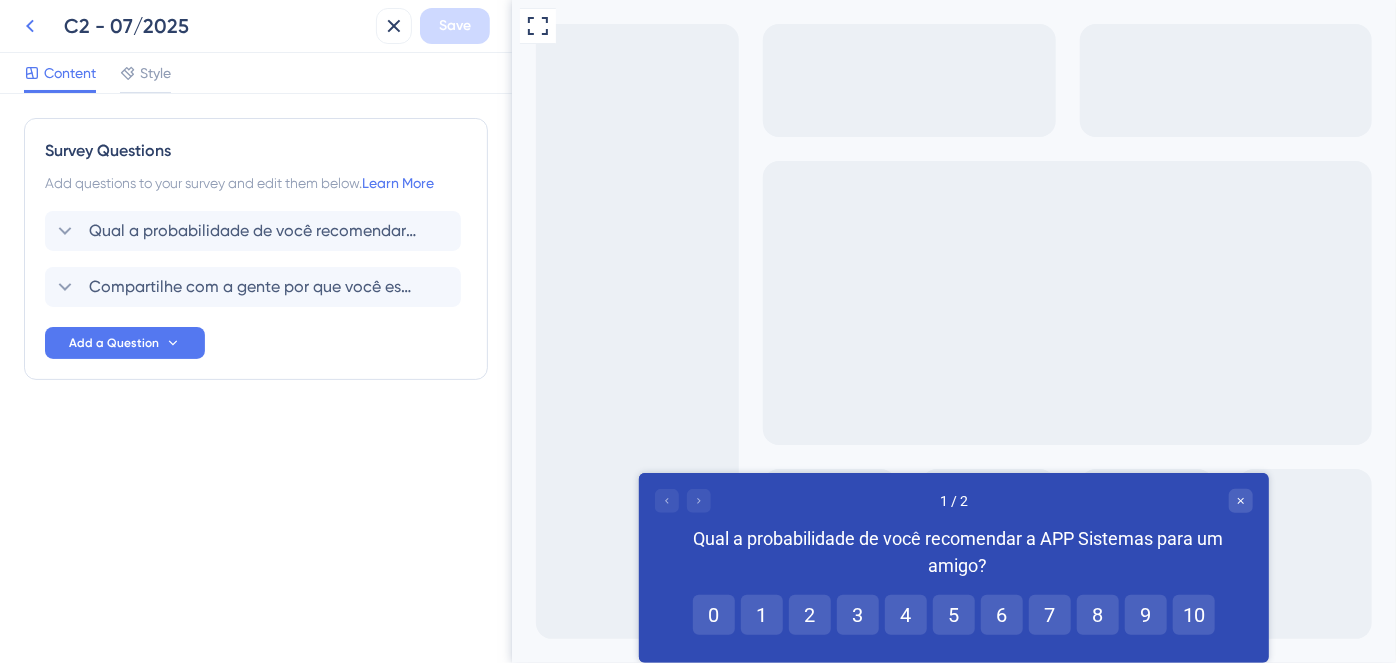 click 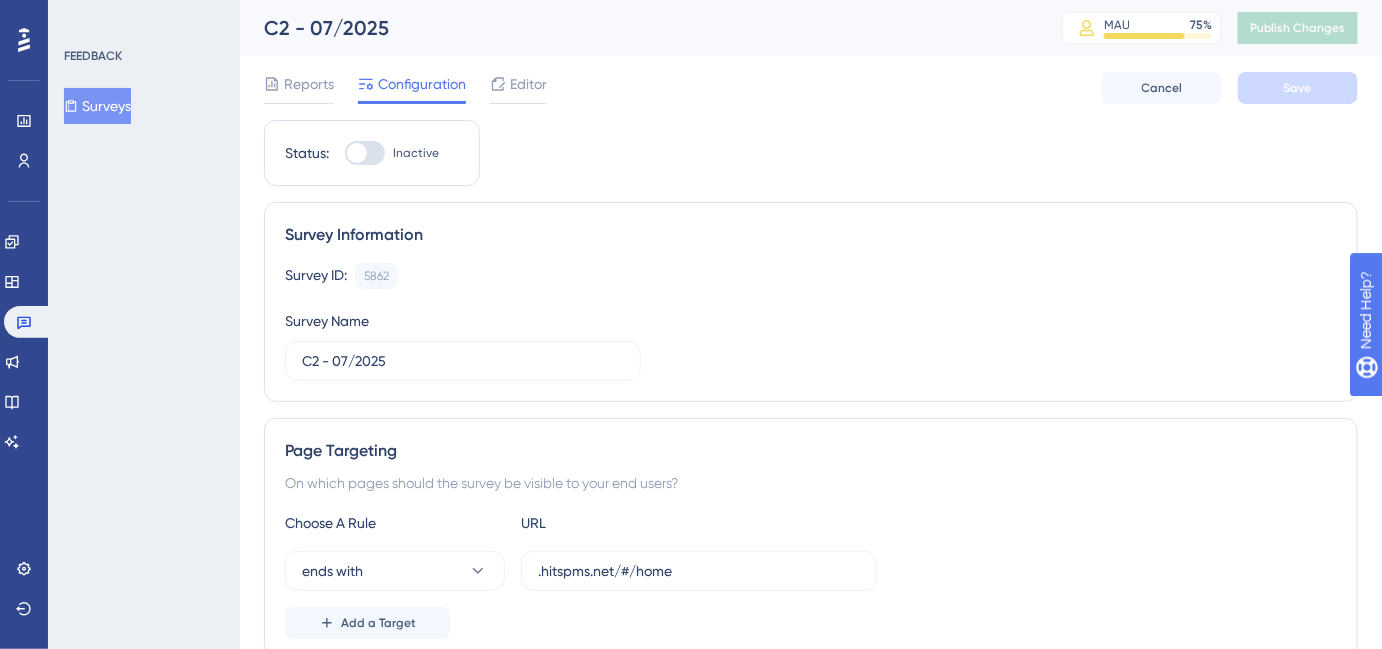 scroll, scrollTop: 0, scrollLeft: 0, axis: both 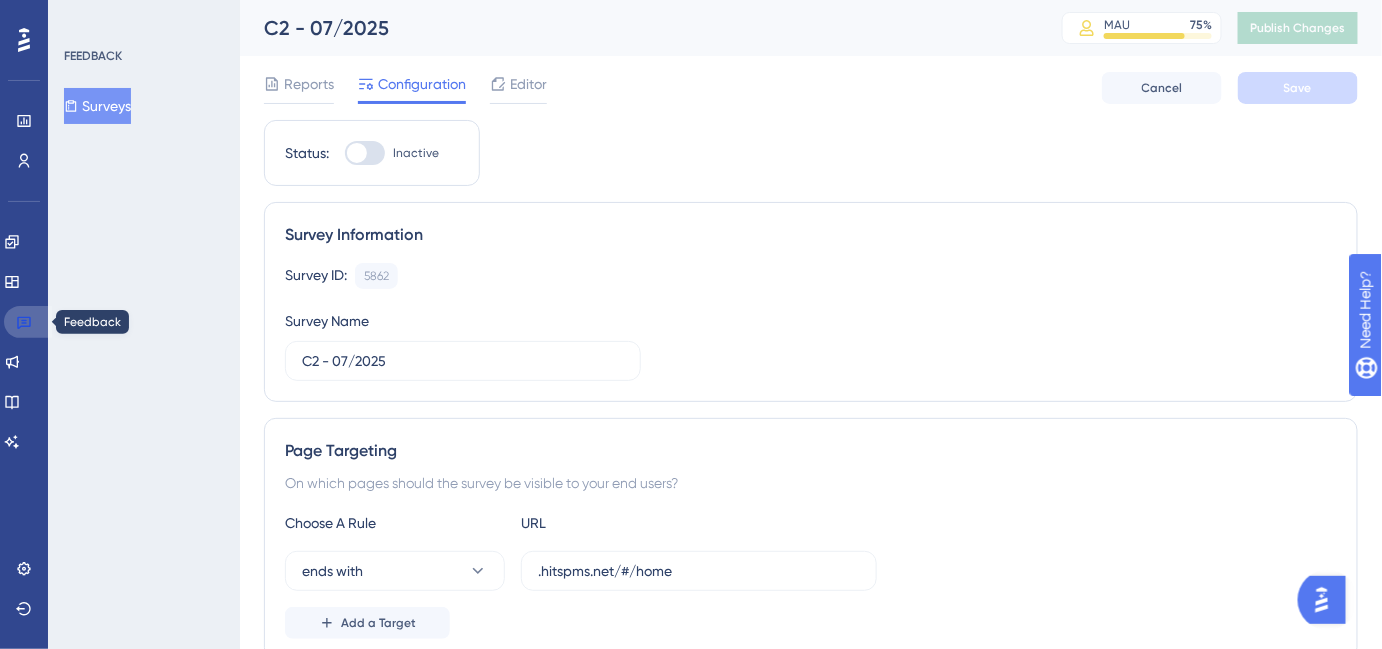 click 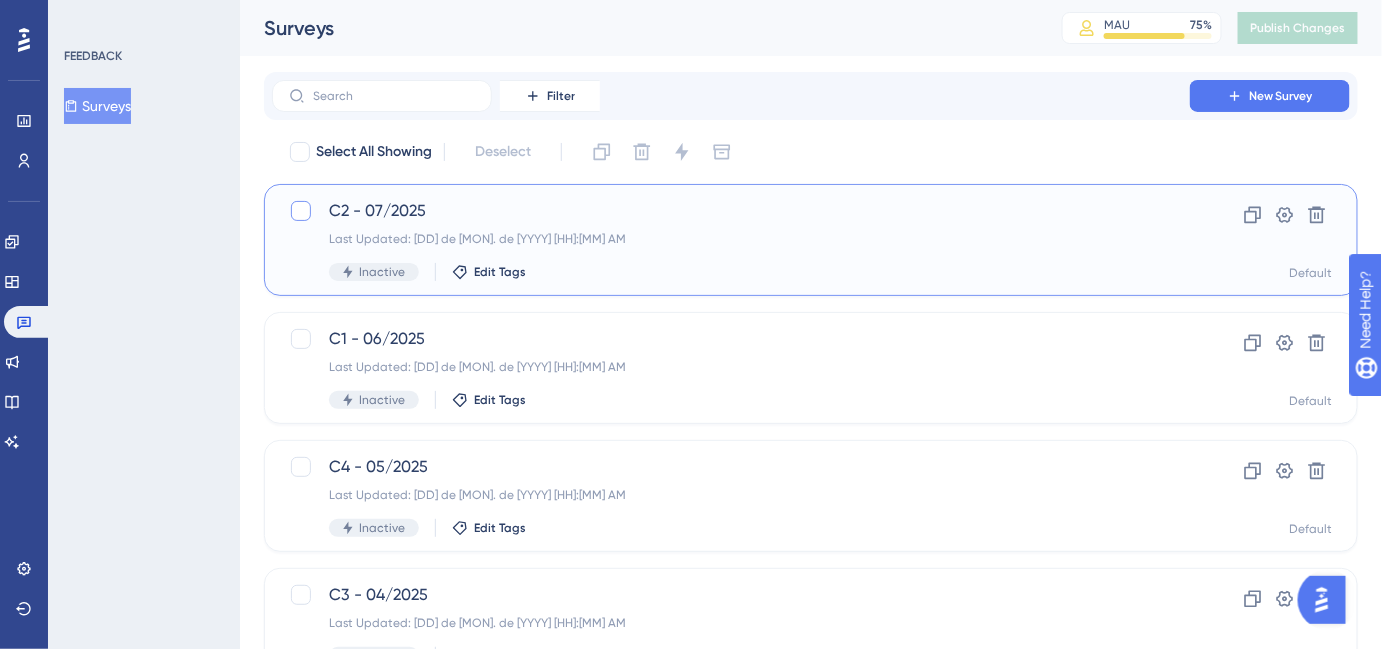 click at bounding box center (301, 211) 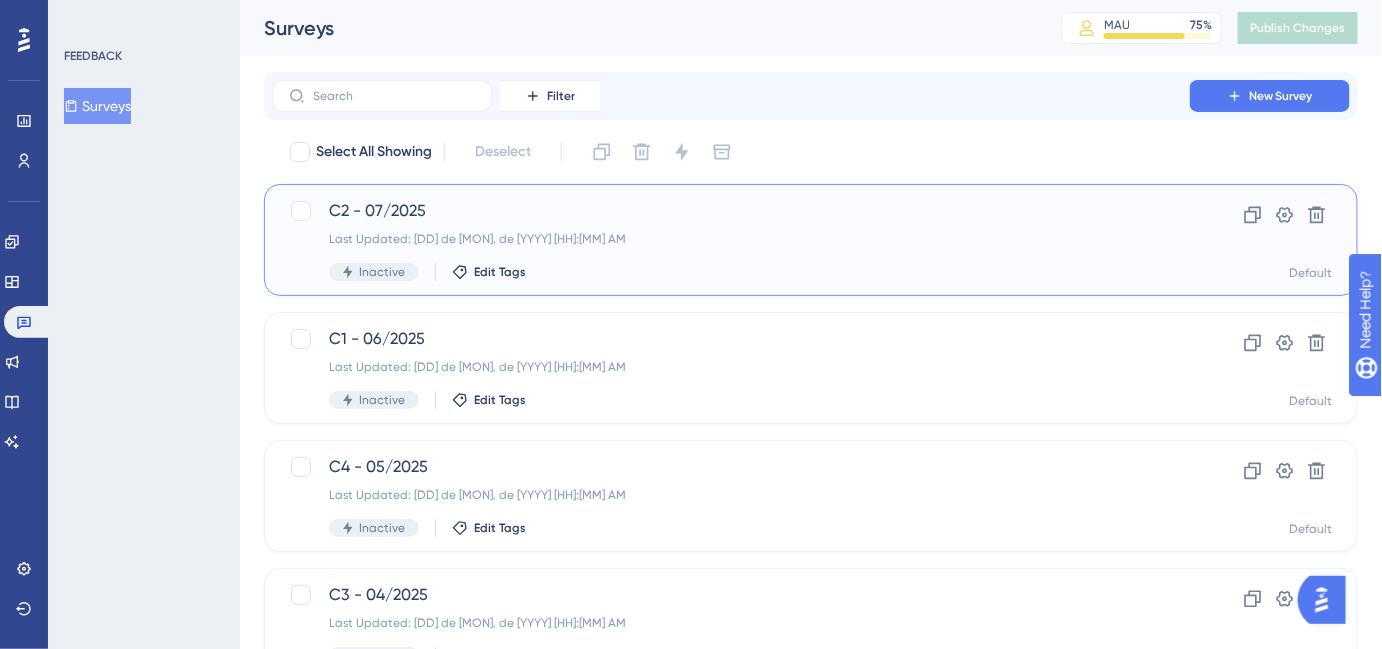 checkbox on "true" 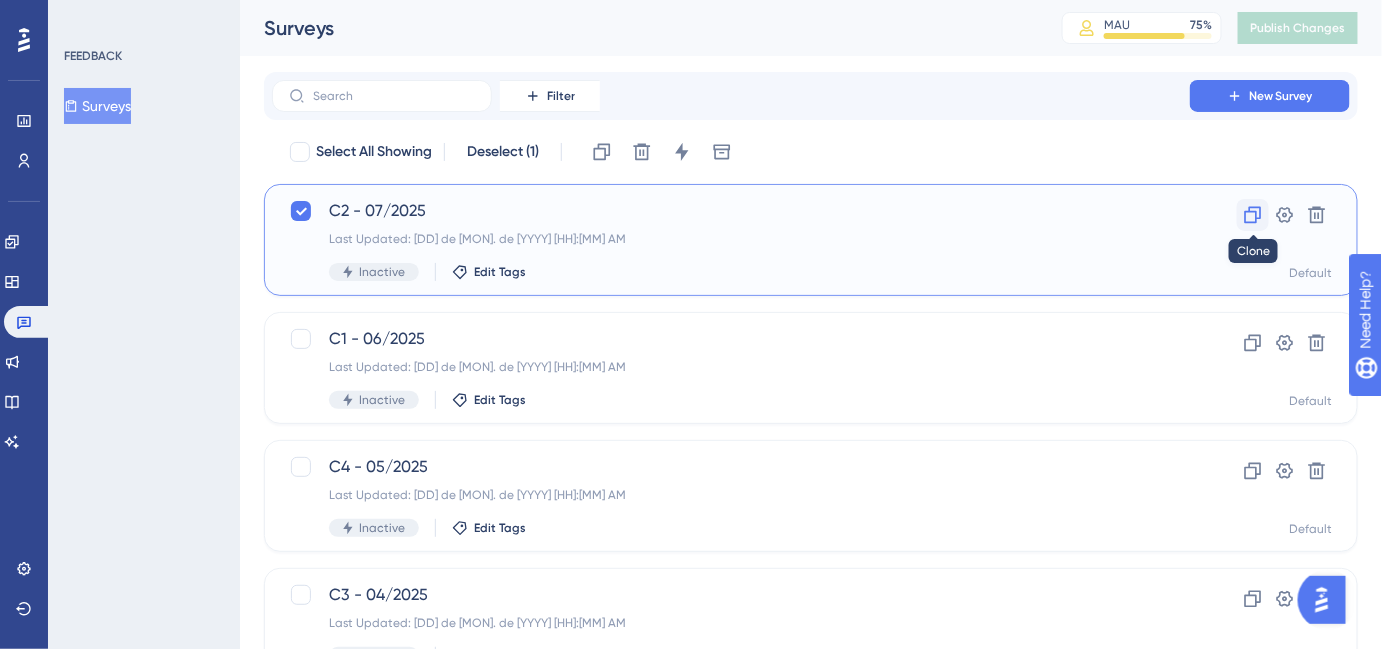 click 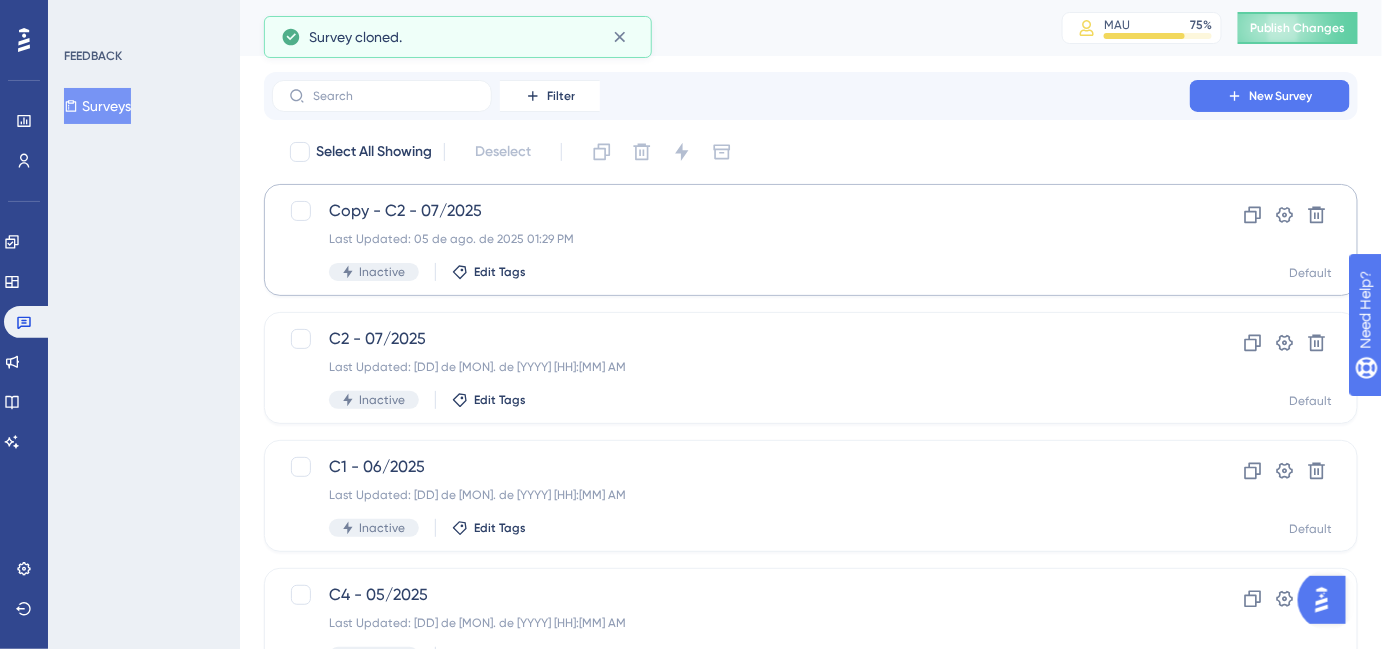 checkbox on "false" 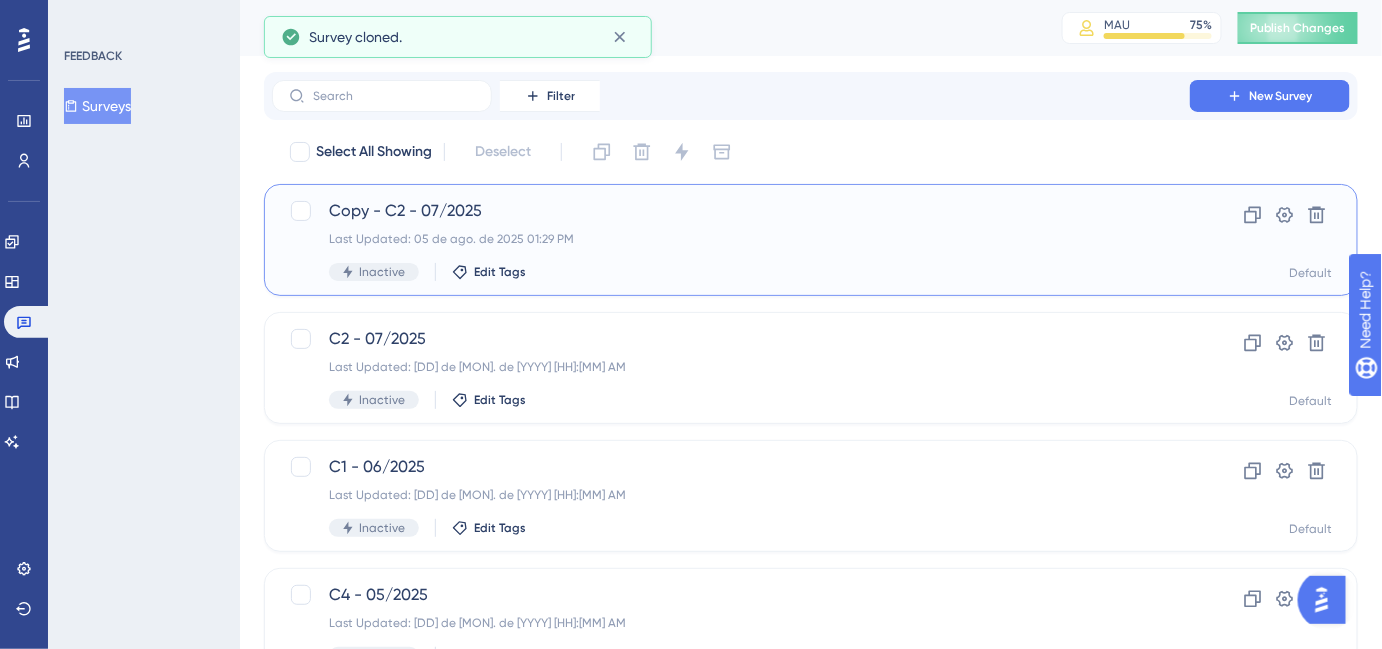 click on "Copy - C2 - 07/2025 Last Updated: 05 de ago. de 2025 01:29 PM Inactive Edit Tags" at bounding box center (731, 240) 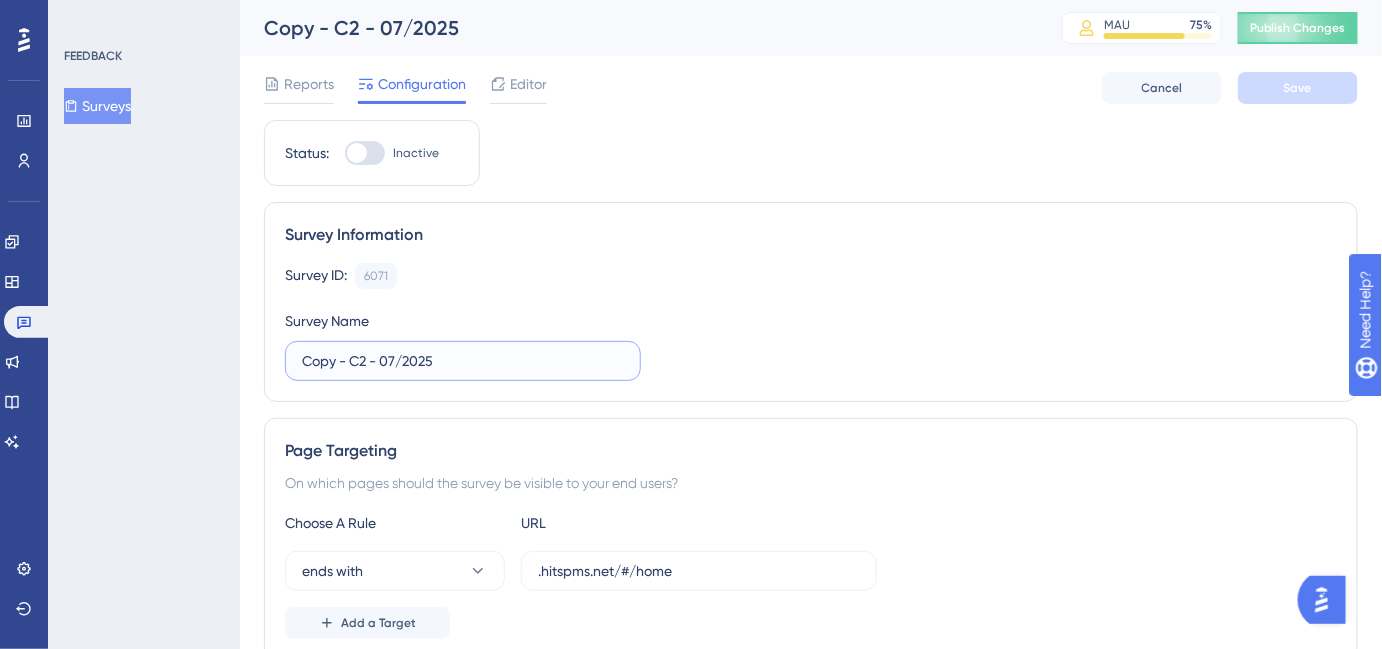 drag, startPoint x: 369, startPoint y: 358, endPoint x: 253, endPoint y: 350, distance: 116.275536 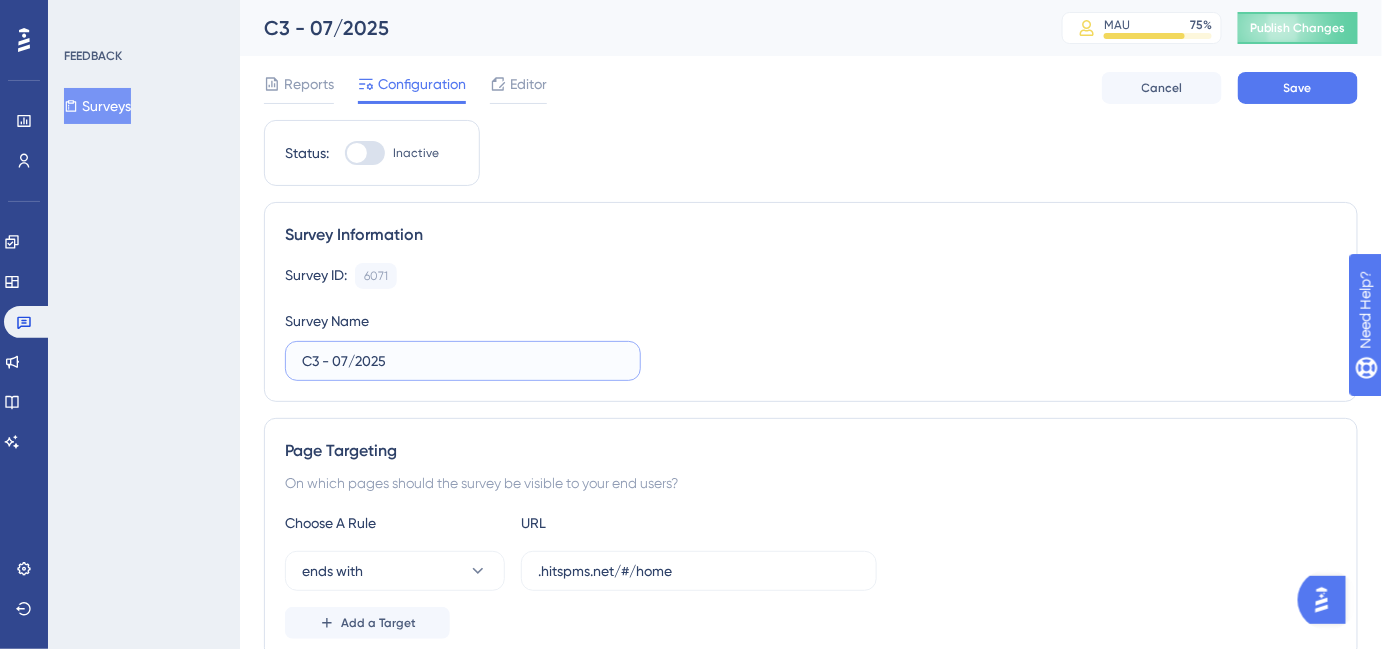 click on "C3 - 07/2025" at bounding box center (463, 361) 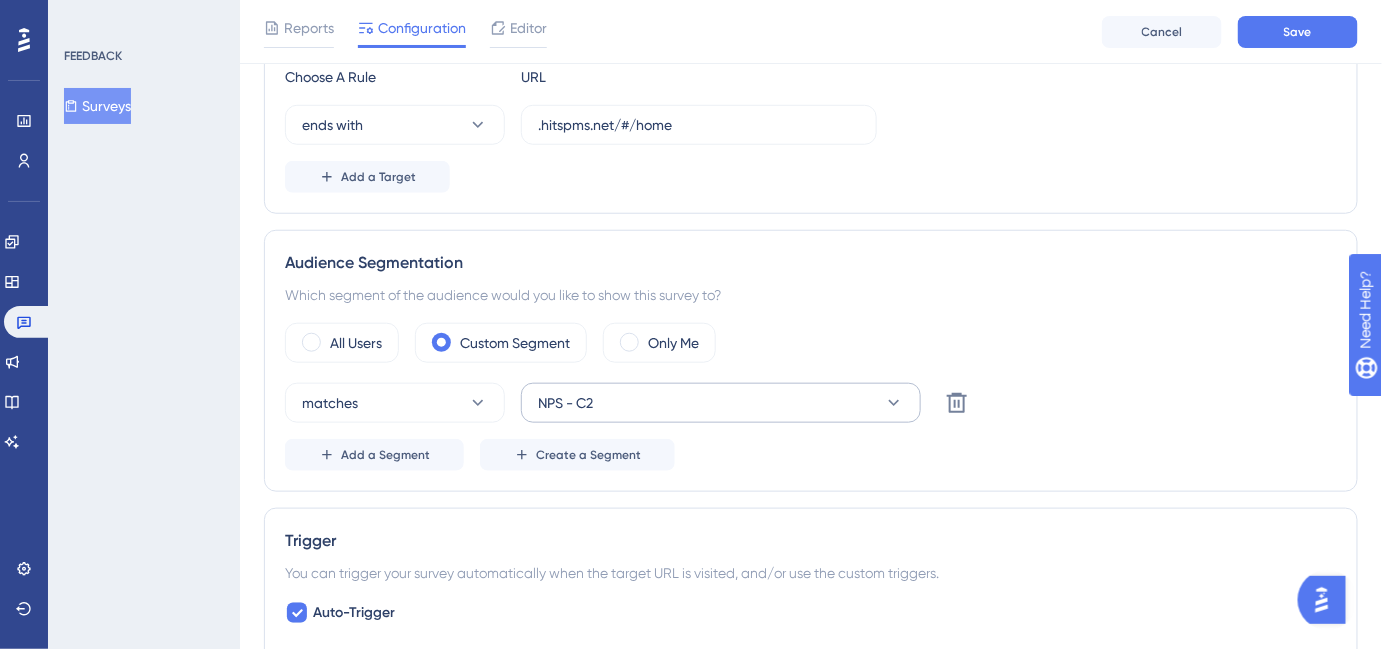 type on "C3 - 08/2025" 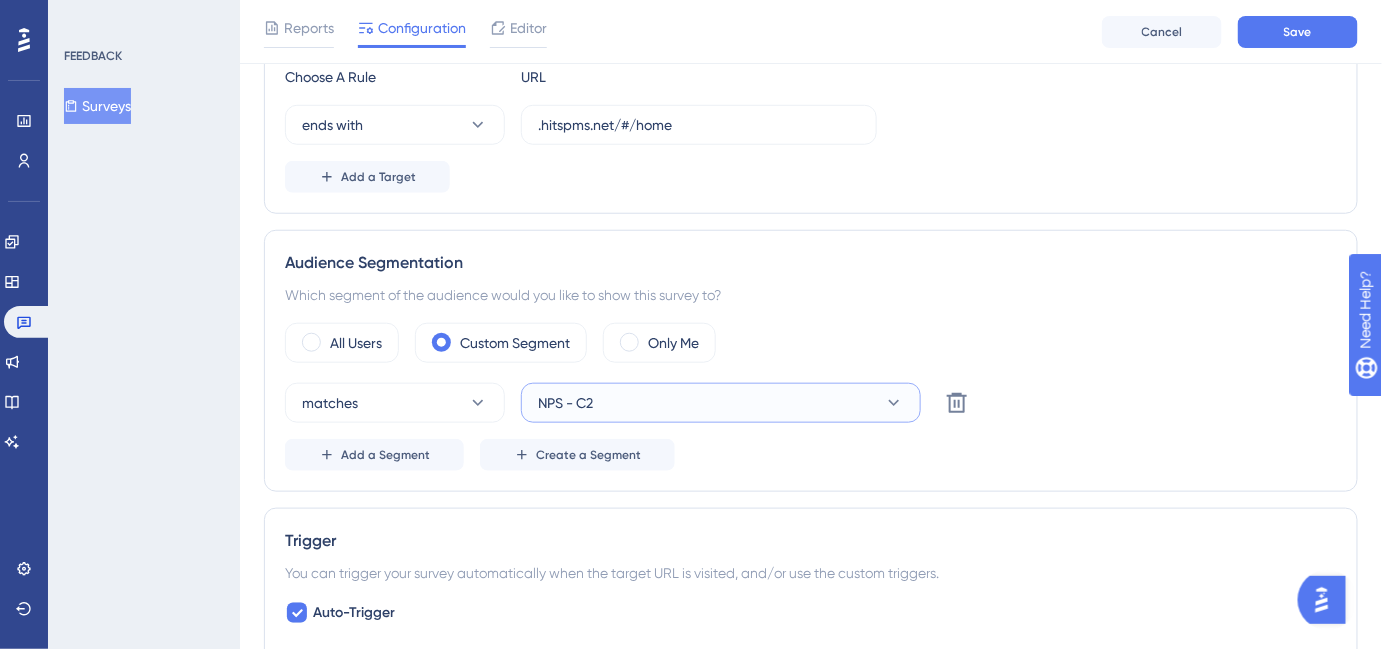 click on "NPS - C2" at bounding box center [721, 403] 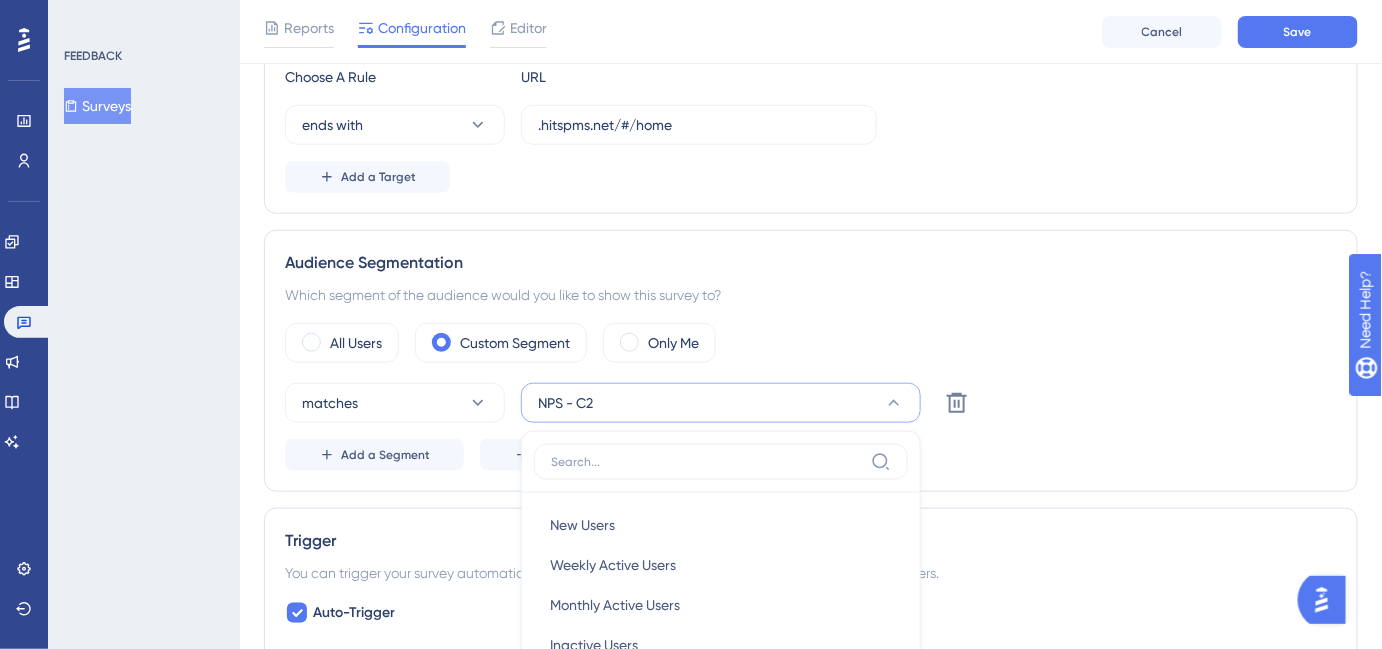 scroll, scrollTop: 758, scrollLeft: 0, axis: vertical 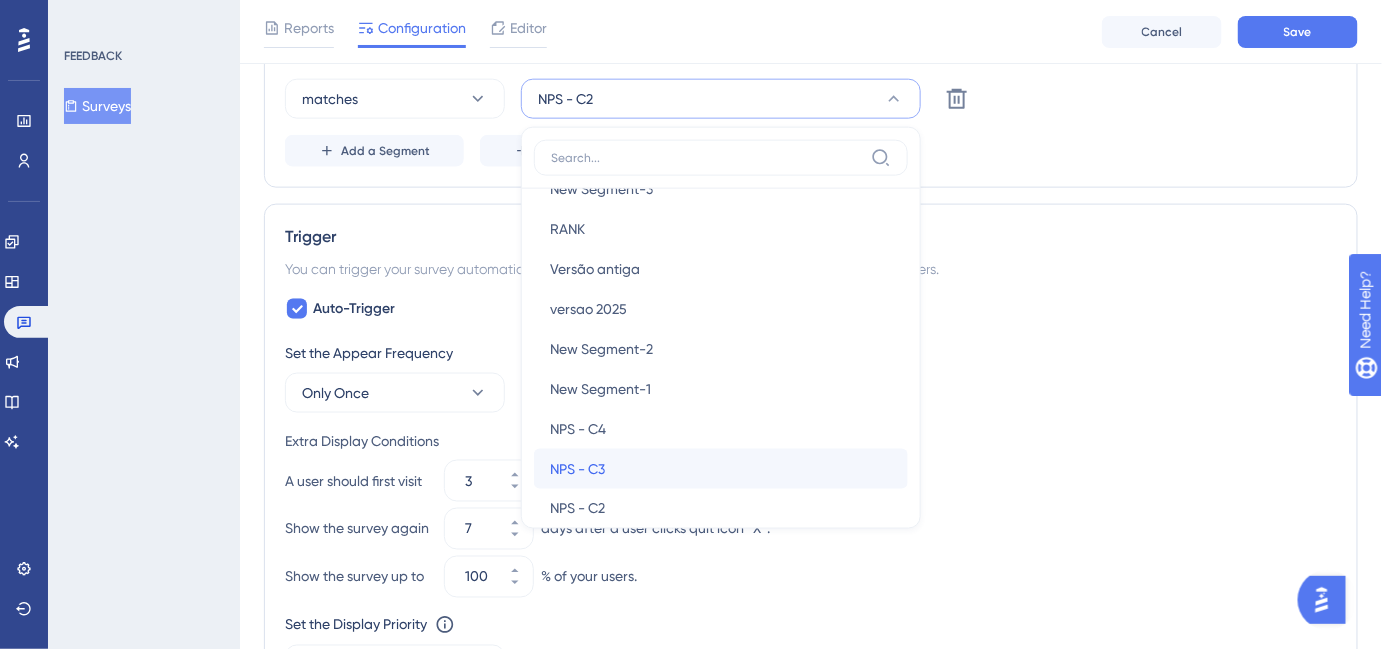 click on "NPS - C3 NPS - C3" at bounding box center [721, 469] 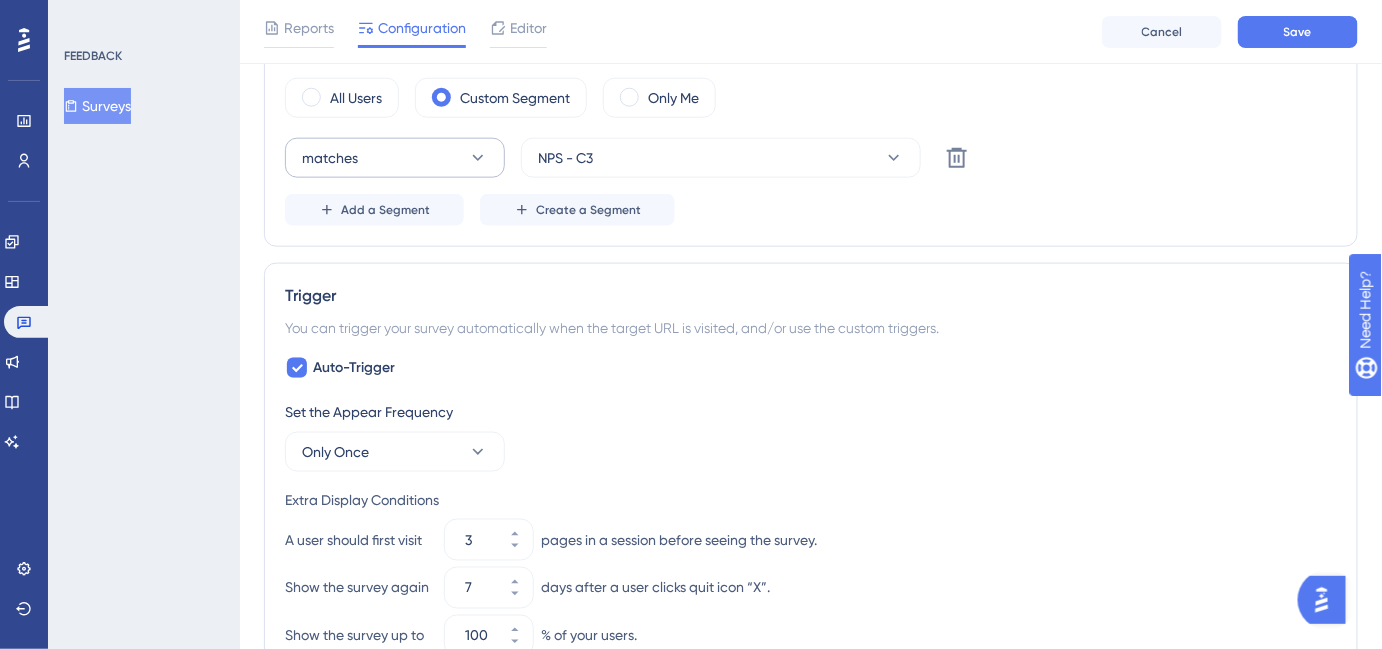 scroll, scrollTop: 667, scrollLeft: 0, axis: vertical 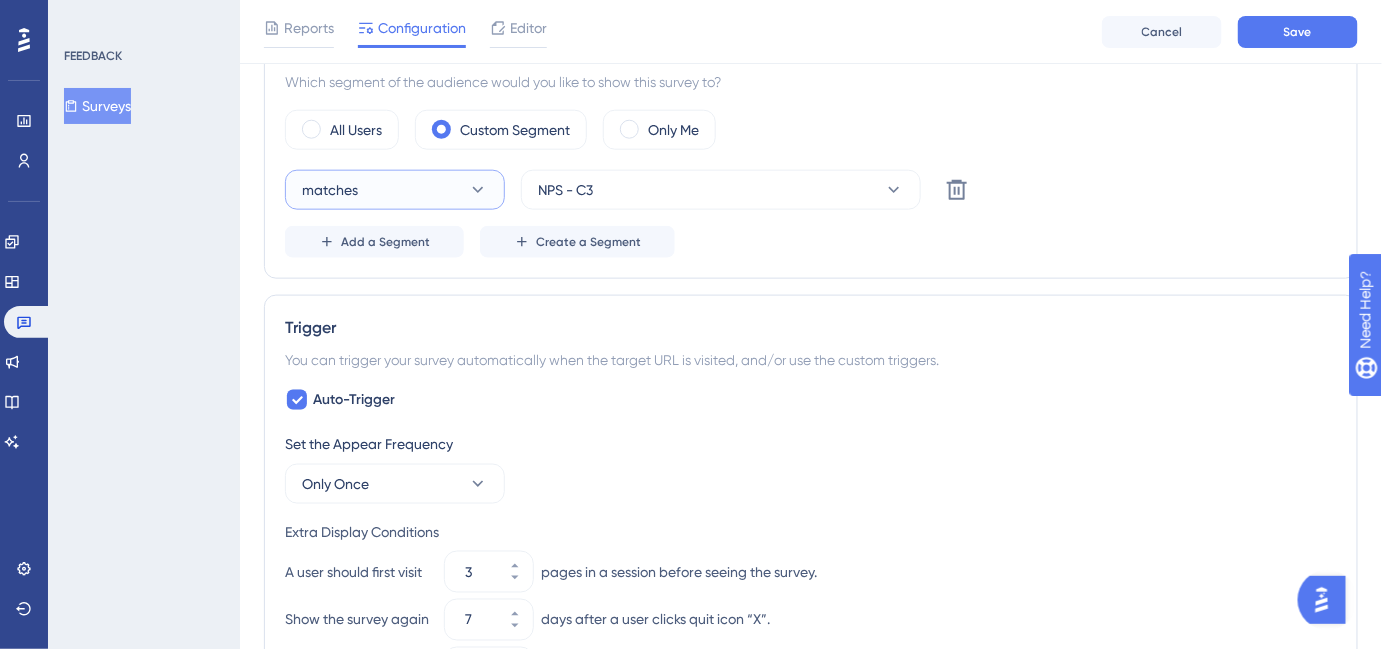 click on "matches" at bounding box center [395, 190] 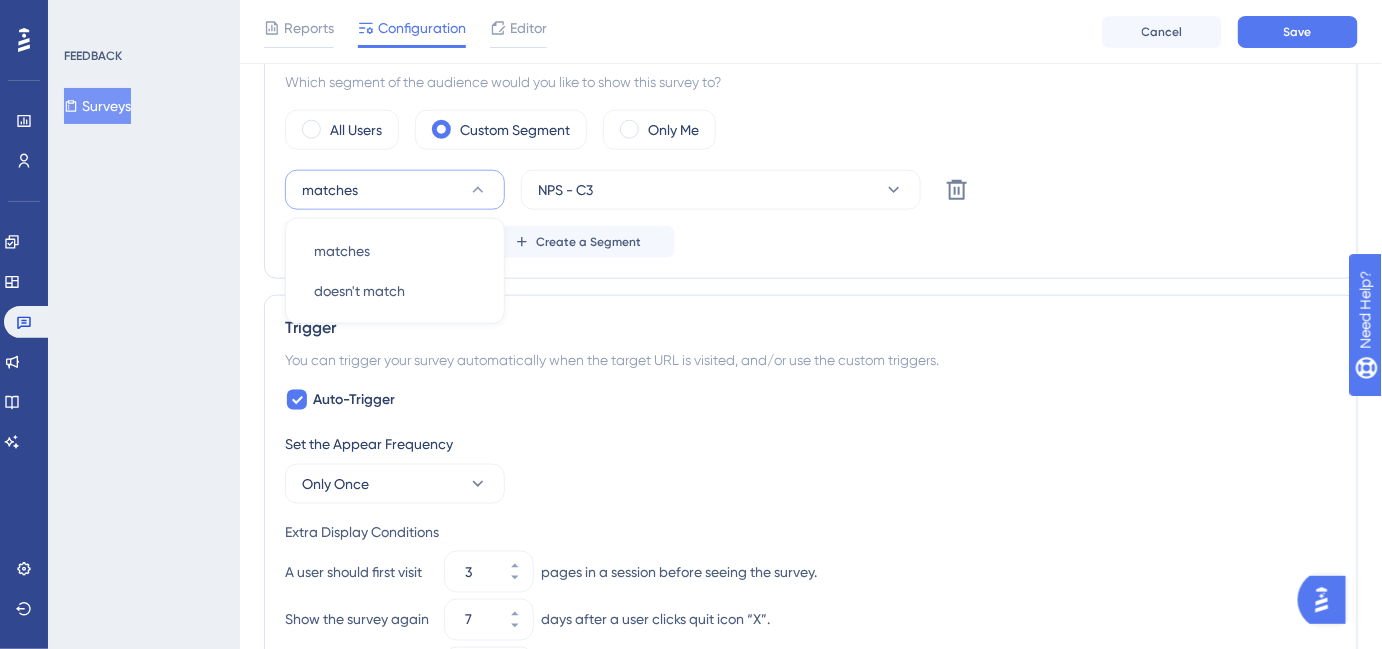 click on "Which segment of the audience would you like to show this survey to?" at bounding box center (811, 82) 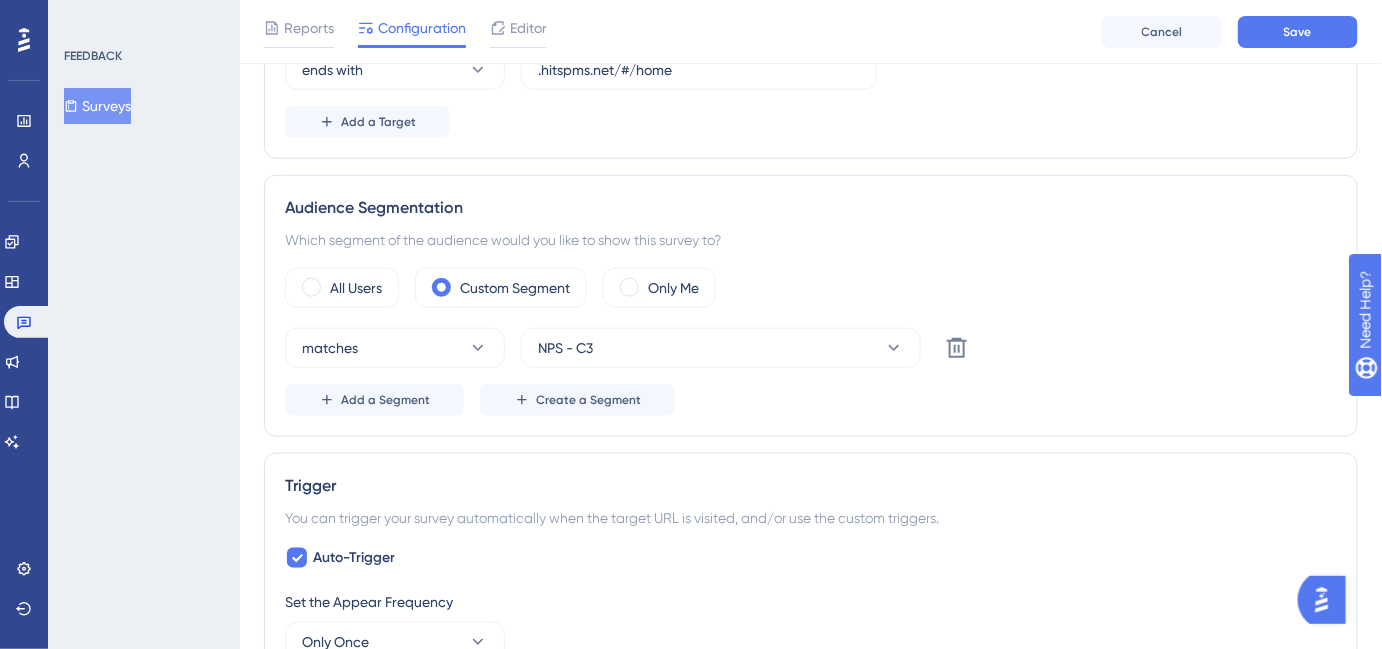 scroll, scrollTop: 485, scrollLeft: 0, axis: vertical 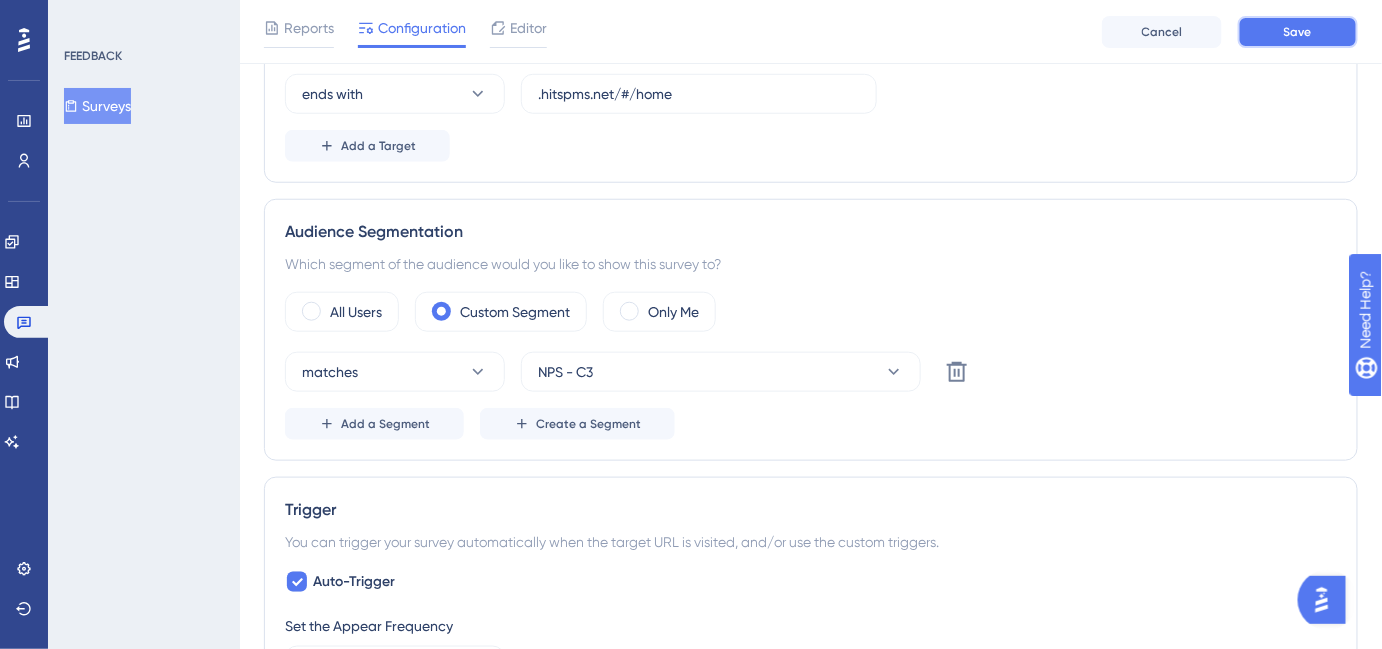 click on "Save" at bounding box center (1298, 32) 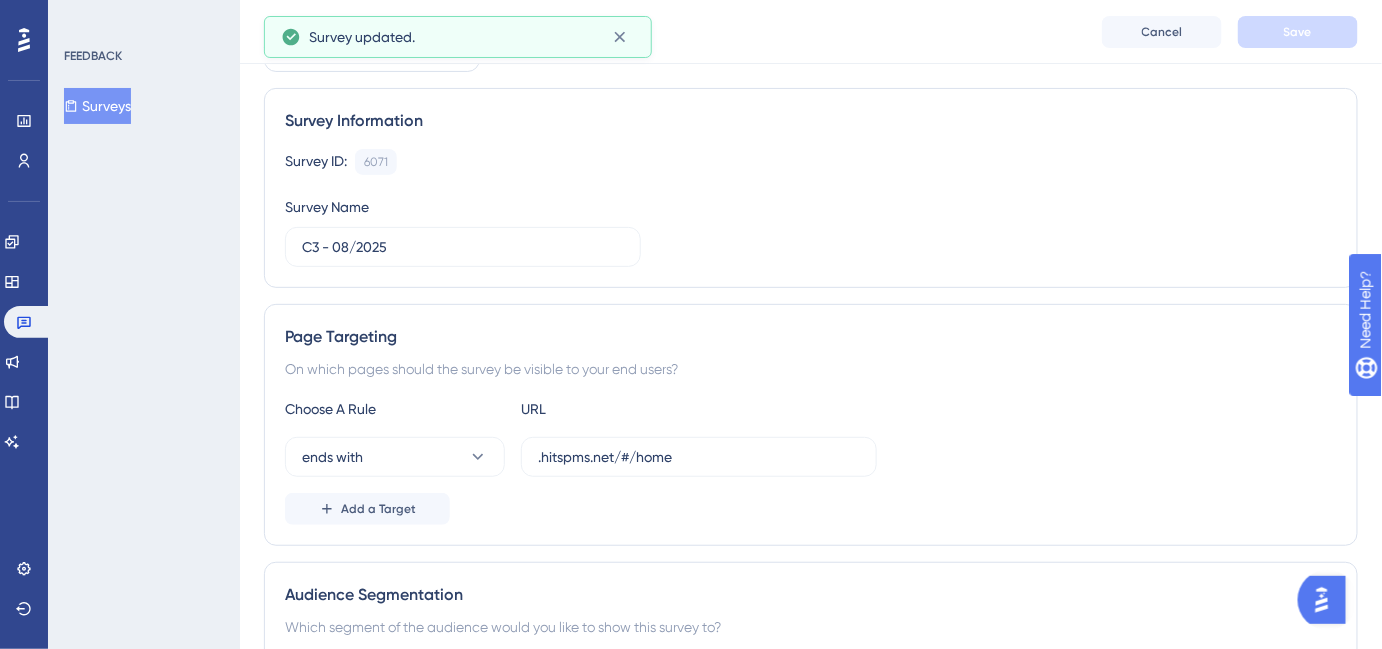 scroll, scrollTop: 0, scrollLeft: 0, axis: both 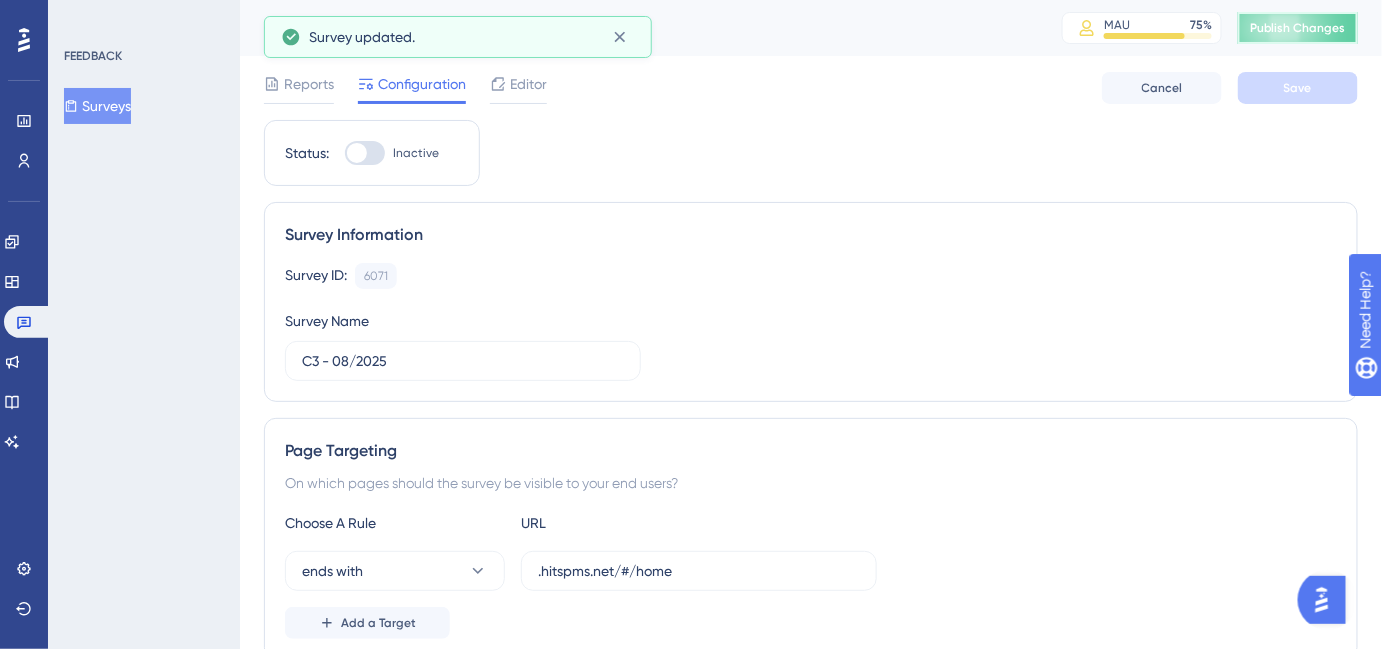 click on "Publish Changes" at bounding box center [1298, 28] 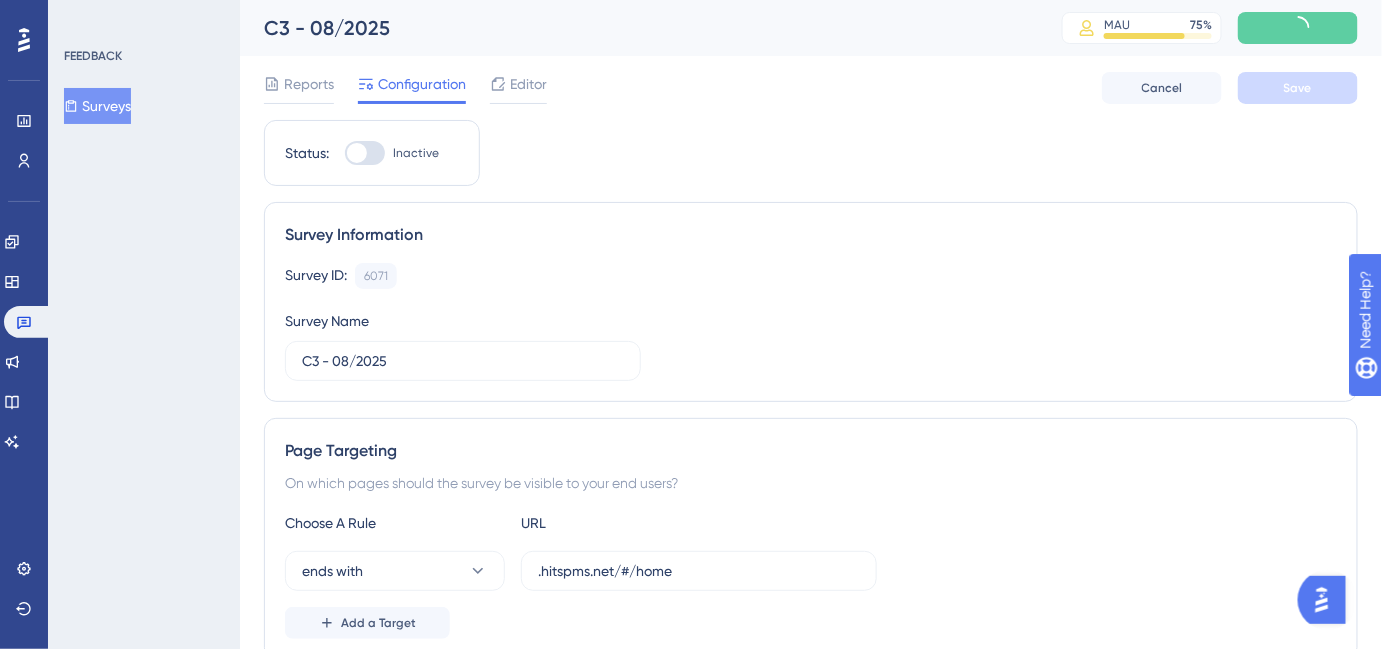 click at bounding box center (357, 153) 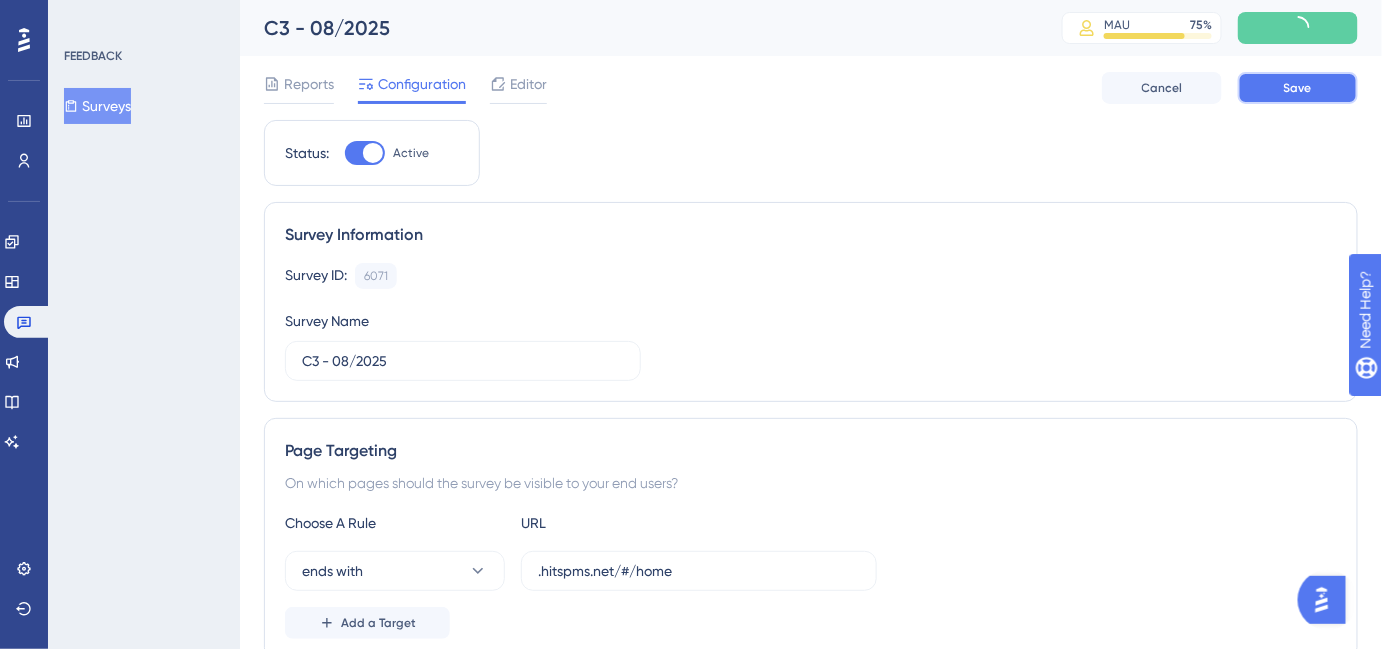 click on "Save" at bounding box center (1298, 88) 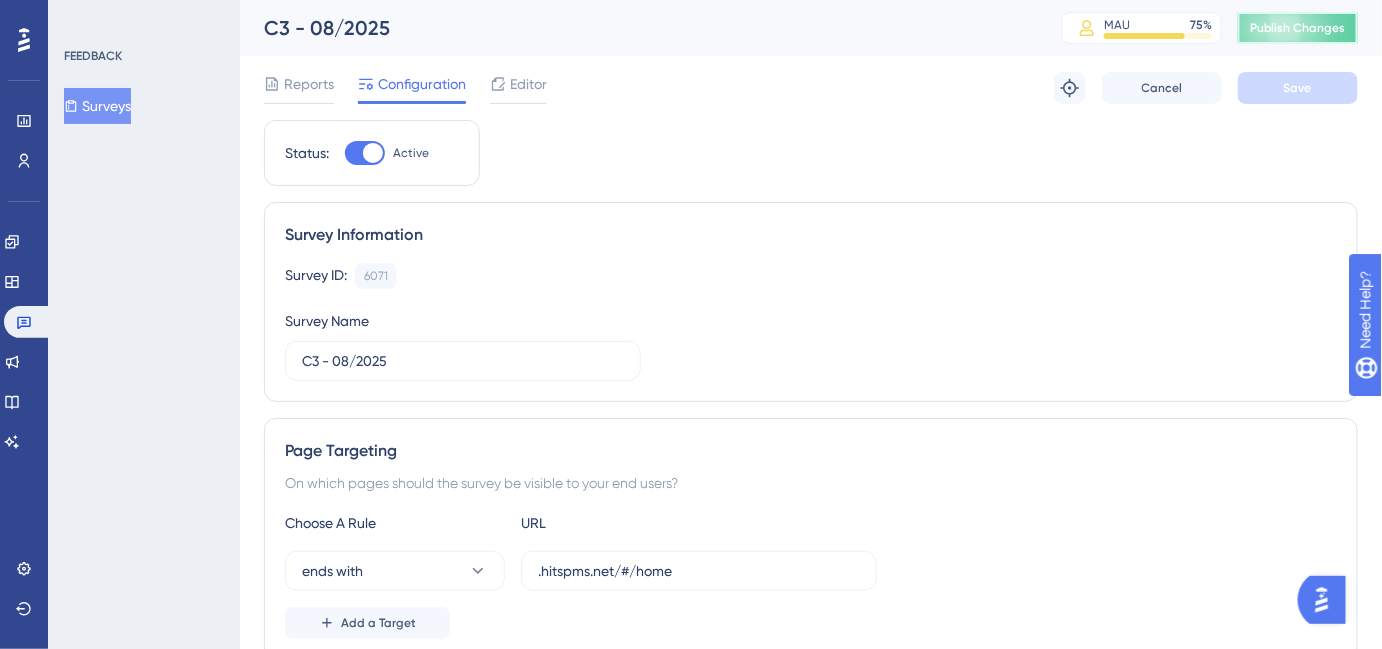 click on "Publish Changes" at bounding box center (1298, 28) 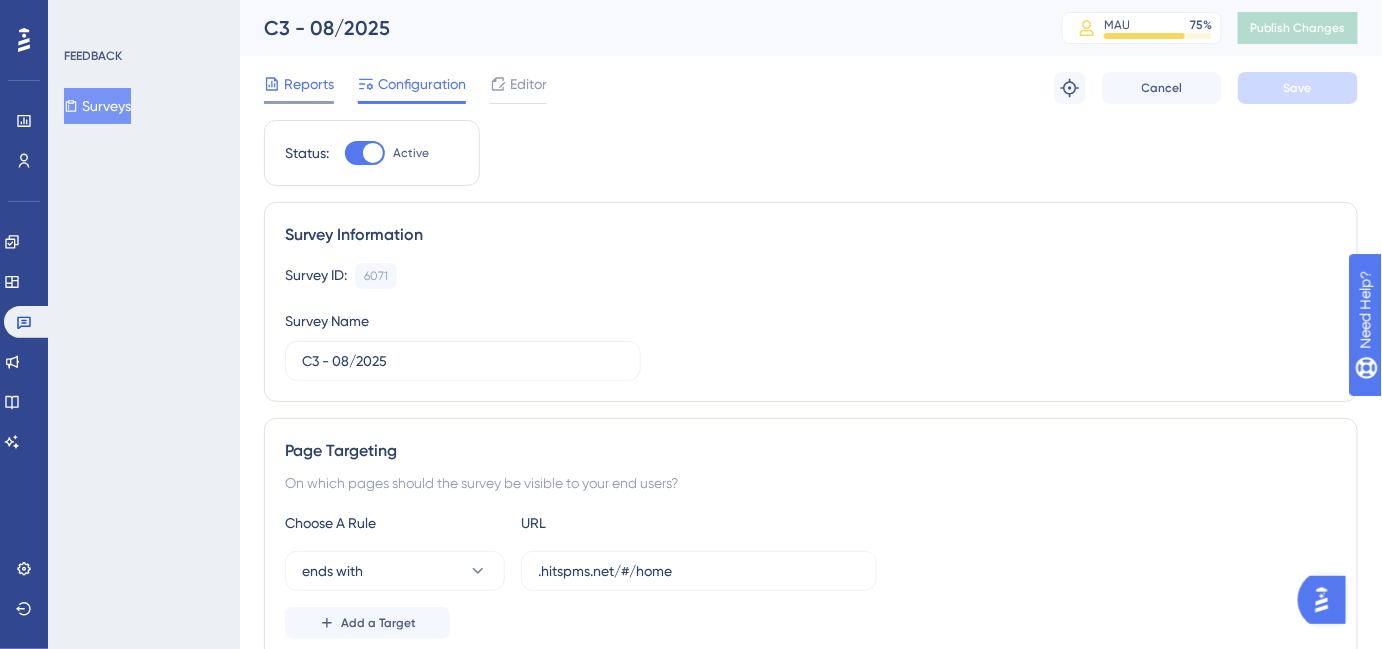 click on "Reports" at bounding box center (299, 84) 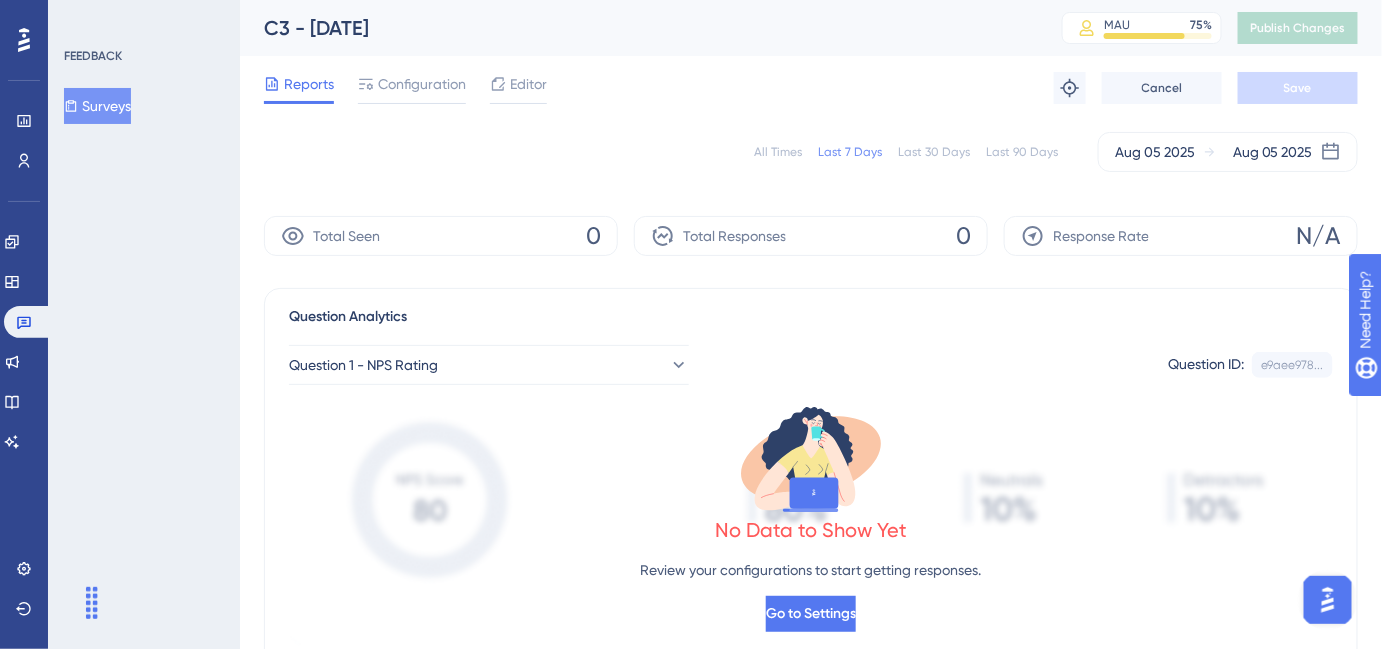 scroll, scrollTop: 0, scrollLeft: 0, axis: both 